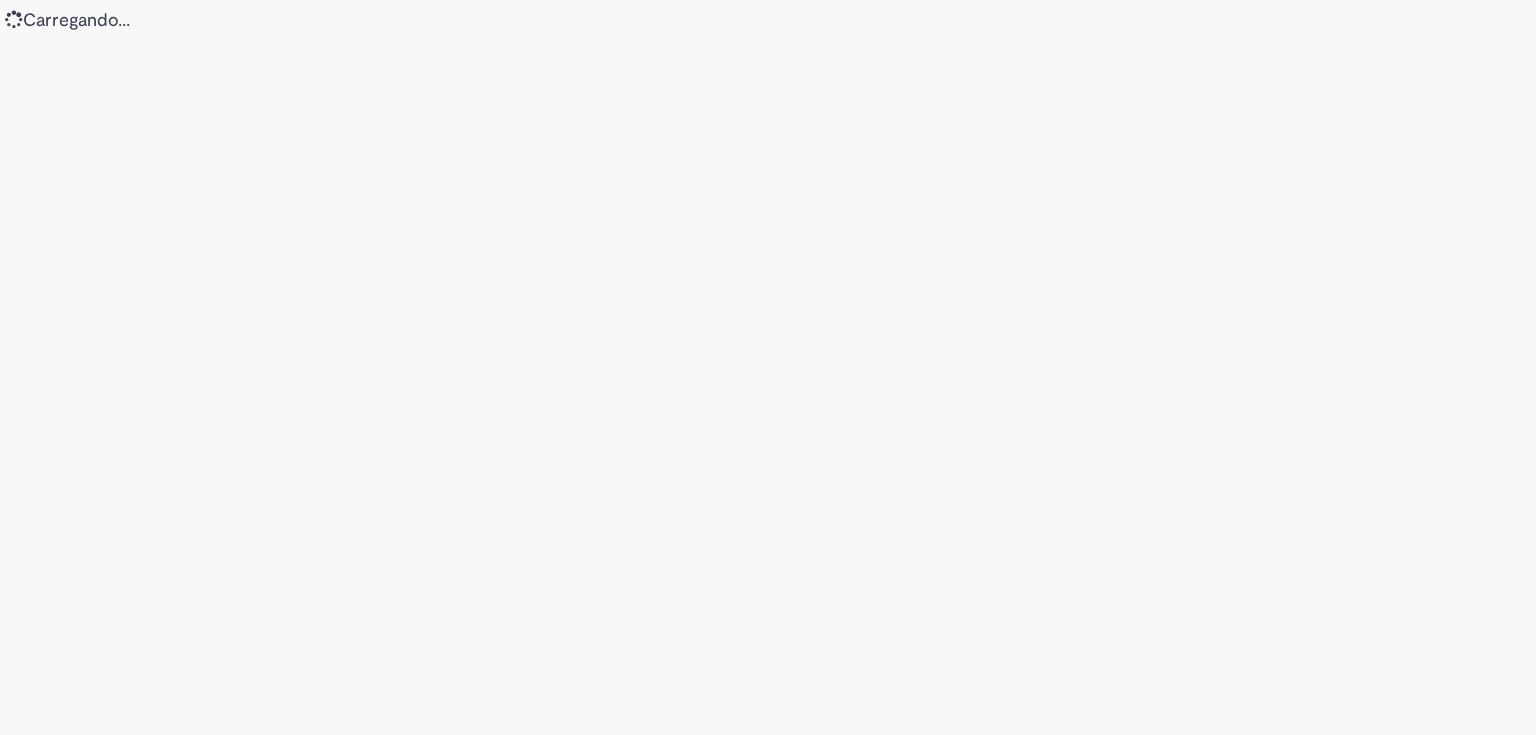 scroll, scrollTop: 0, scrollLeft: 0, axis: both 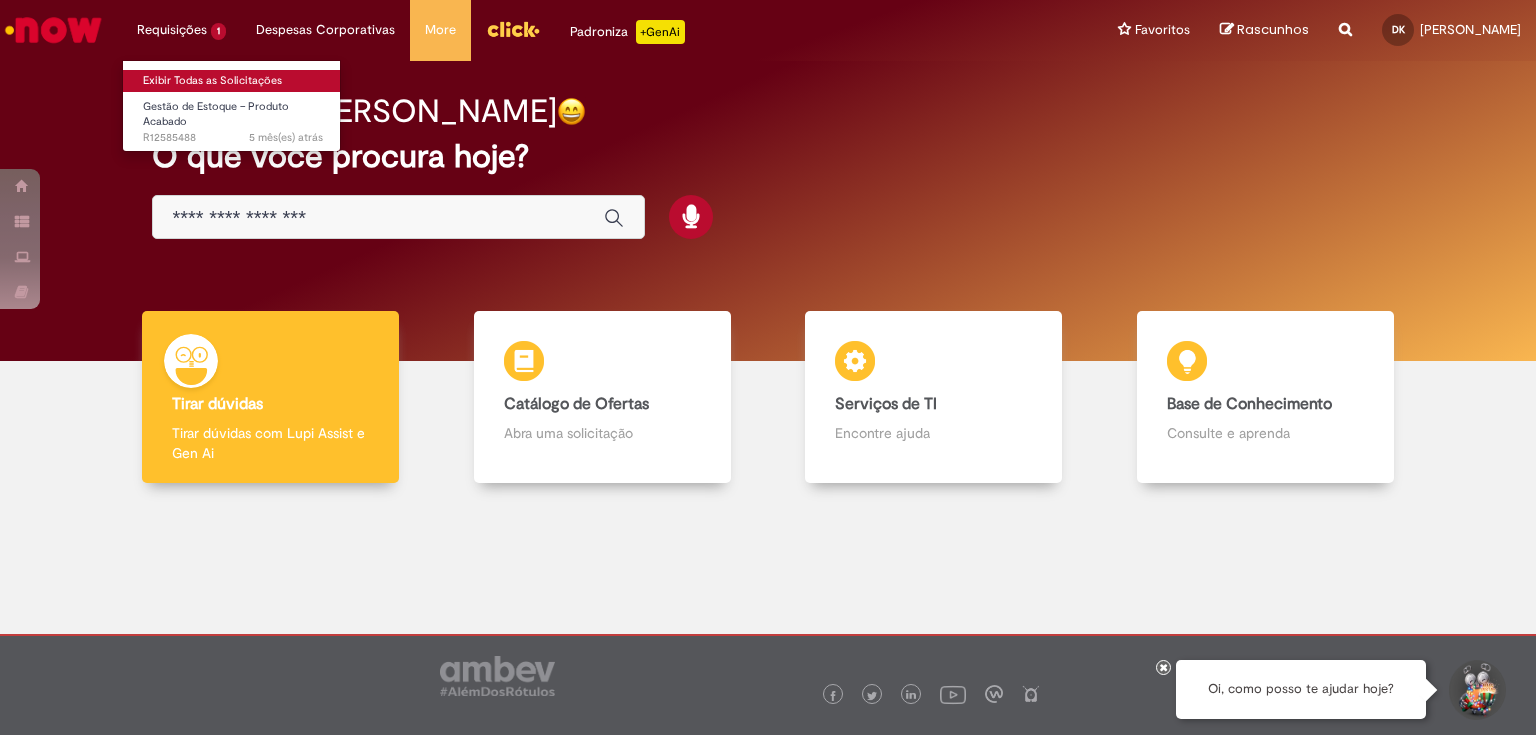 click on "Exibir Todas as Solicitações" at bounding box center [233, 81] 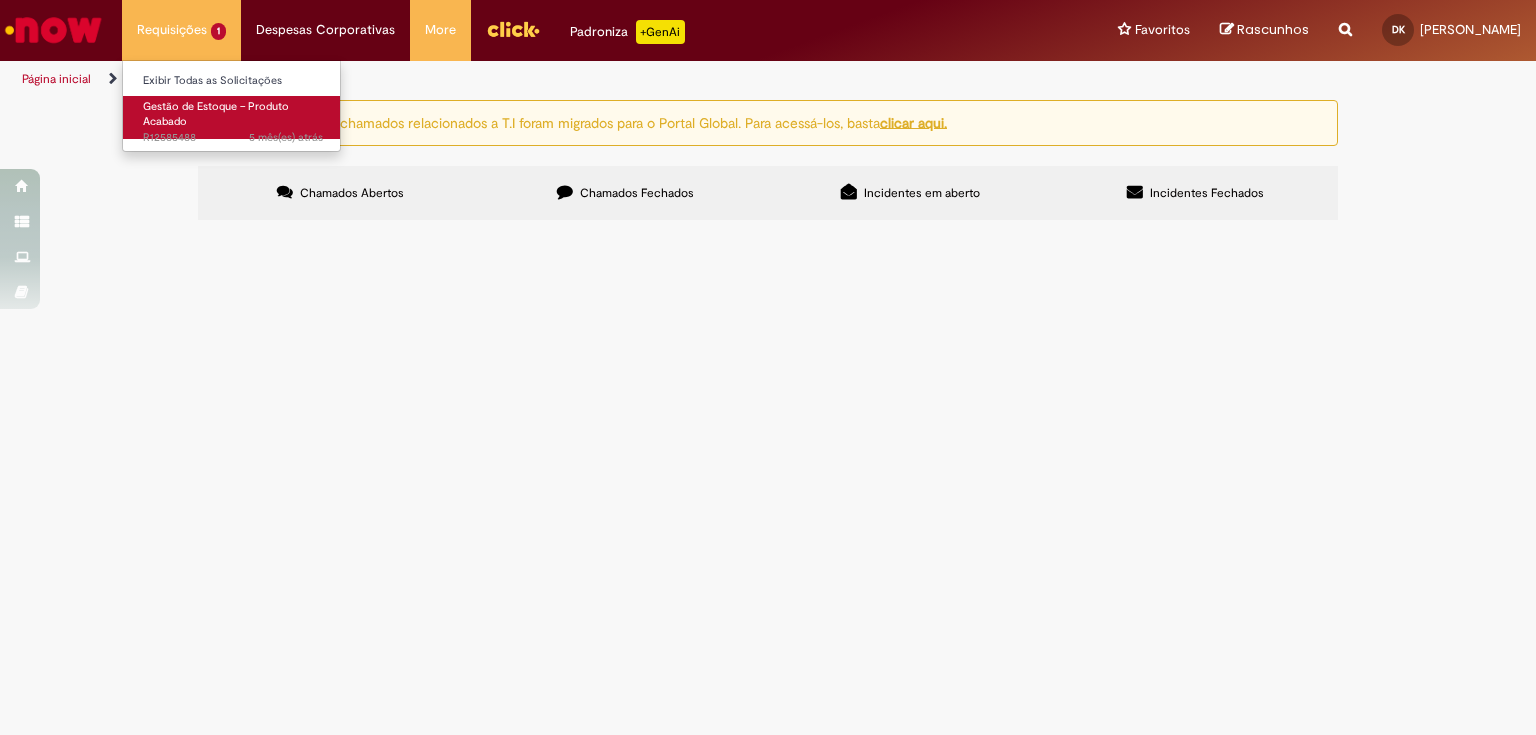 click on "Gestão de Estoque – Produto Acabado" at bounding box center (216, 114) 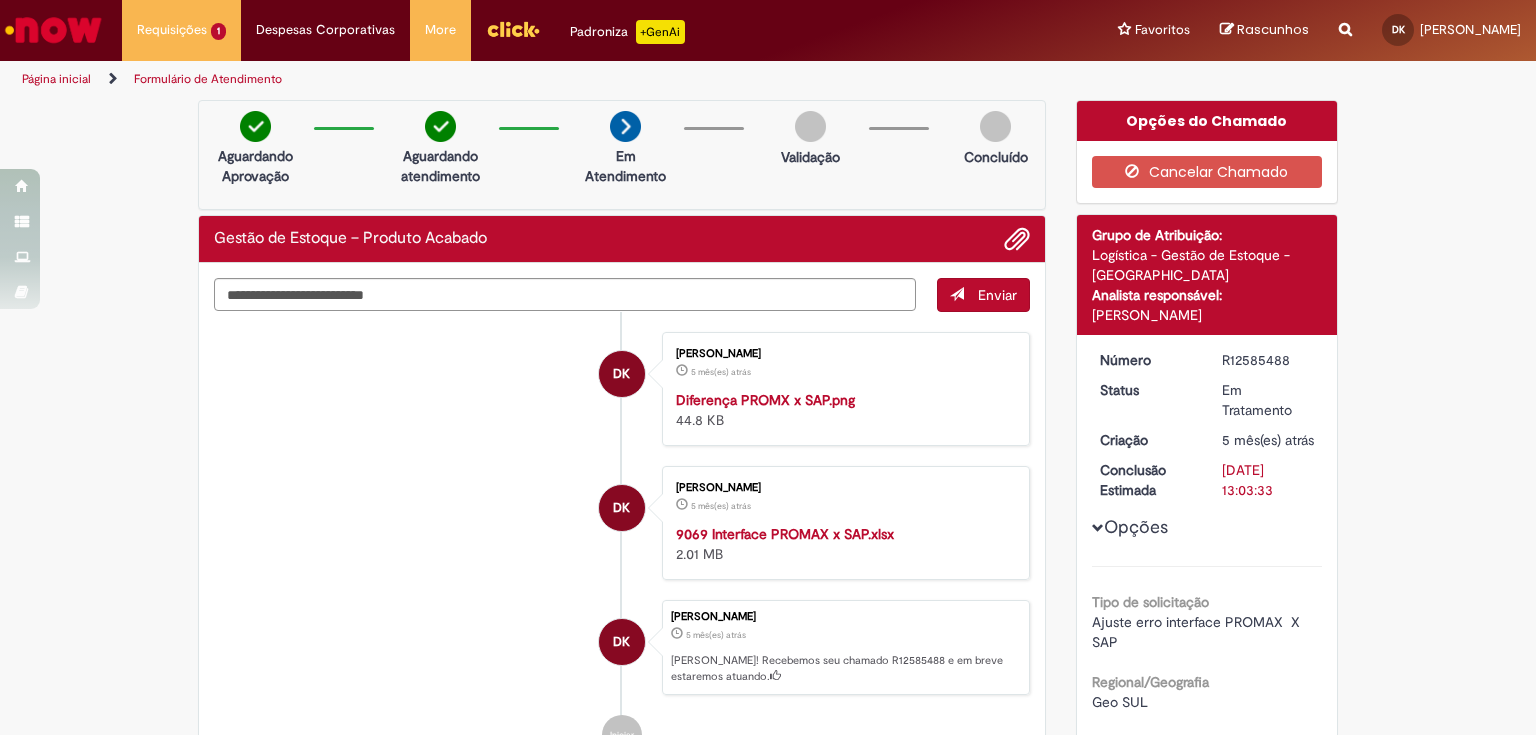 click on "Página inicial" at bounding box center [56, 79] 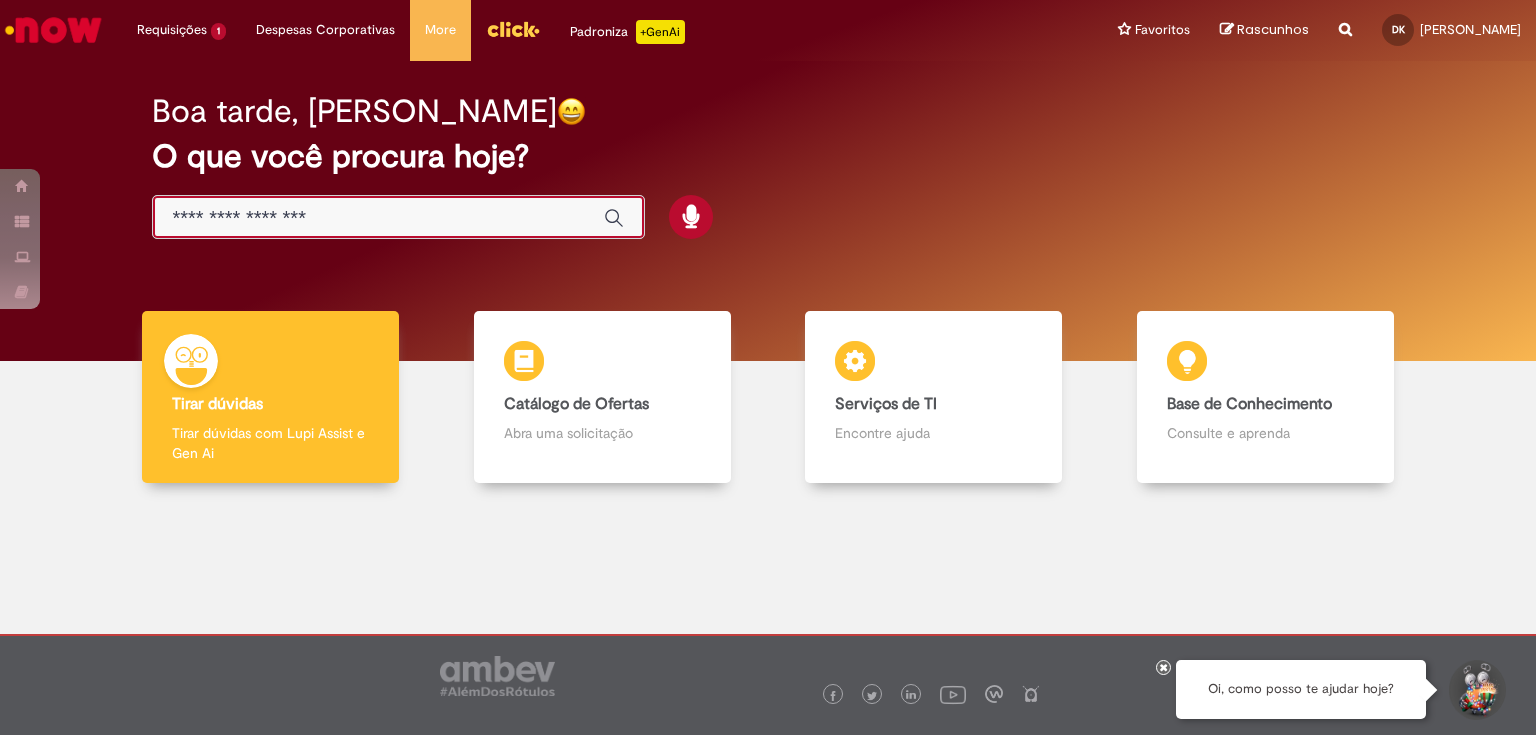 click at bounding box center [378, 218] 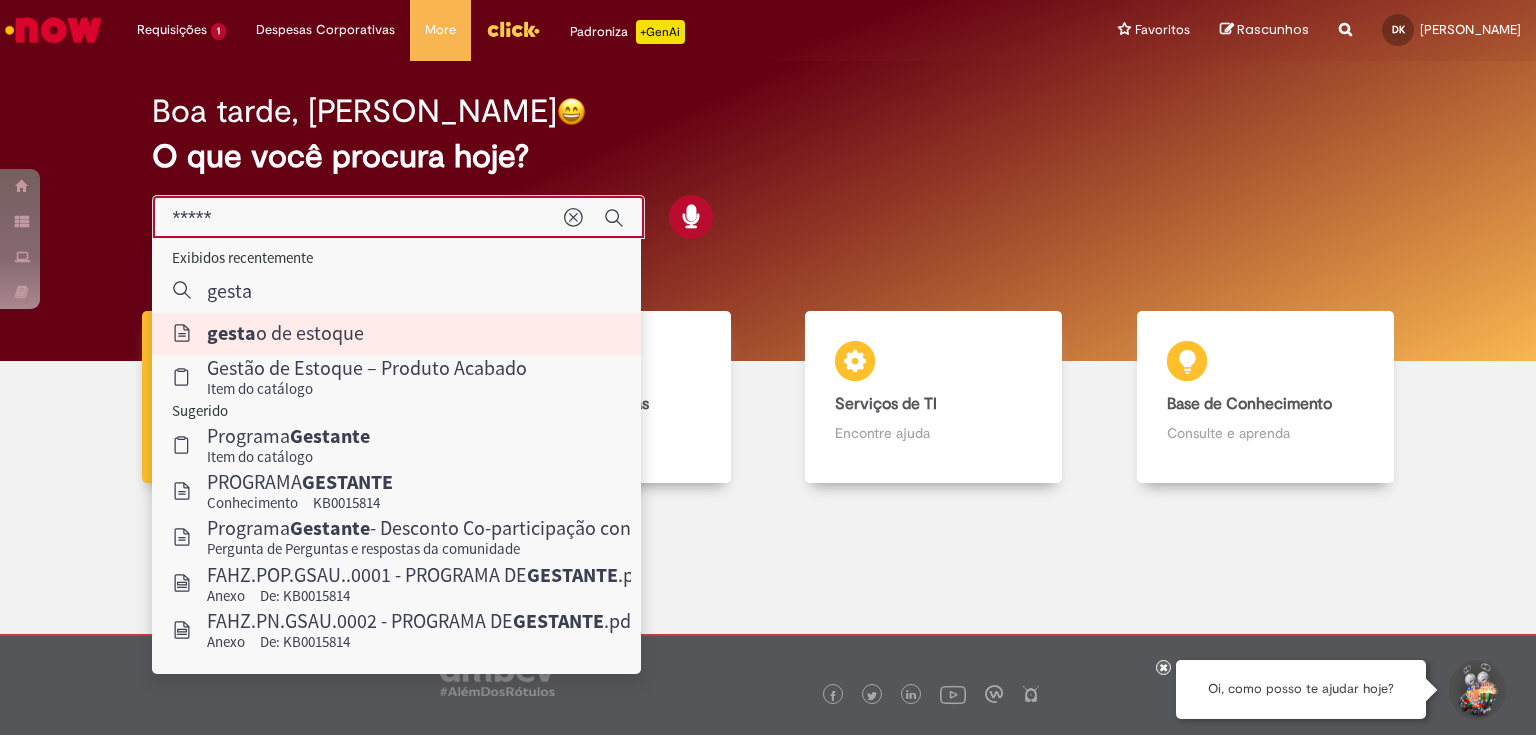 type on "**********" 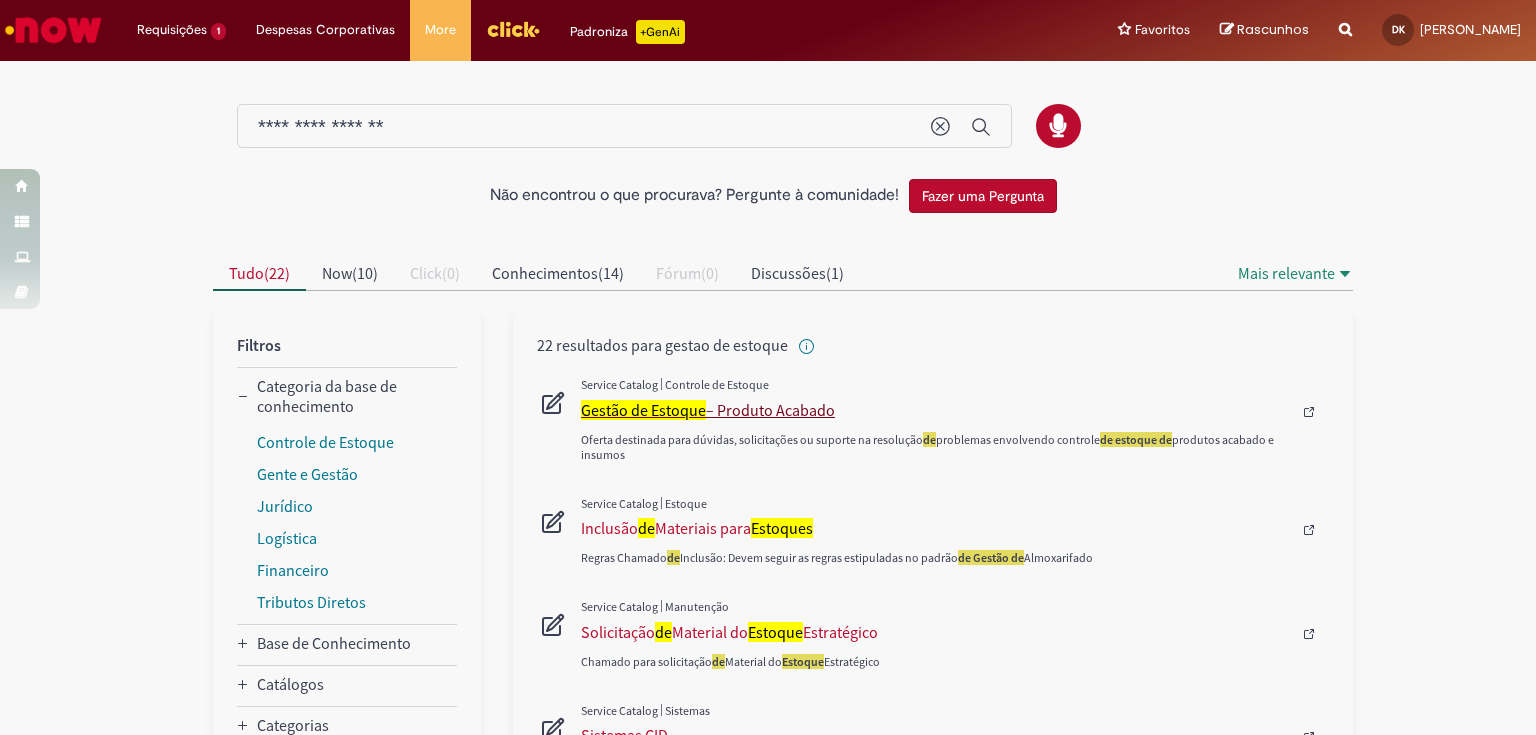 click on "Gestão de Estoque" at bounding box center (643, 410) 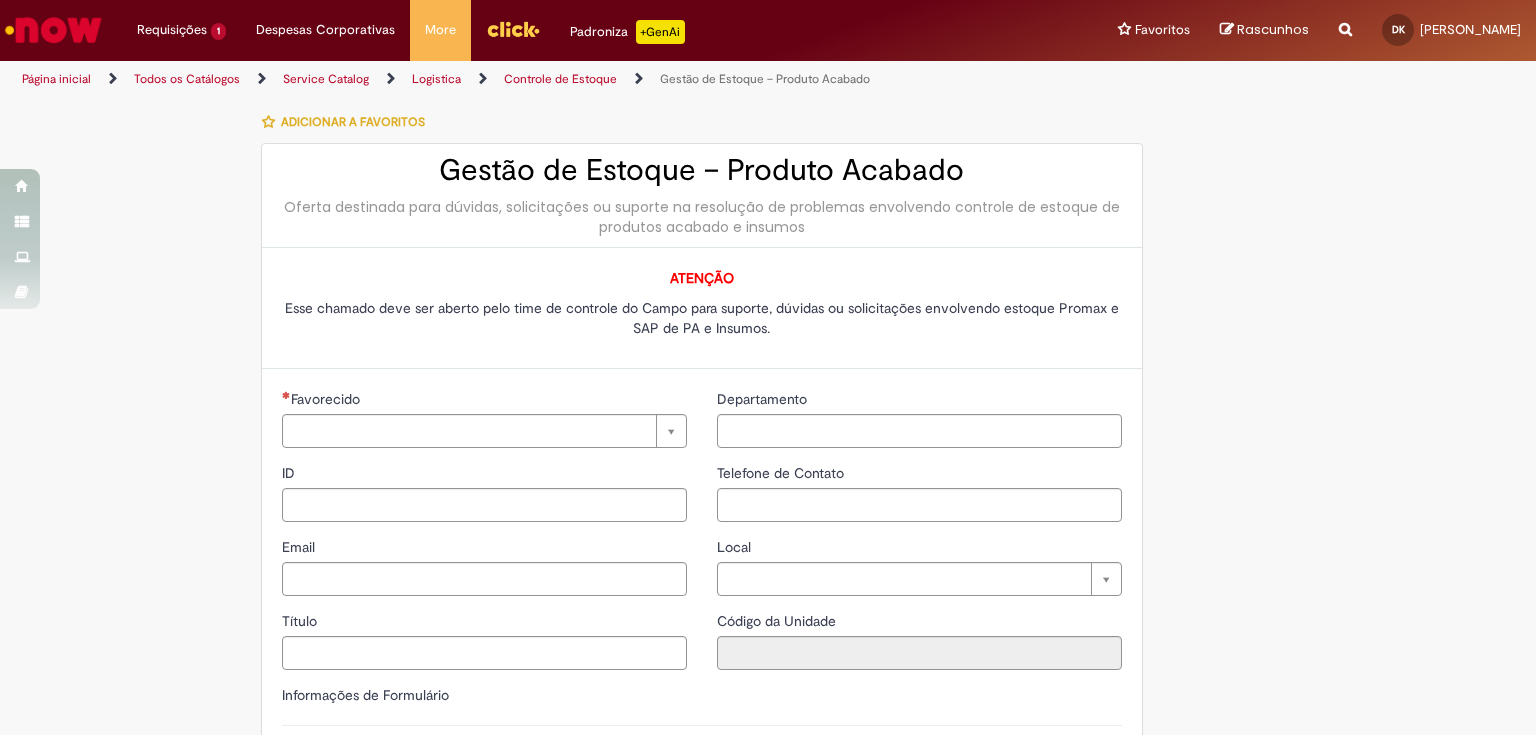 type on "********" 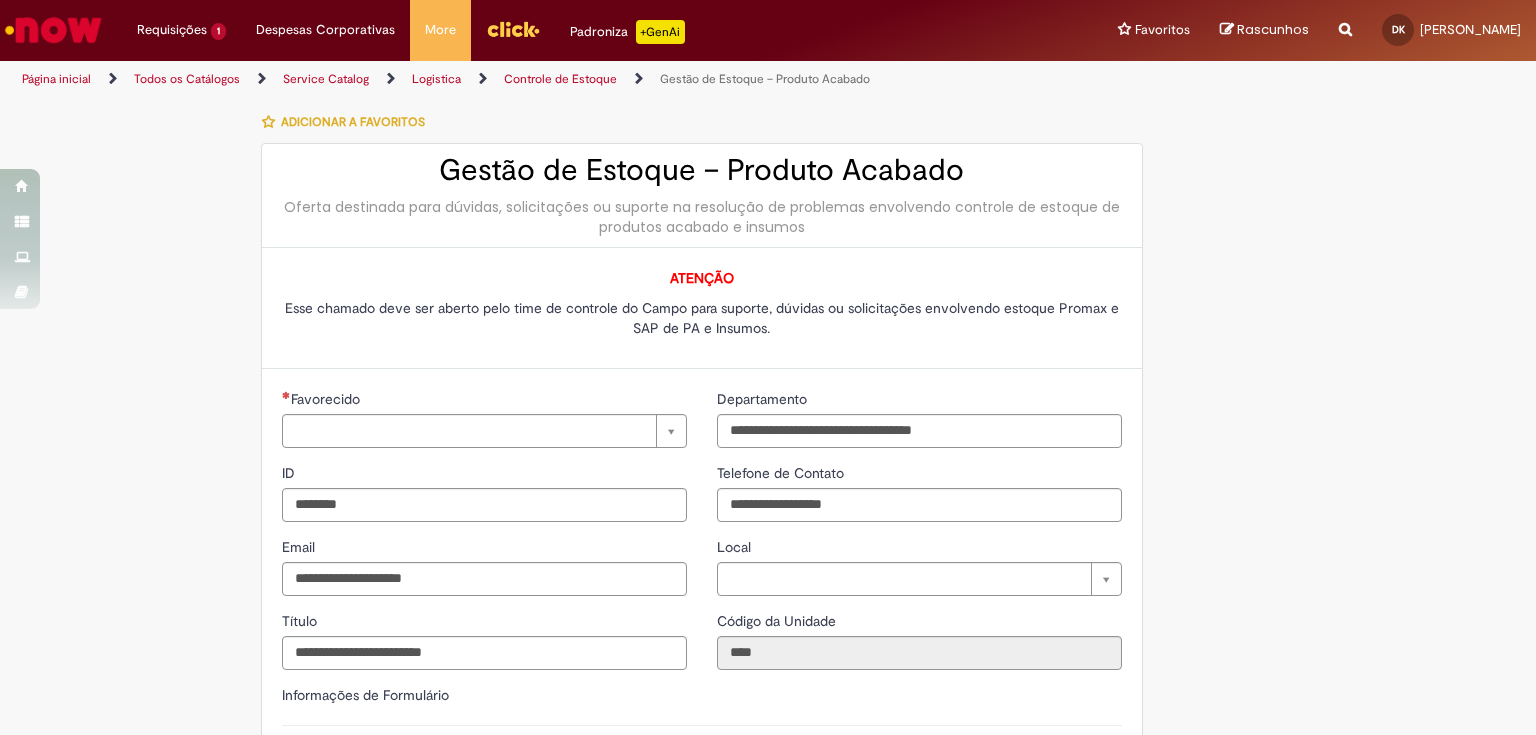 type on "**********" 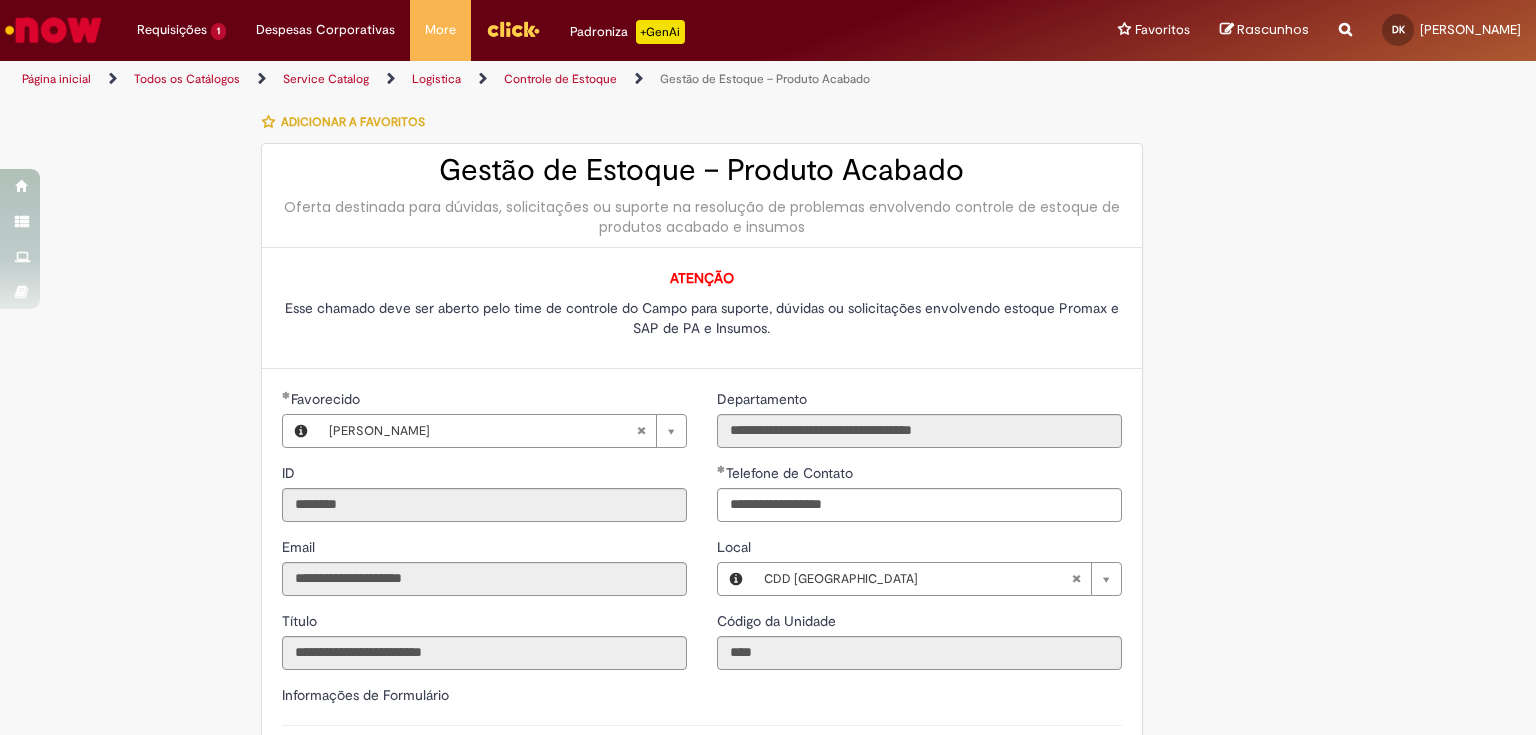 type on "**********" 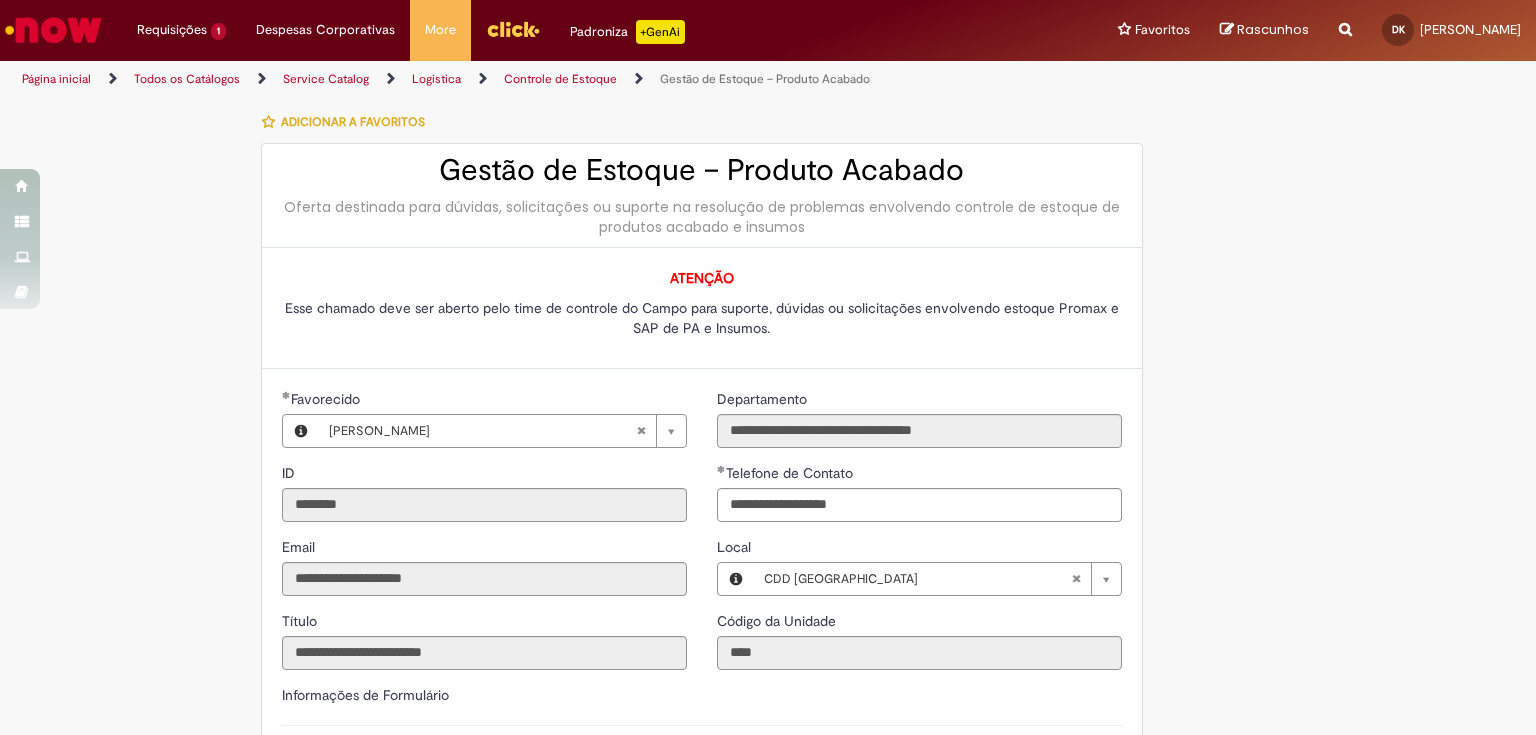 type 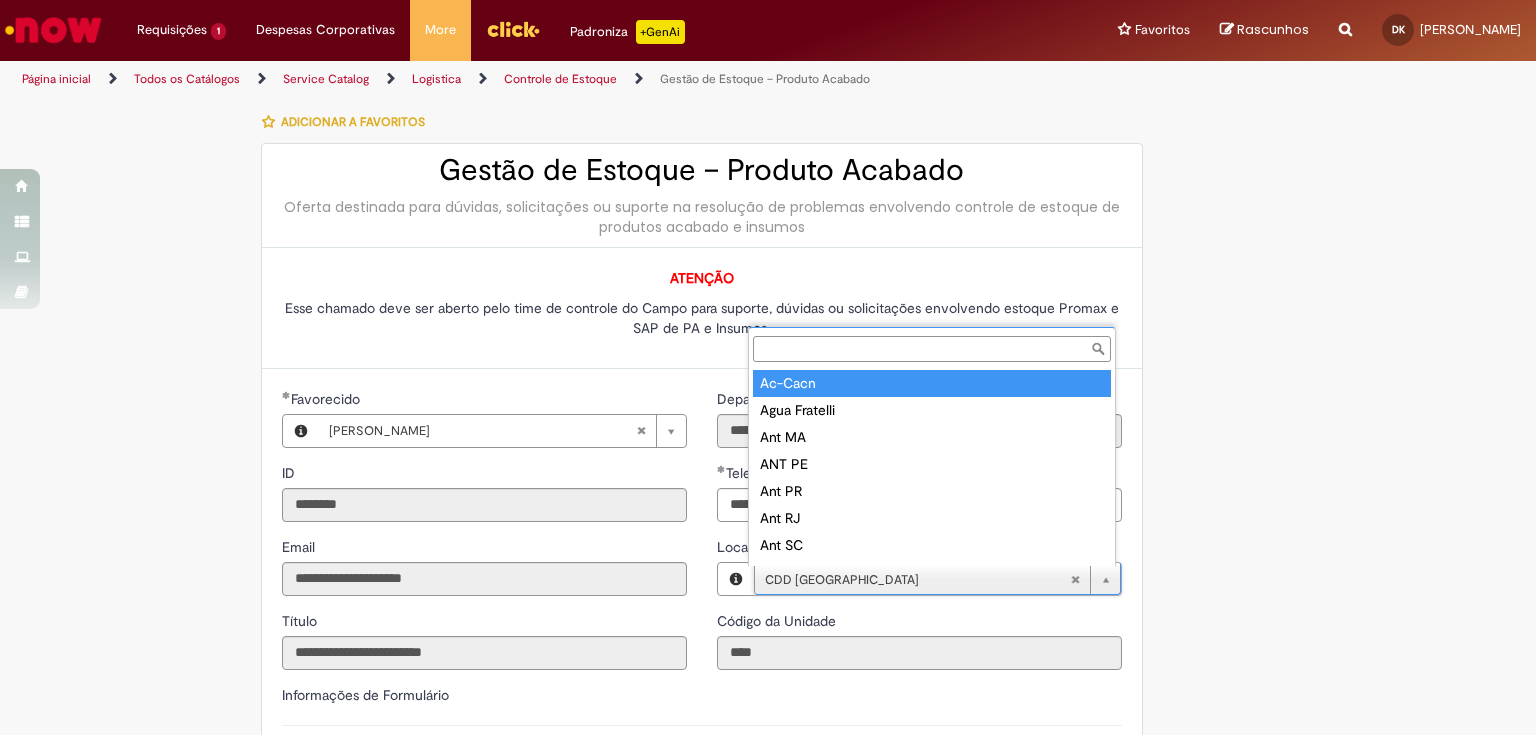 type on "*" 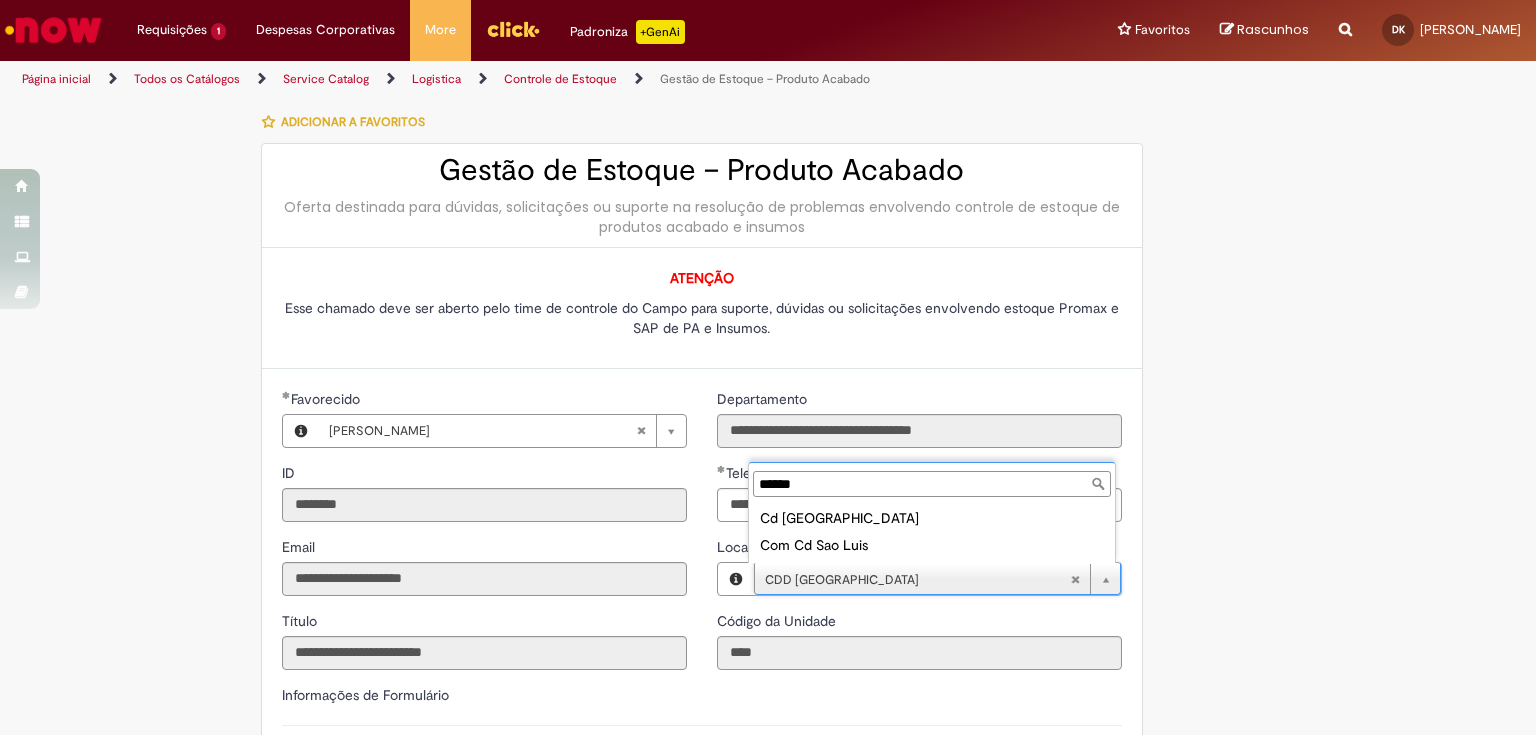 drag, startPoint x: 854, startPoint y: 482, endPoint x: 749, endPoint y: 494, distance: 105.68349 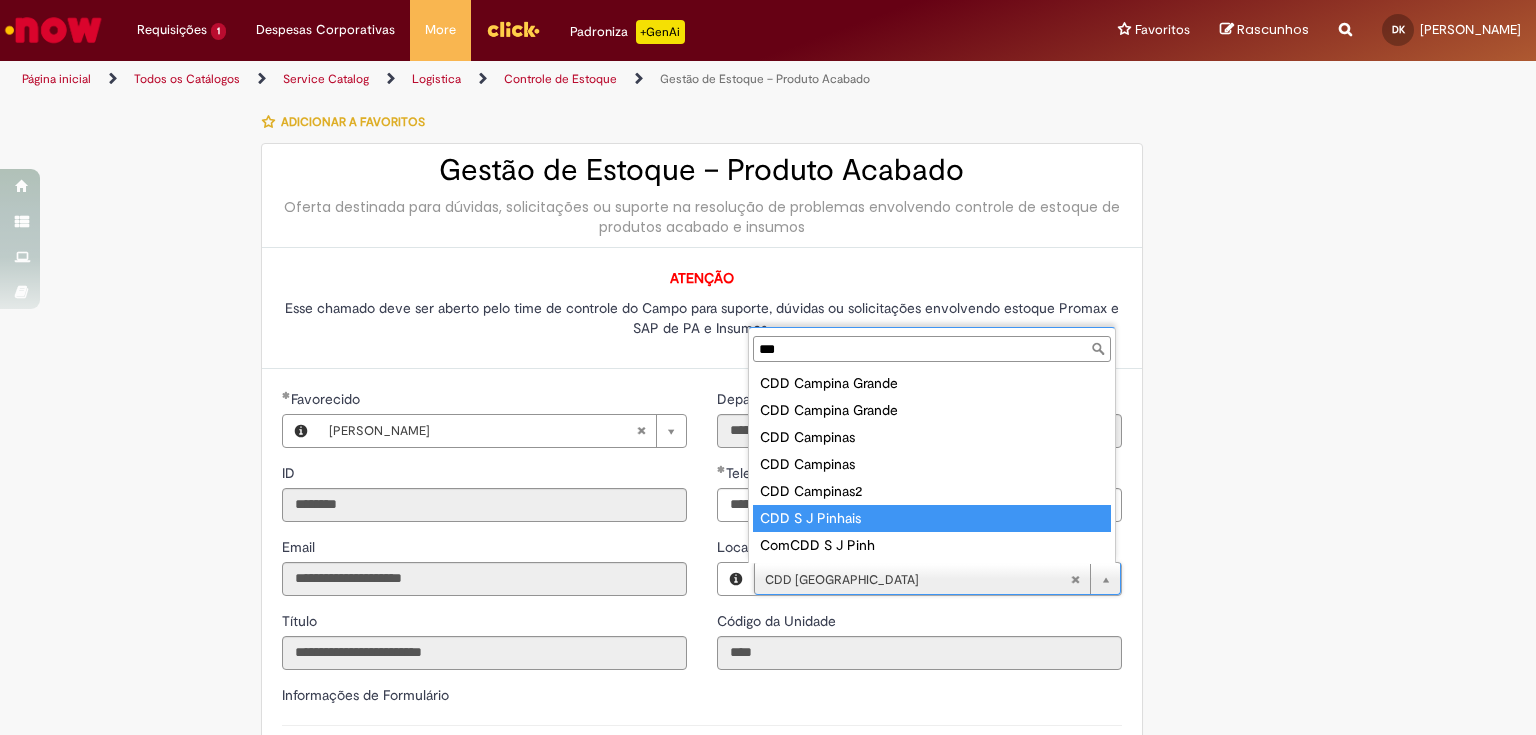 type on "***" 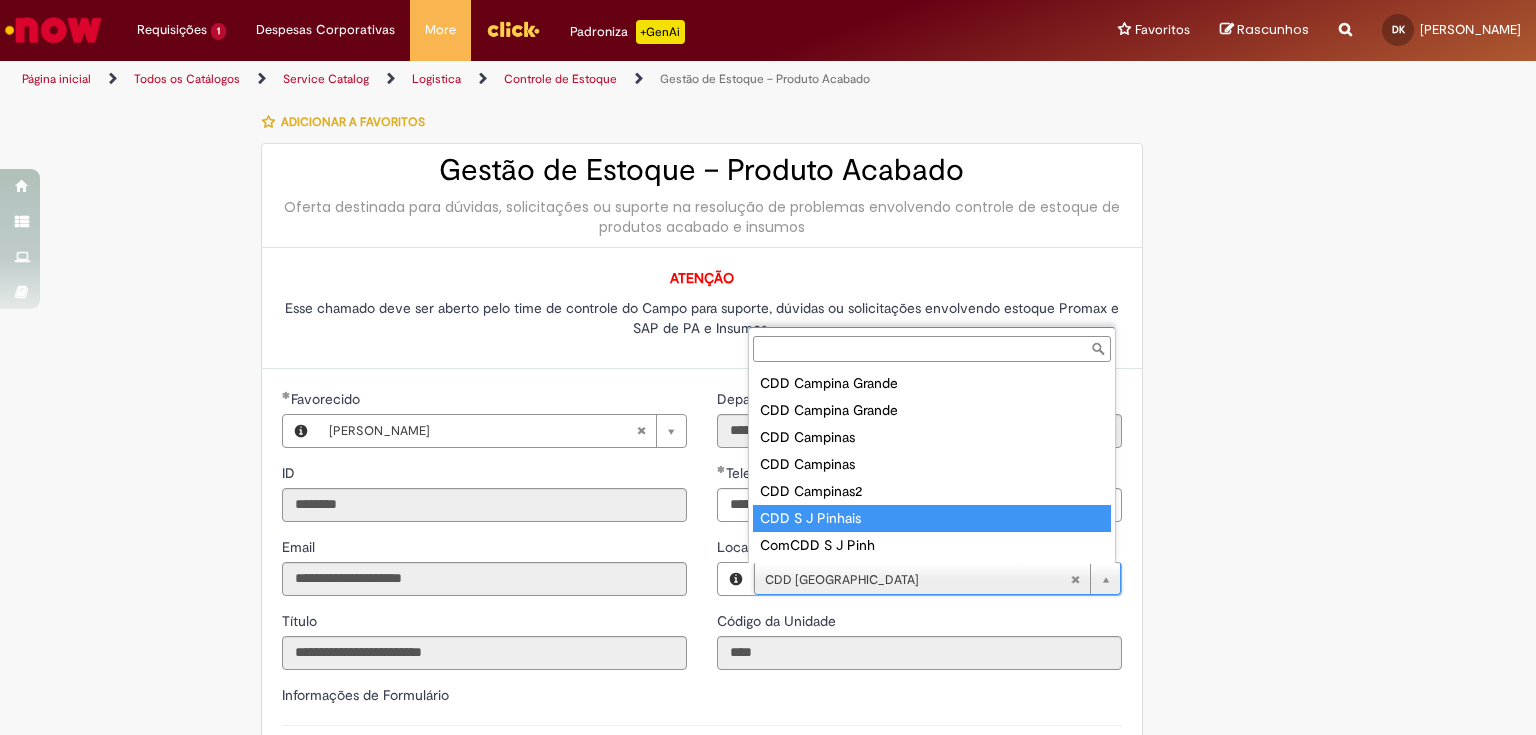 type on "****" 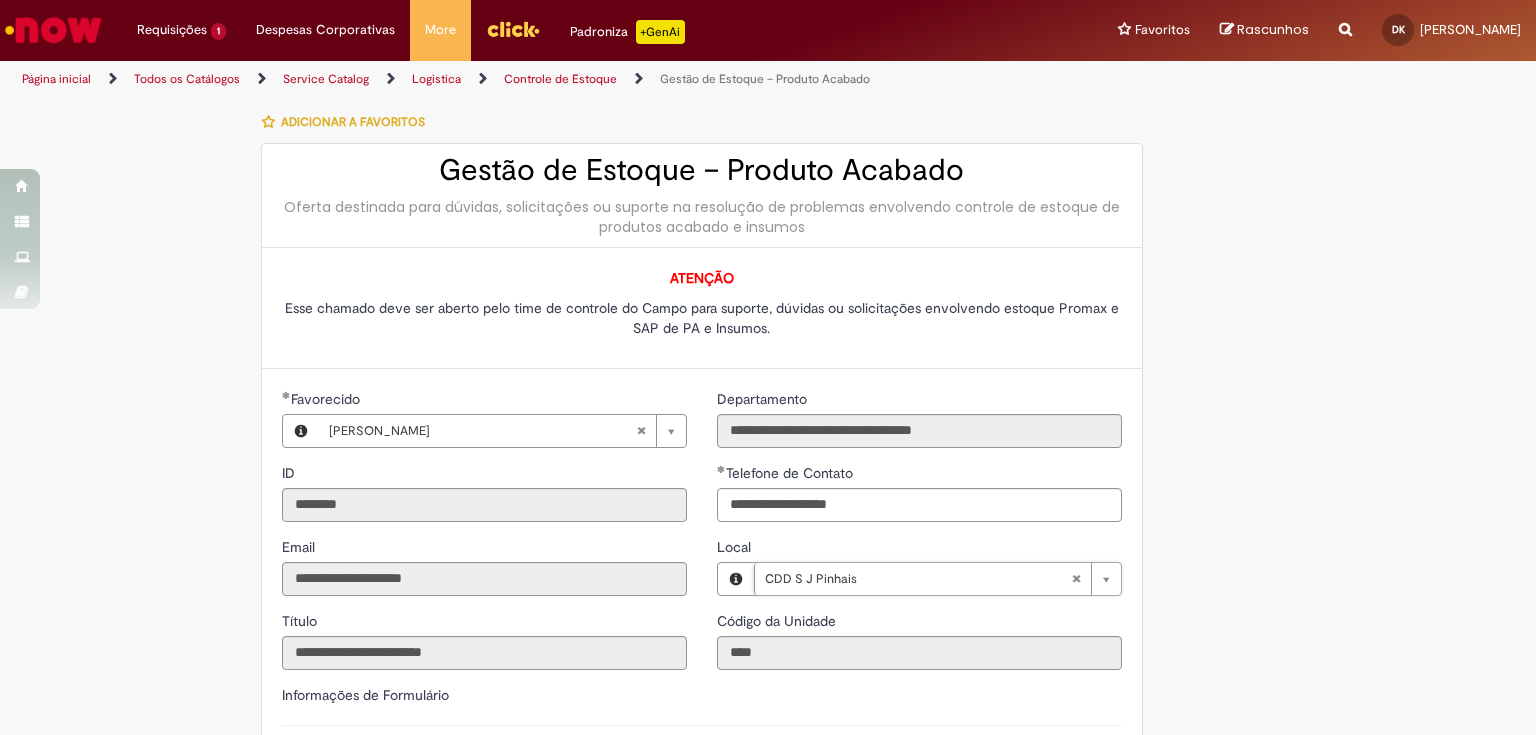 scroll, scrollTop: 0, scrollLeft: 81, axis: horizontal 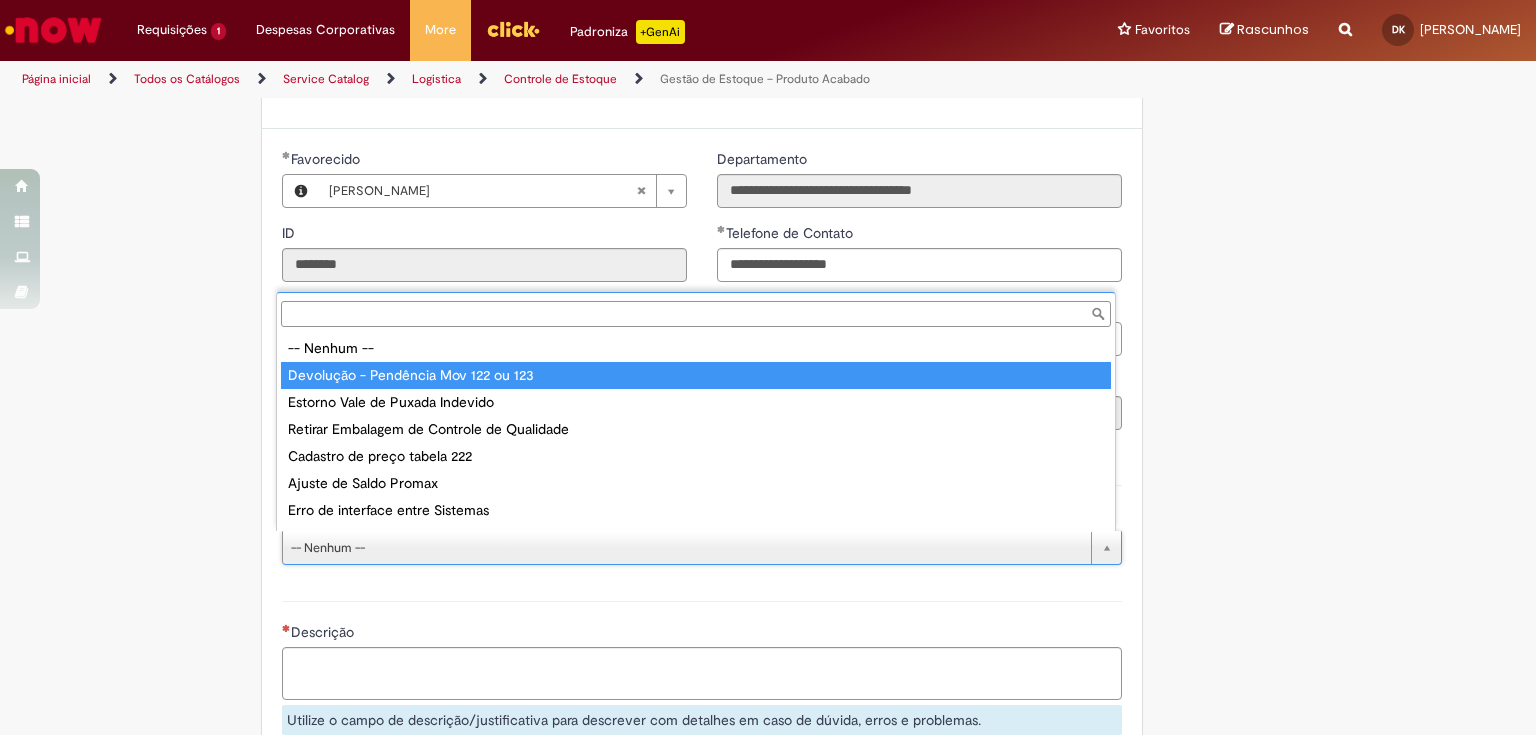 type on "**********" 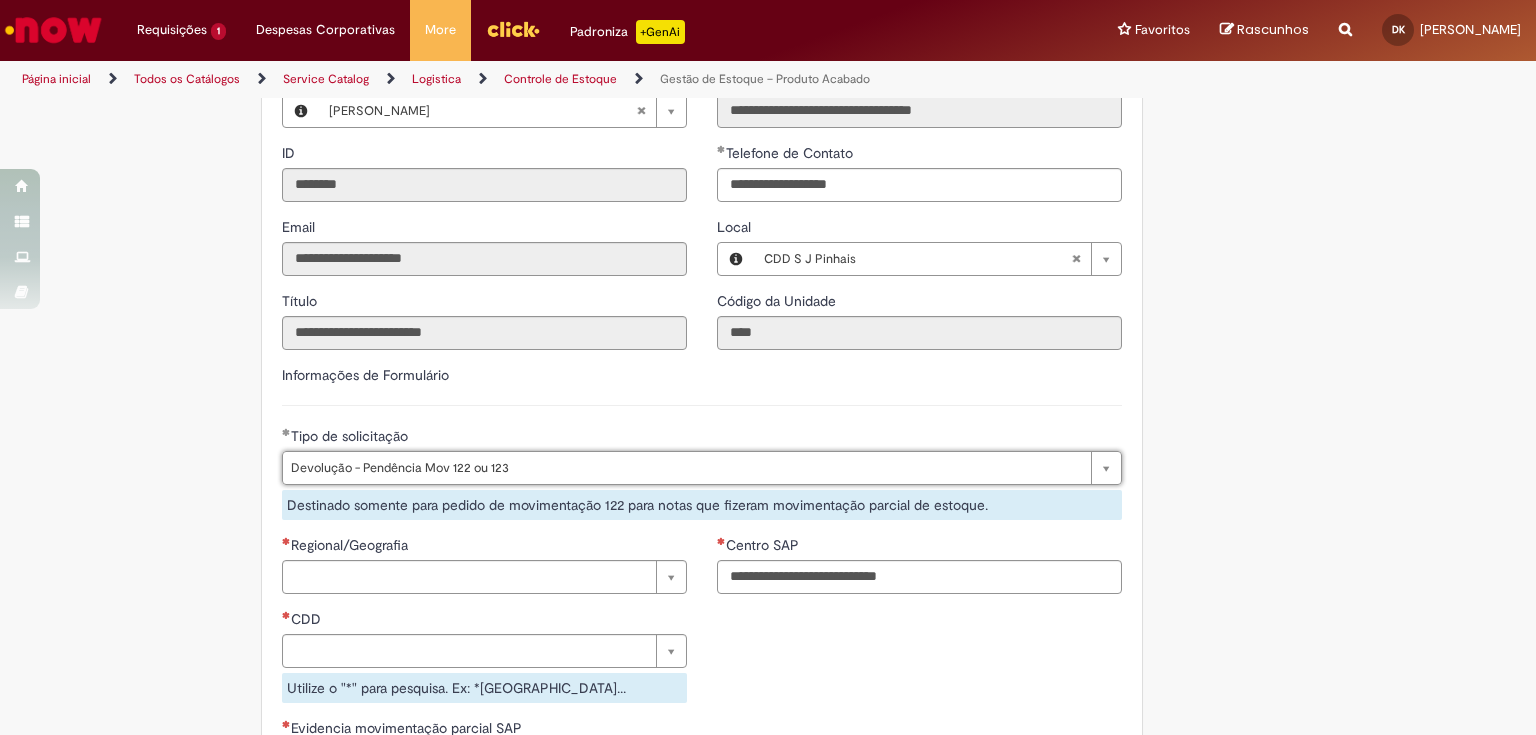 scroll, scrollTop: 480, scrollLeft: 0, axis: vertical 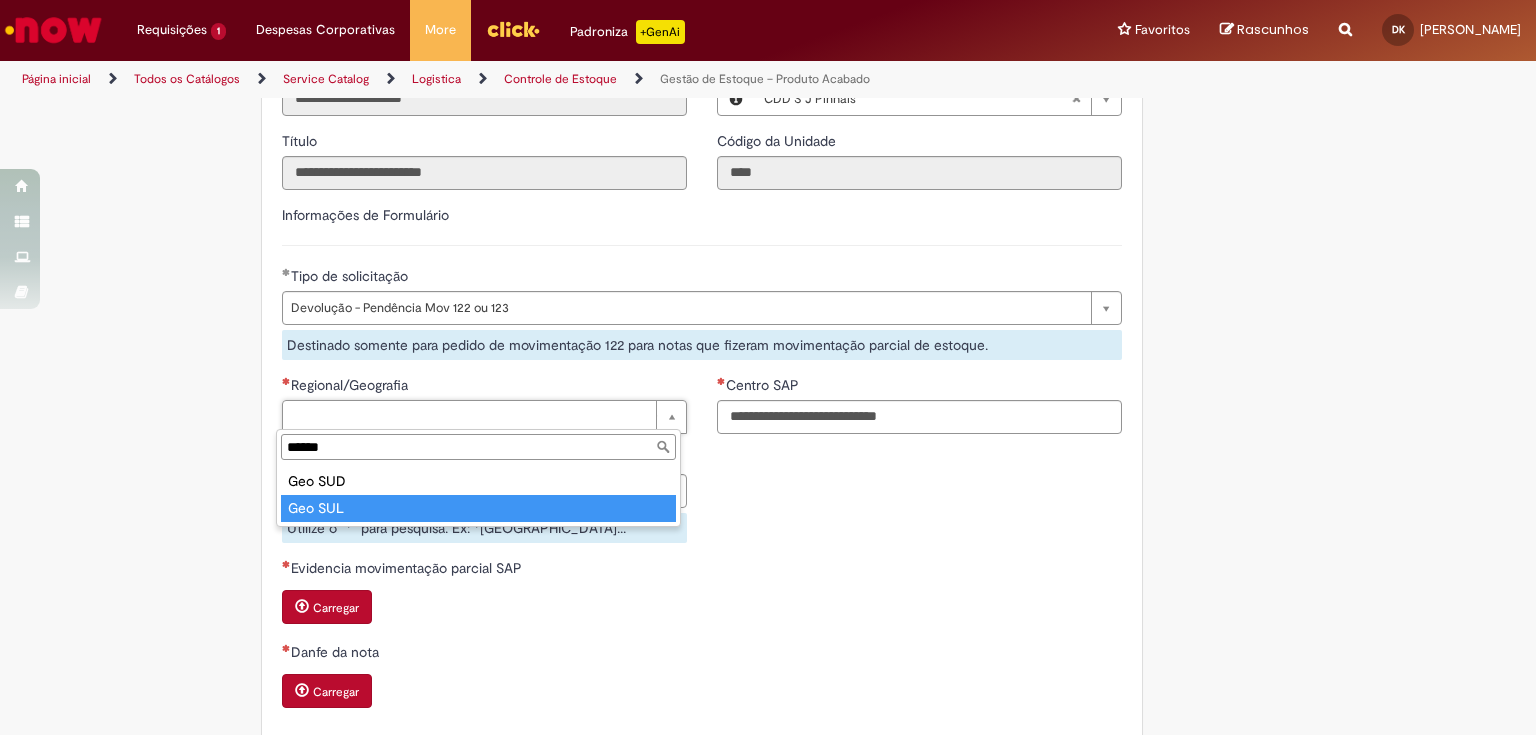 type on "******" 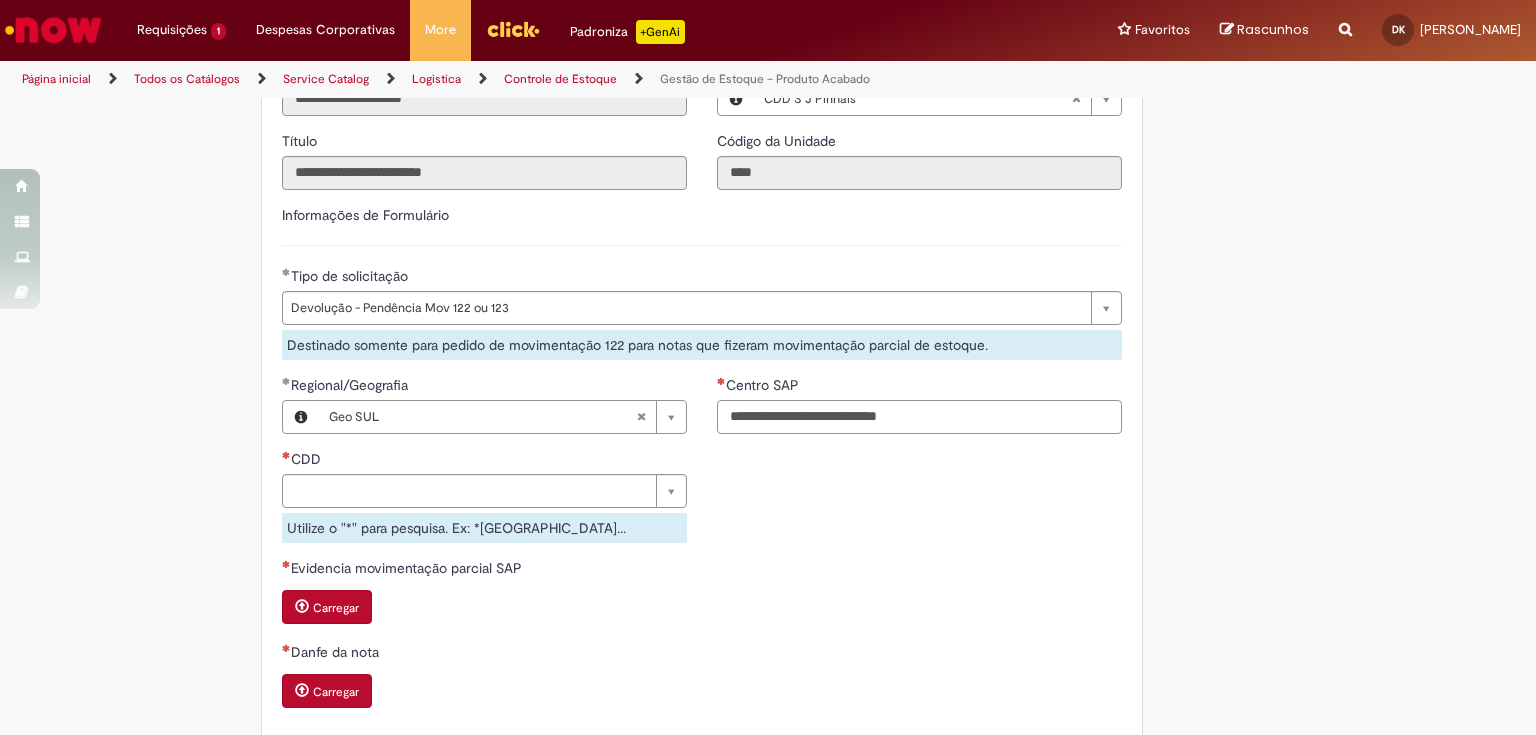 click on "Centro SAP" at bounding box center (919, 417) 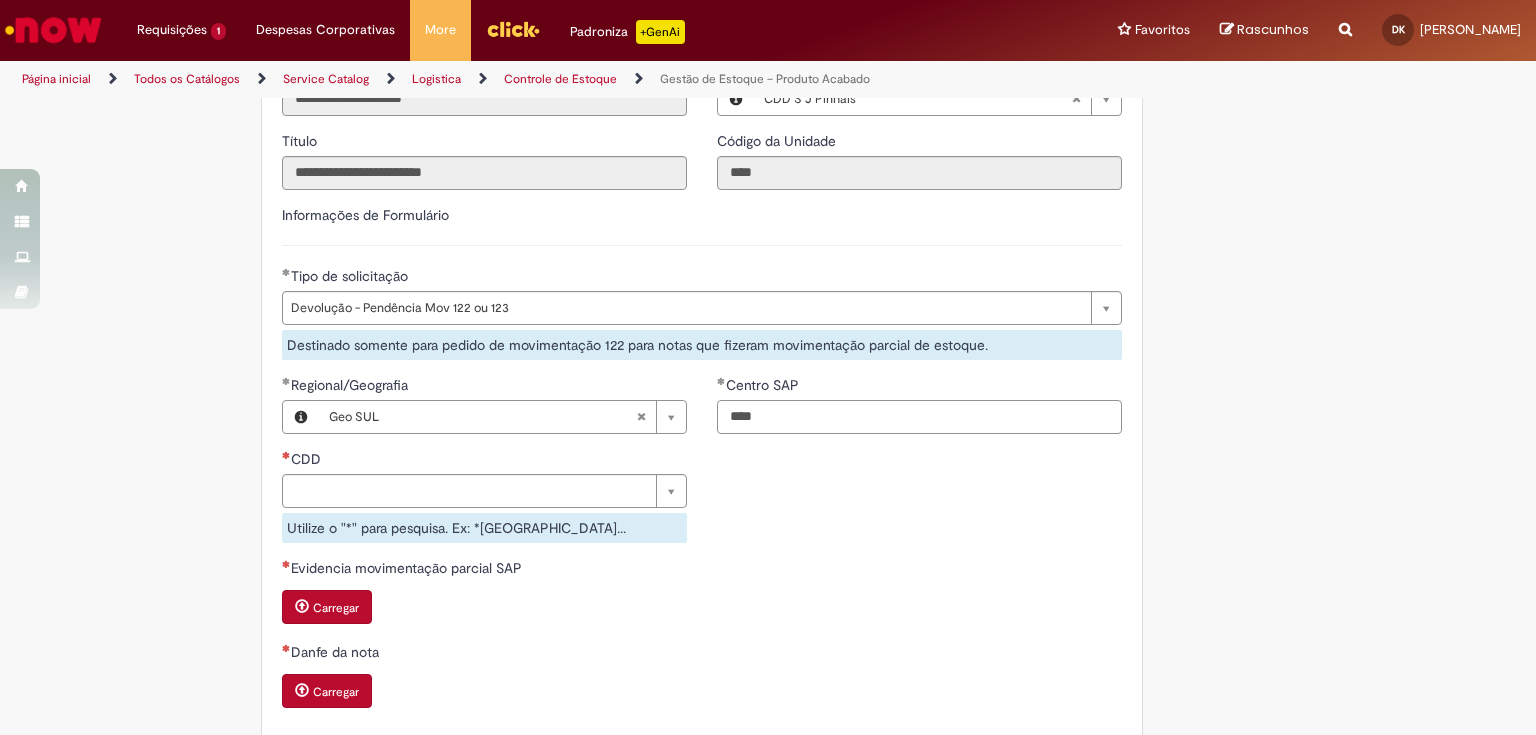type on "****" 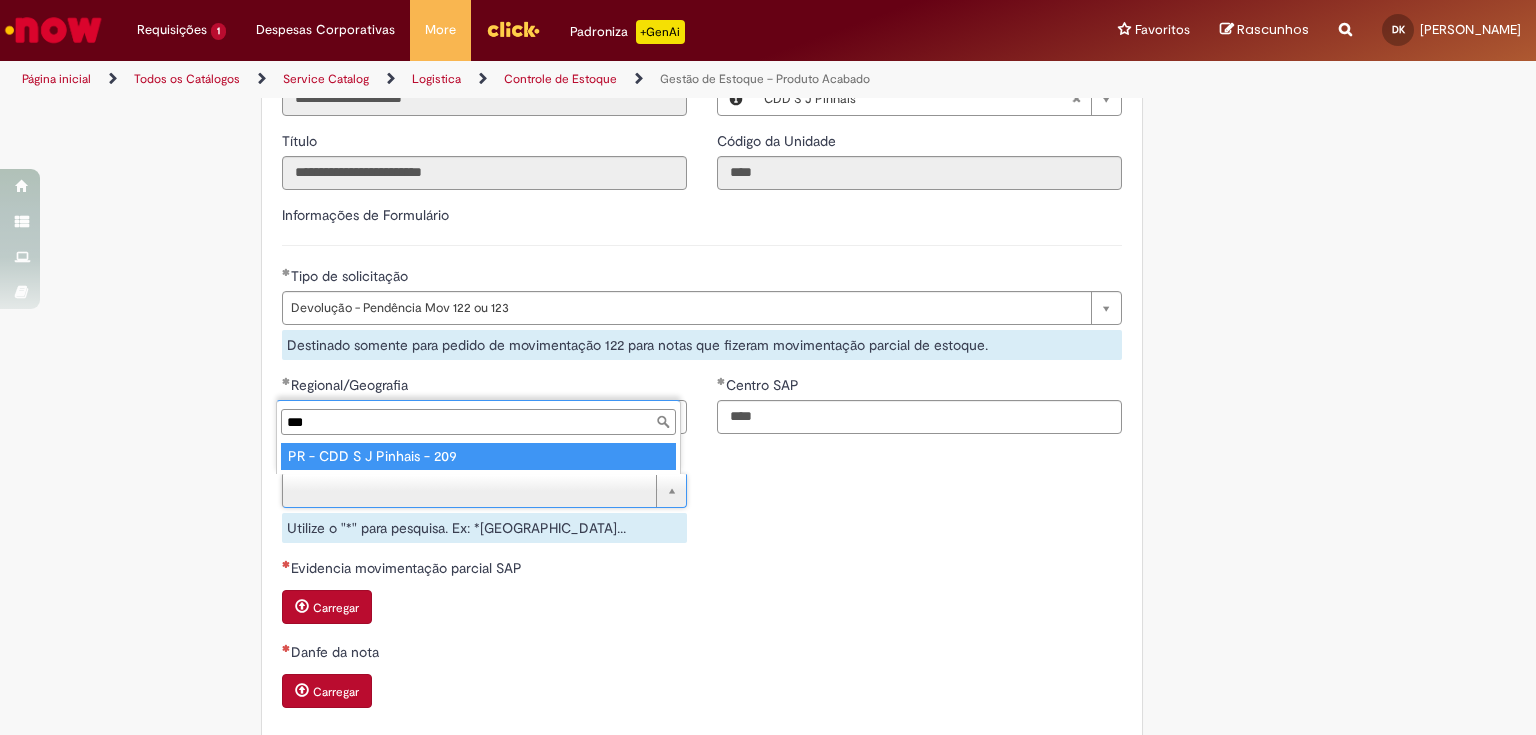 type on "***" 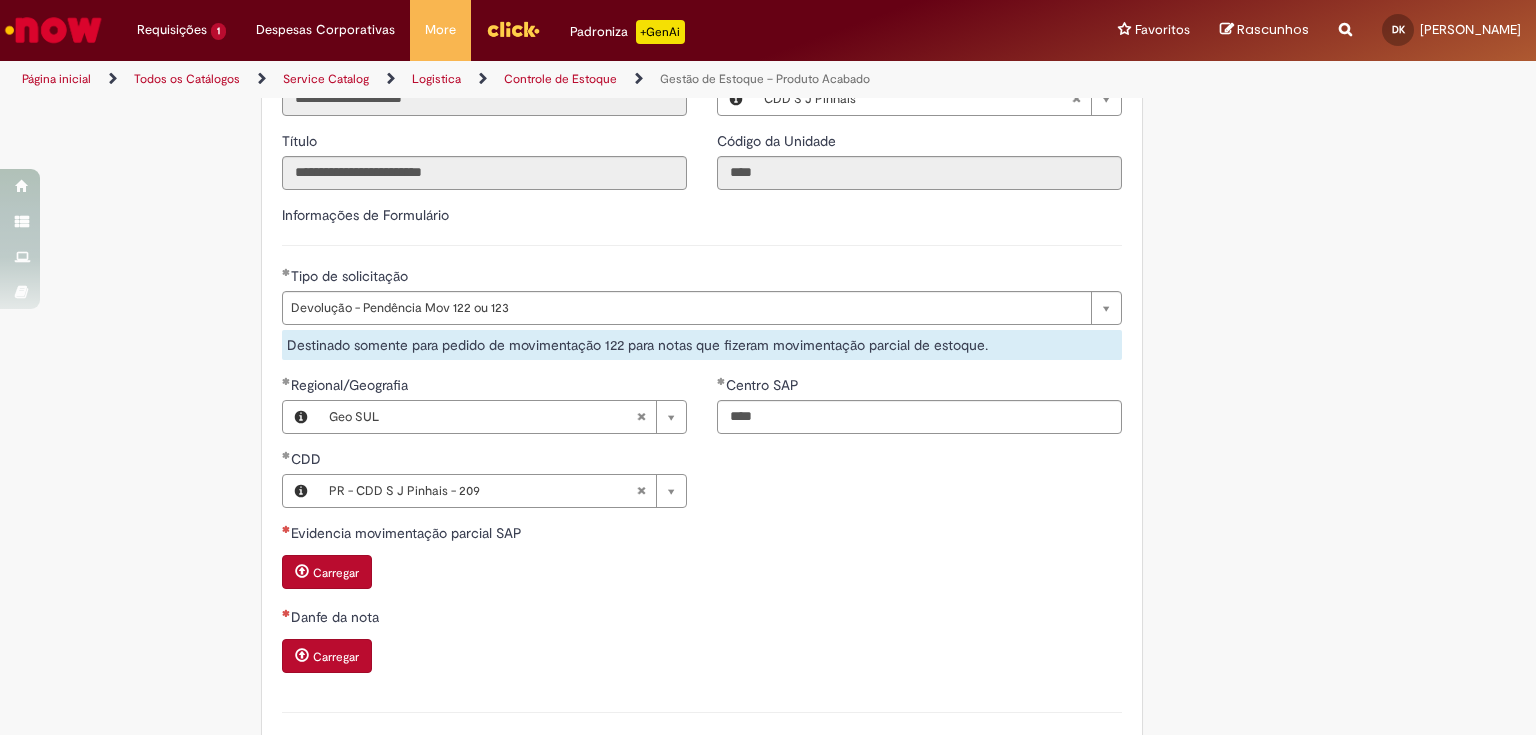 click on "Carregar" at bounding box center [336, 573] 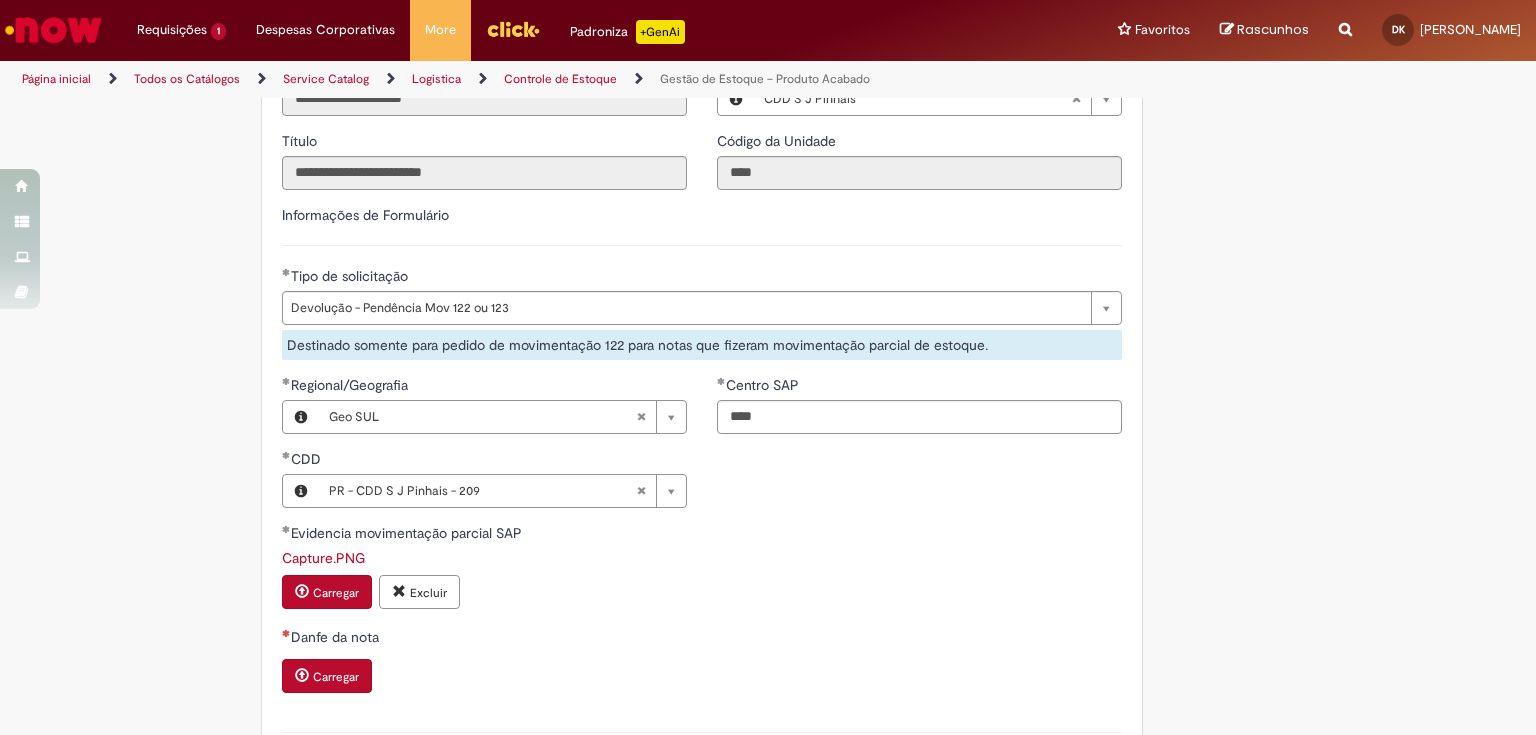 click on "Carregar" at bounding box center (327, 676) 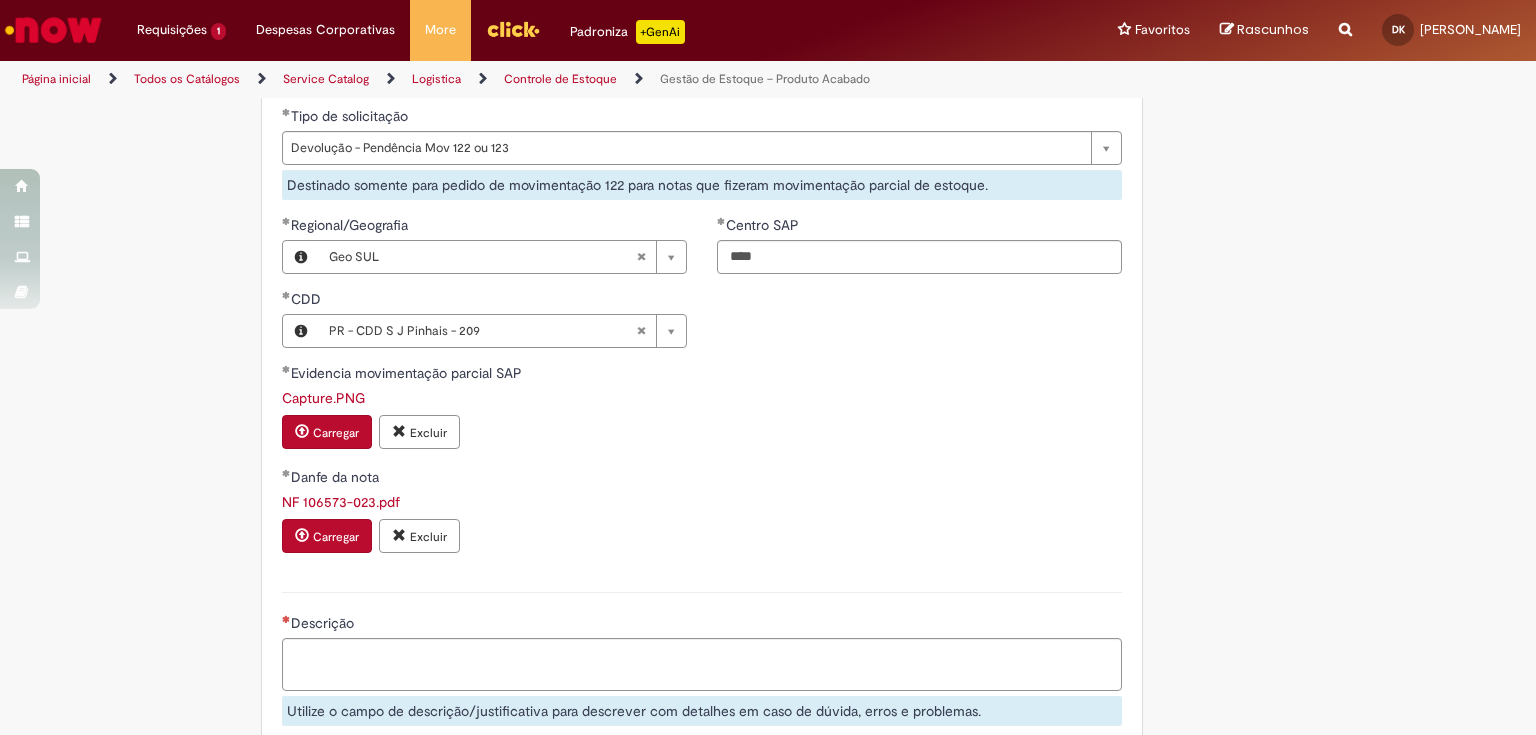 scroll, scrollTop: 640, scrollLeft: 0, axis: vertical 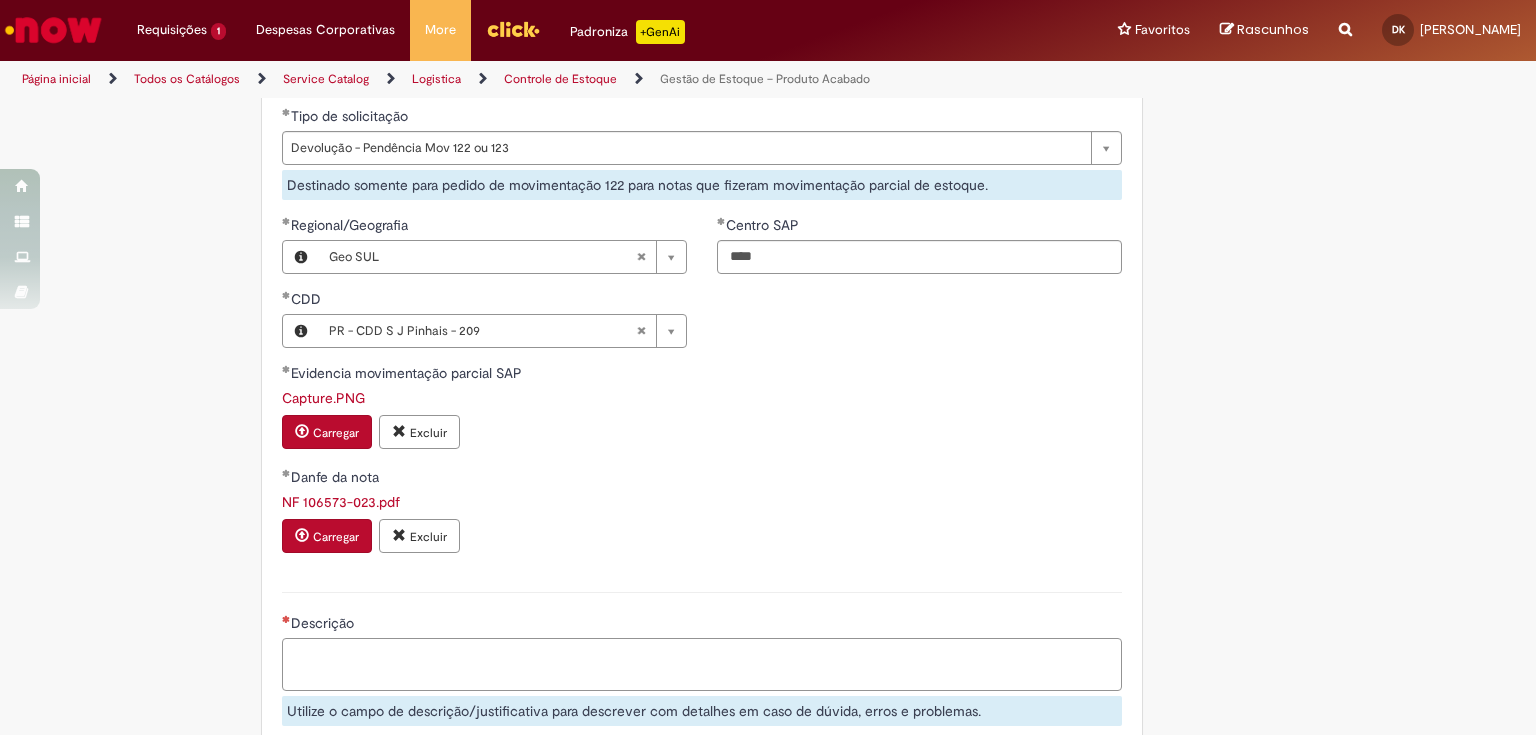 click on "Descrição" at bounding box center (702, 665) 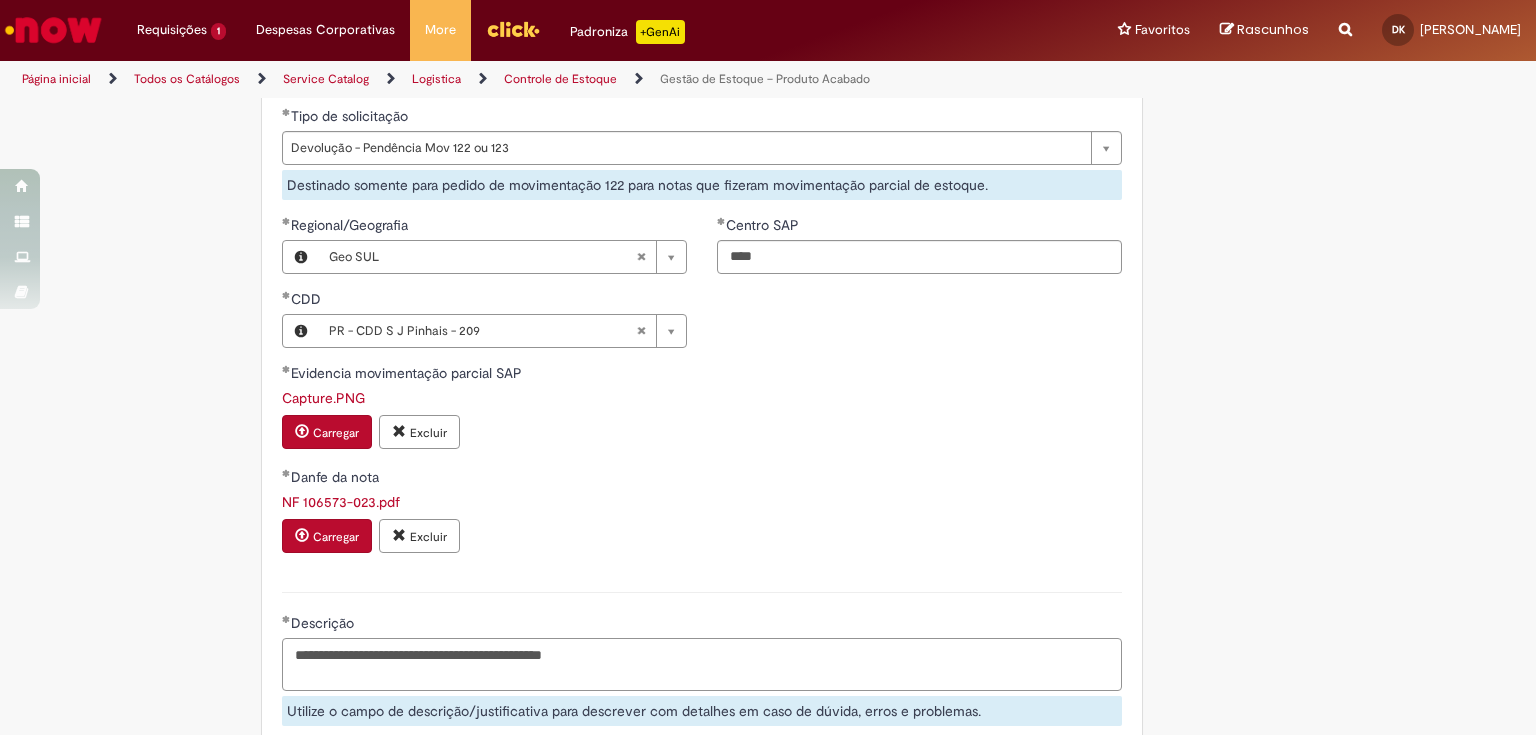 click on "**********" at bounding box center [702, 665] 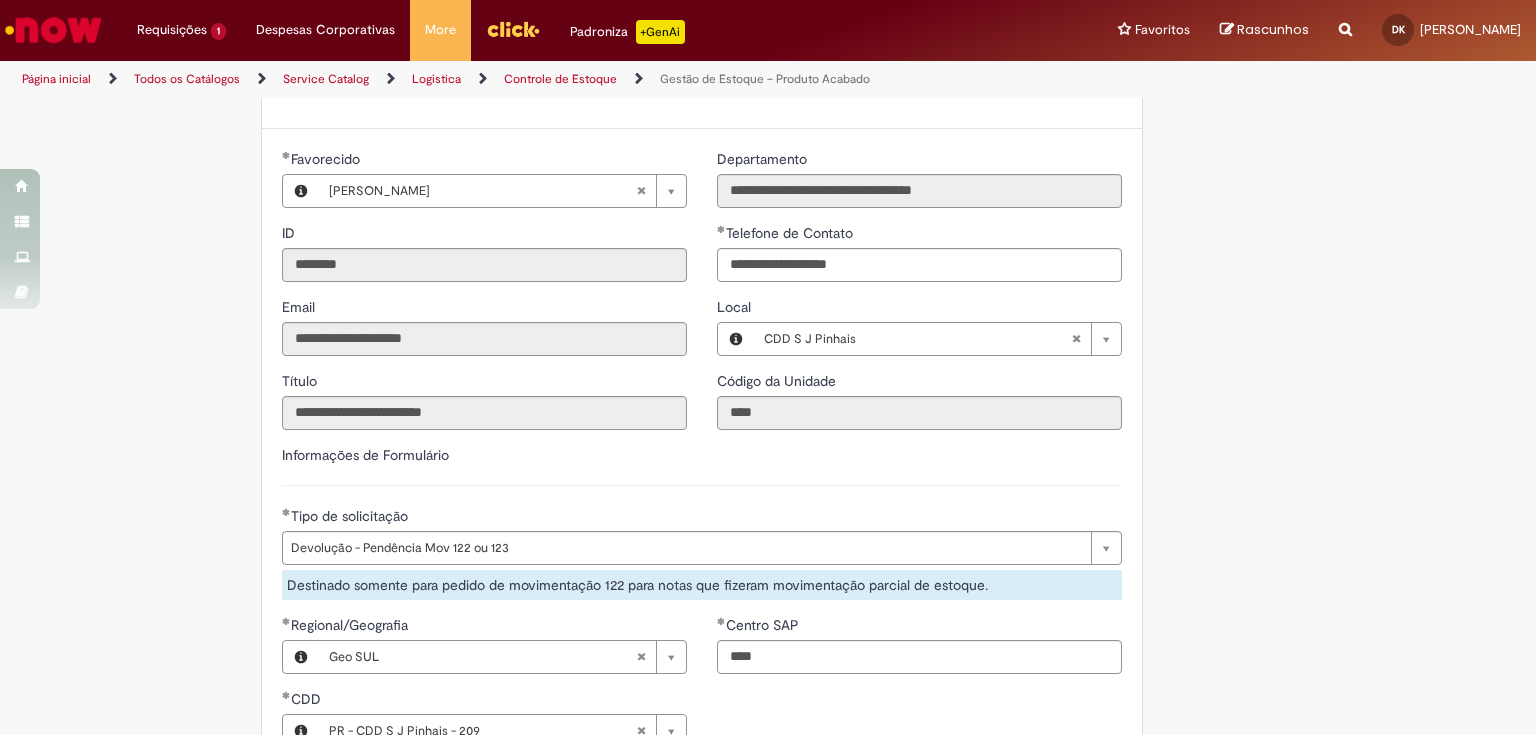 scroll, scrollTop: 0, scrollLeft: 0, axis: both 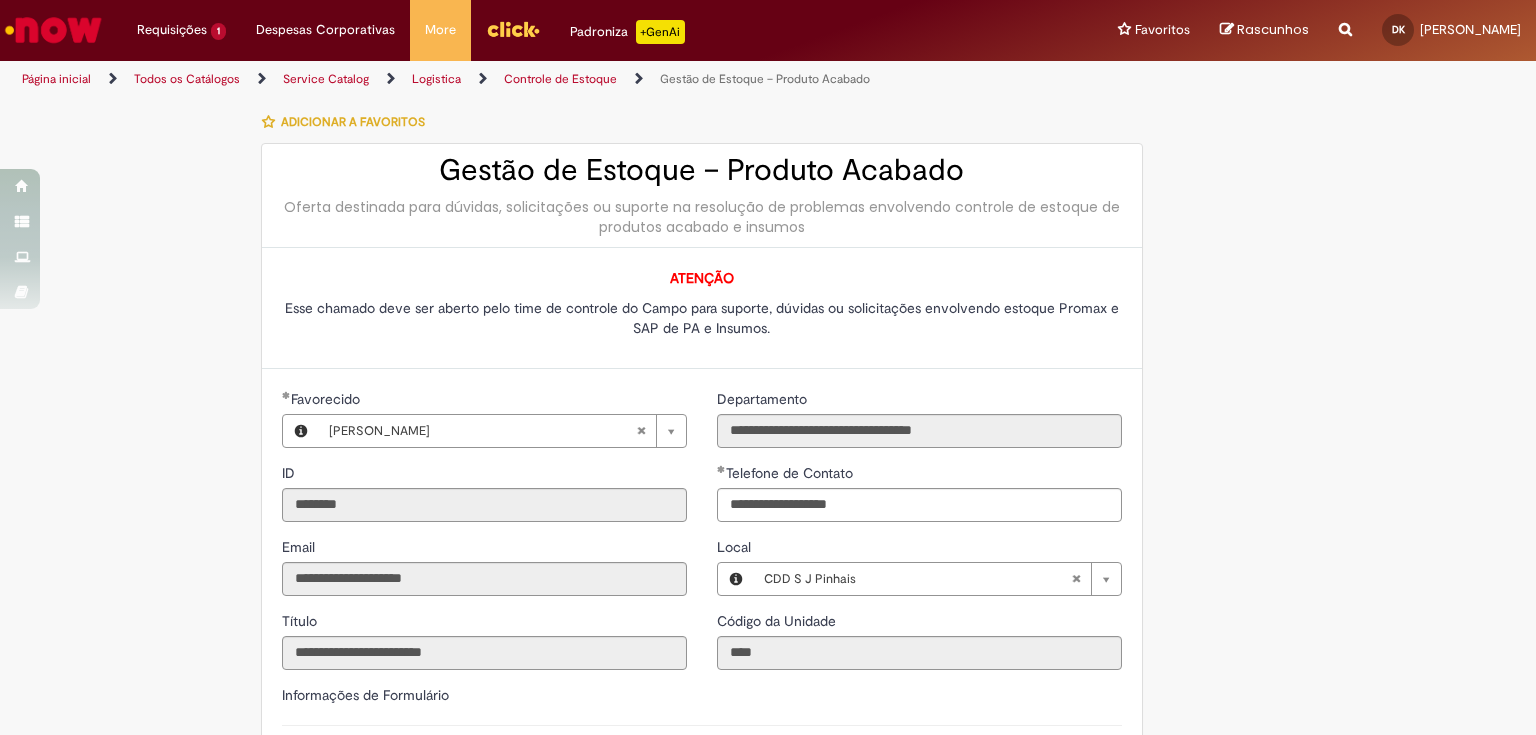 type on "**********" 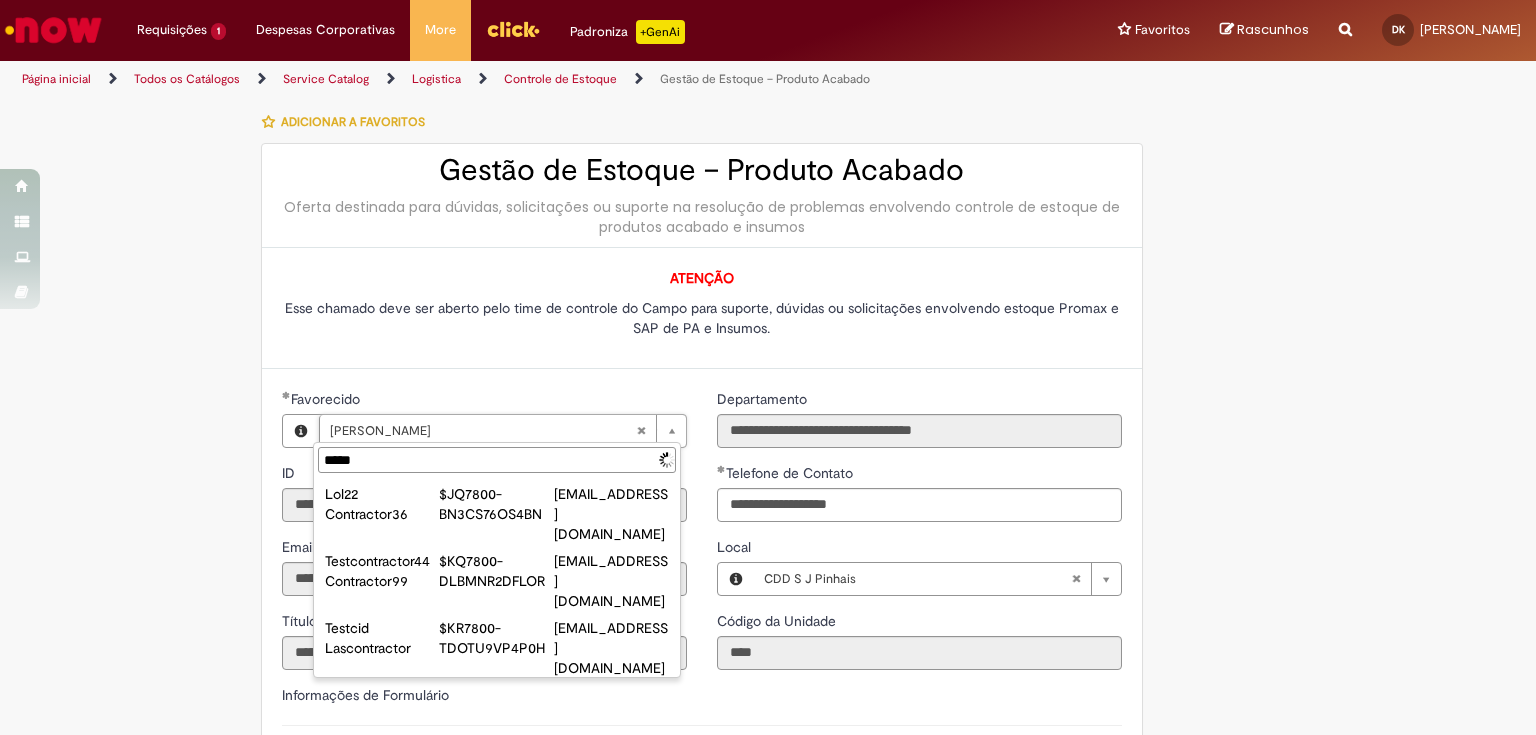 type on "******" 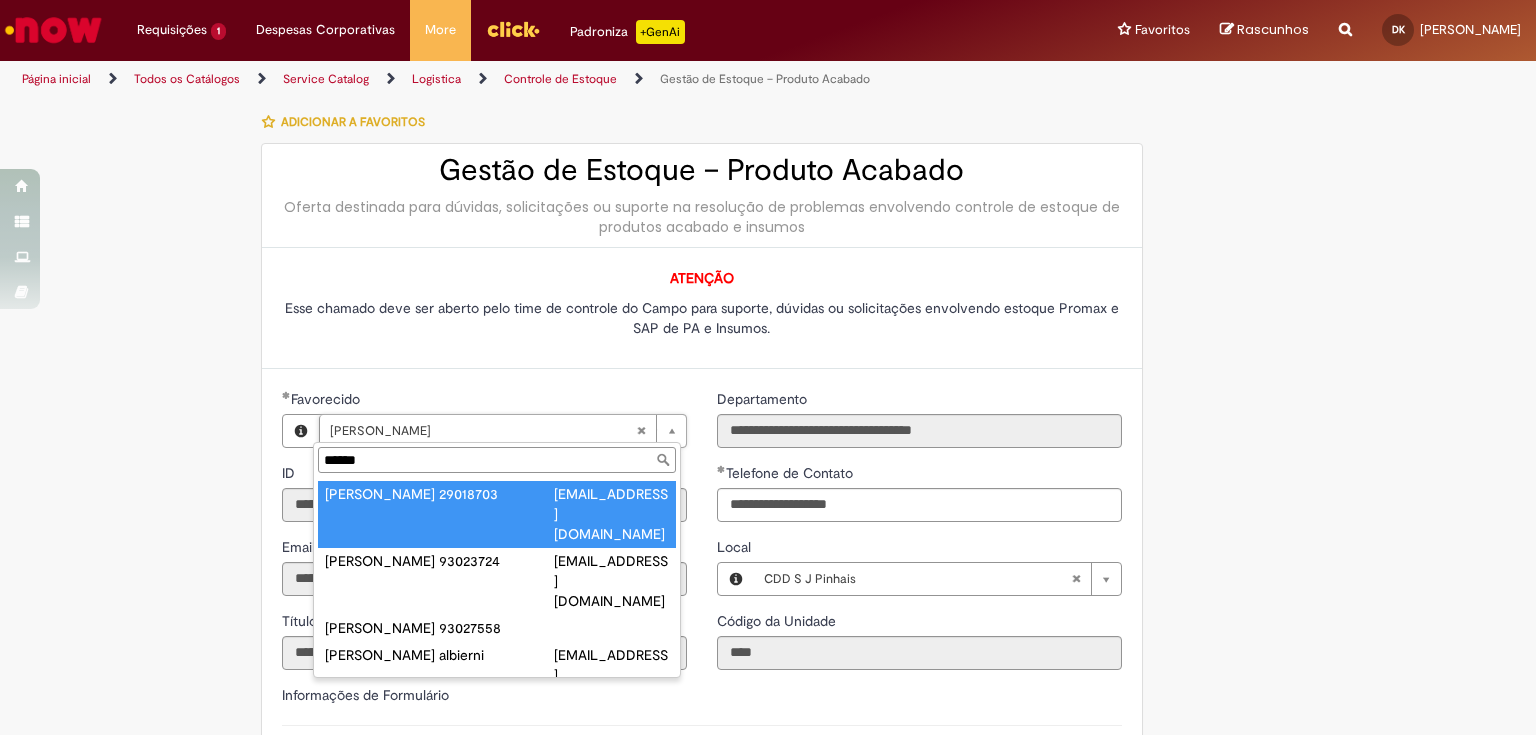 drag, startPoint x: 418, startPoint y: 452, endPoint x: 313, endPoint y: 451, distance: 105.00476 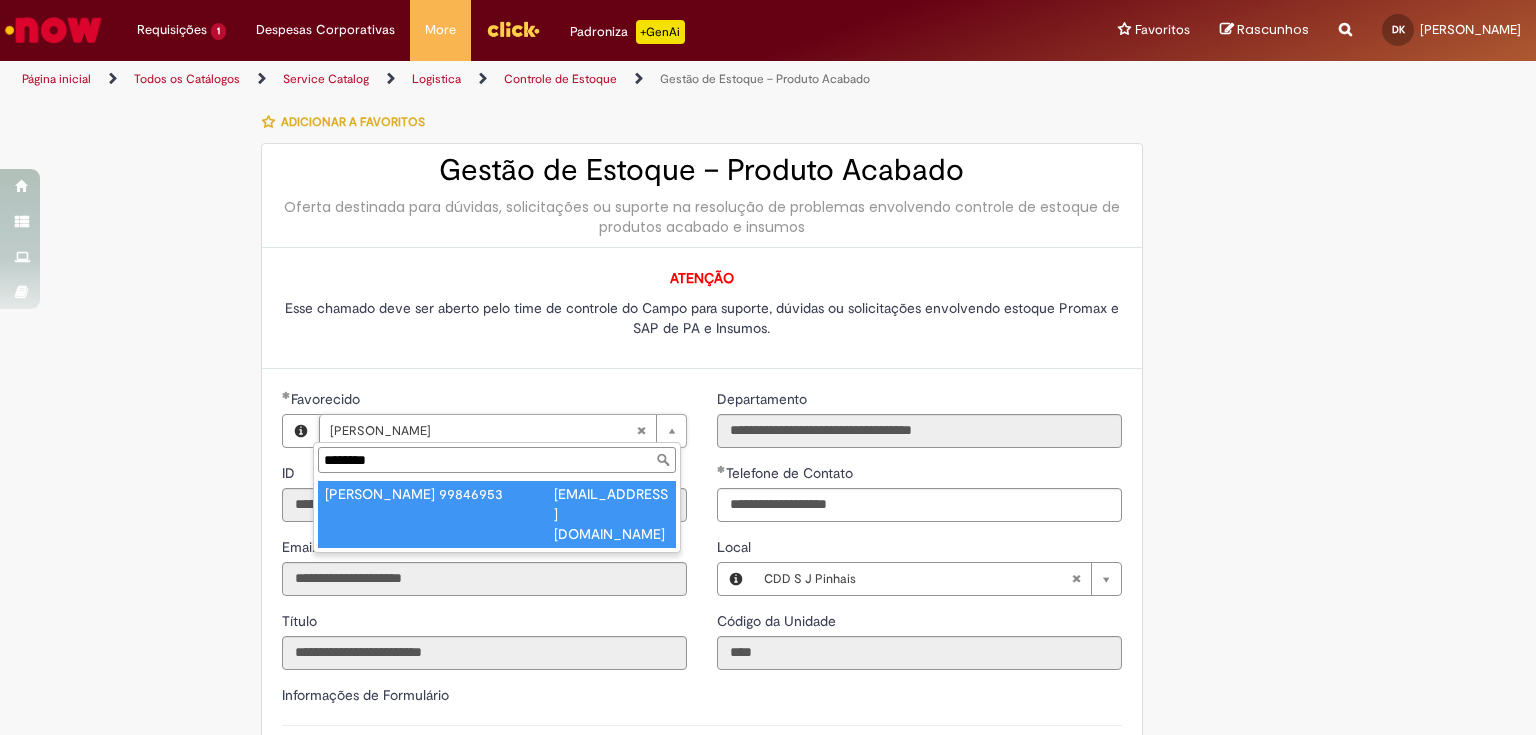type on "********" 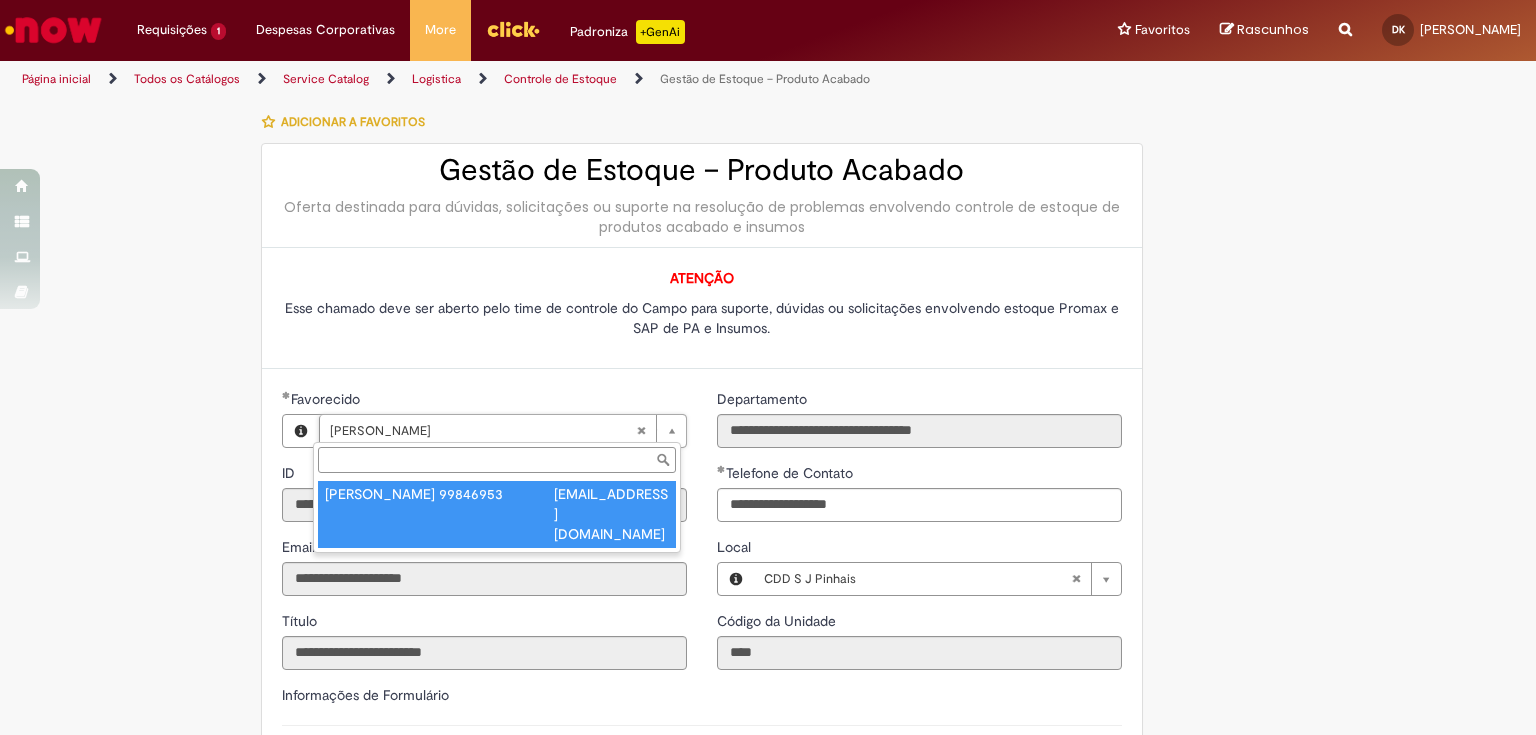type on "********" 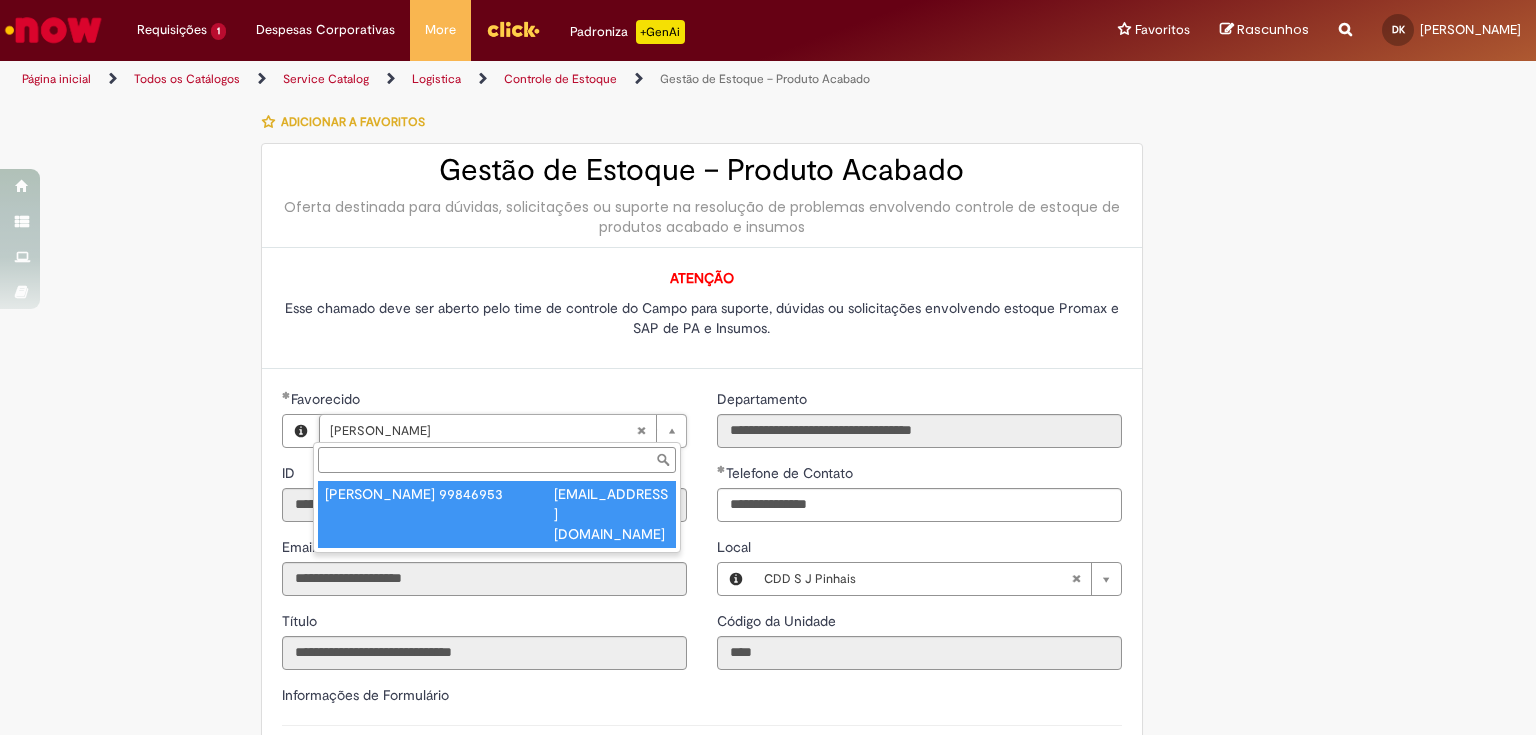 scroll, scrollTop: 0, scrollLeft: 114, axis: horizontal 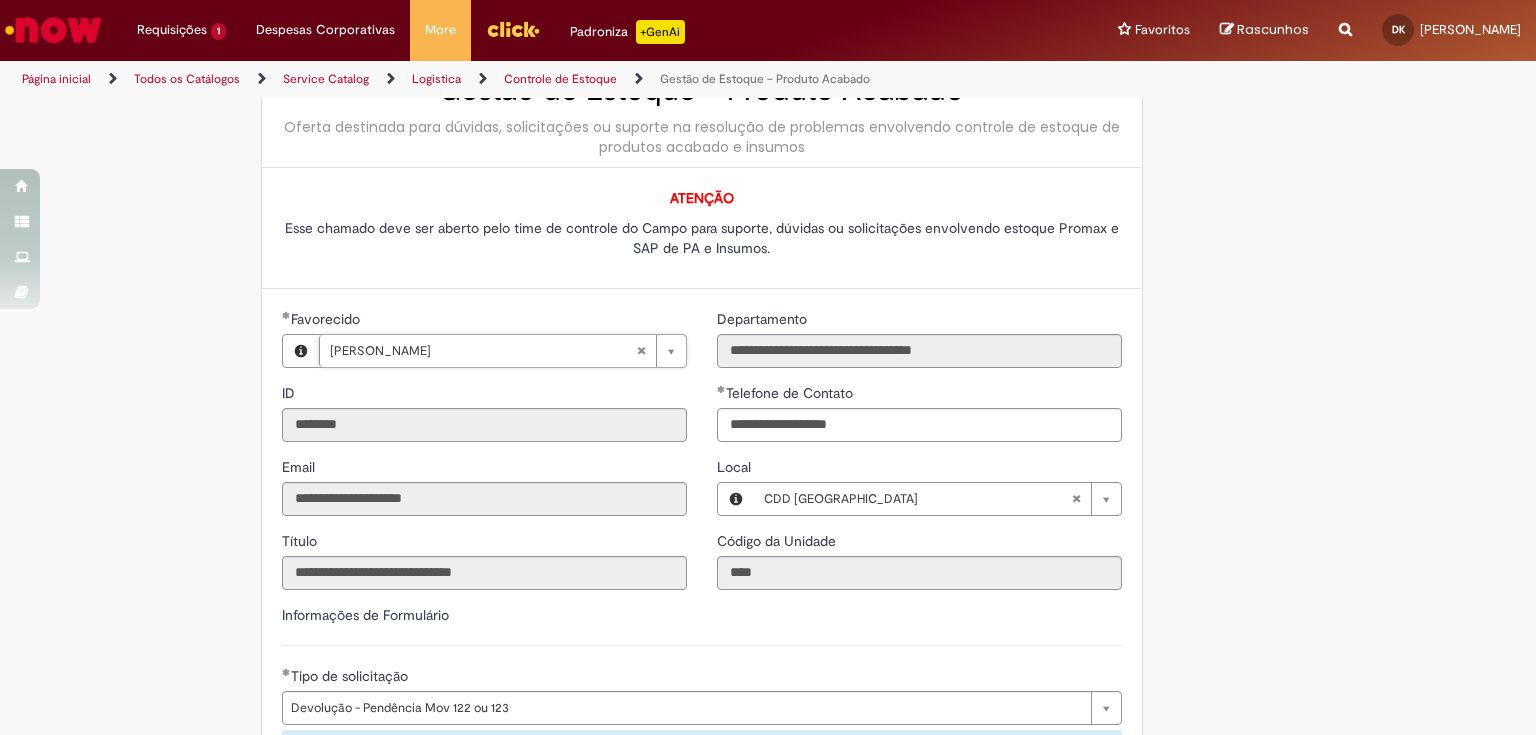 type 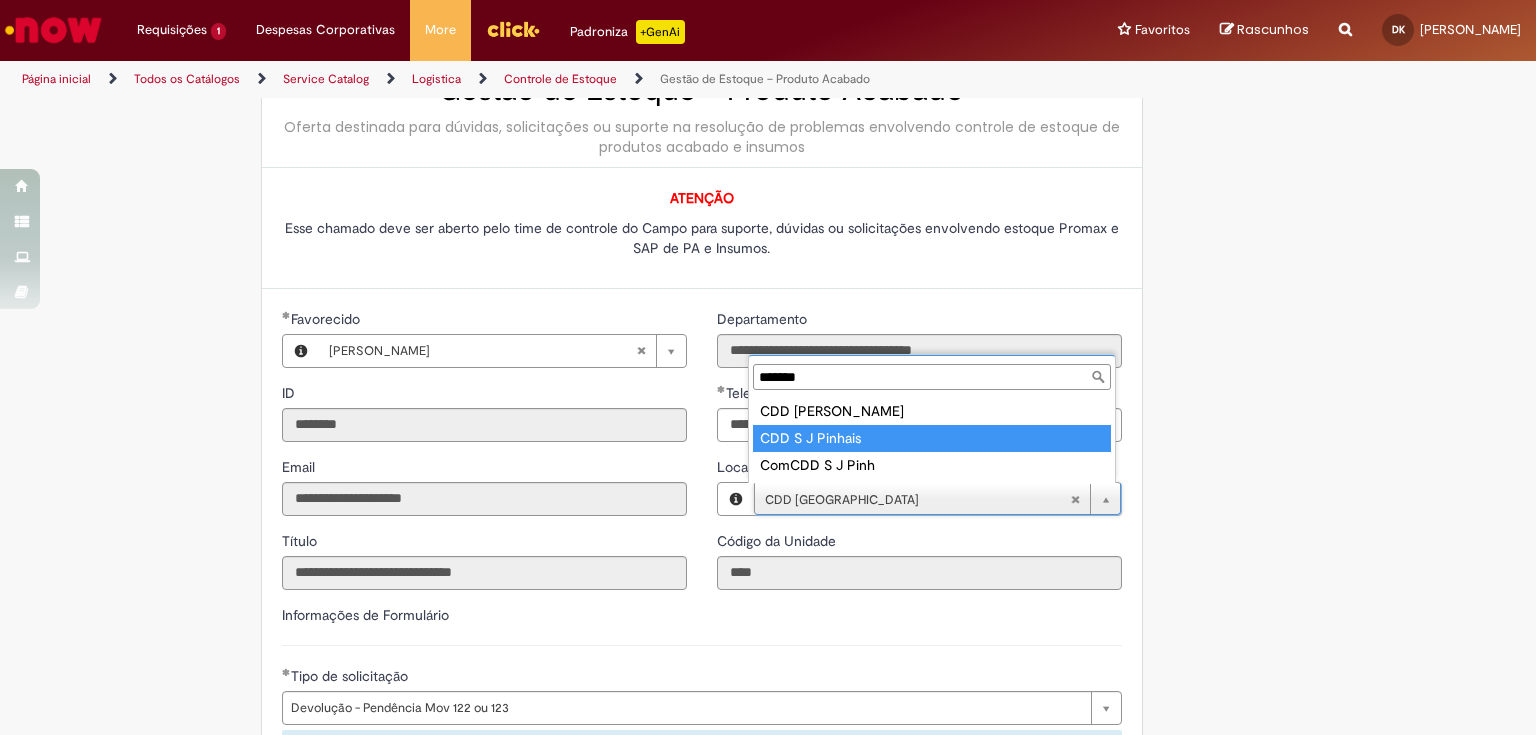 type on "*******" 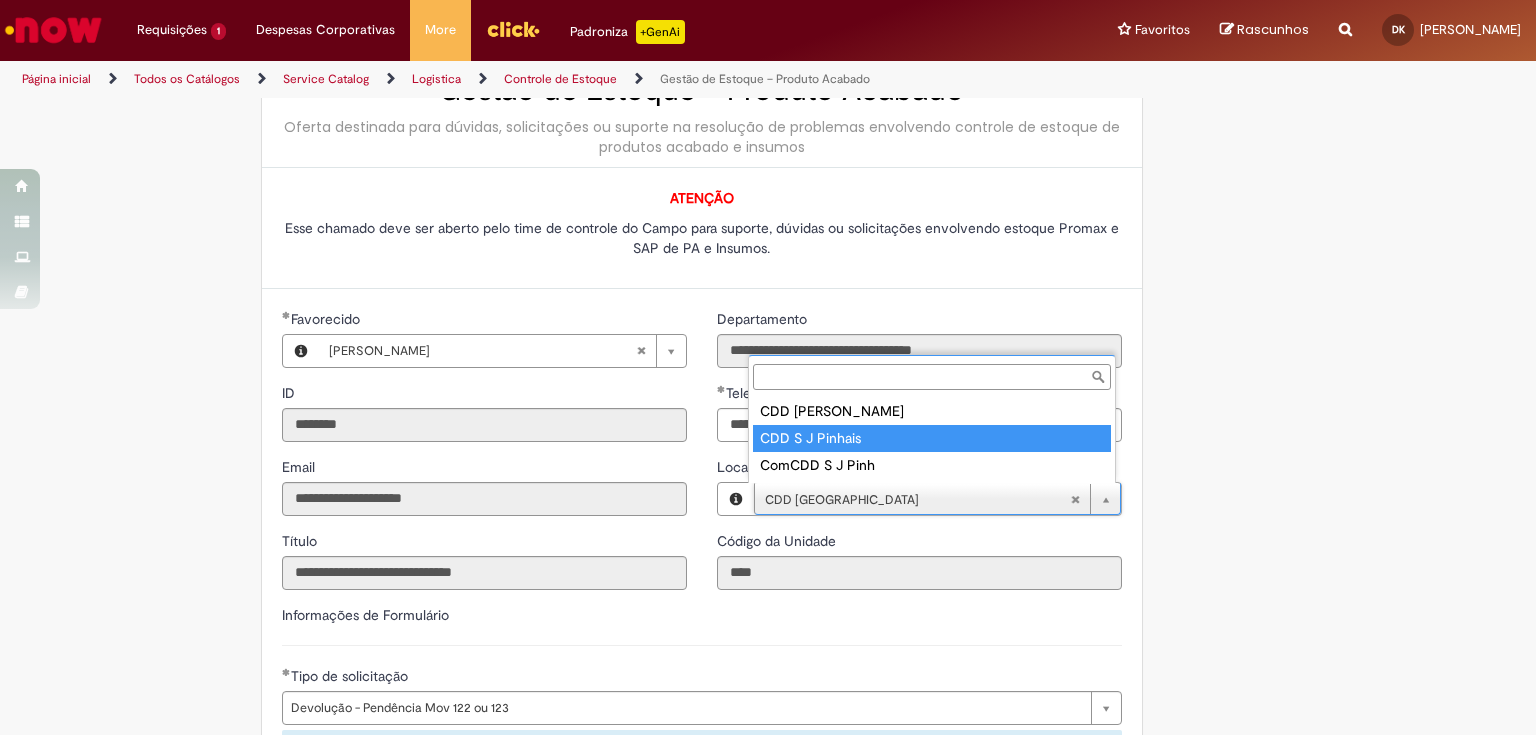 scroll, scrollTop: 0, scrollLeft: 81, axis: horizontal 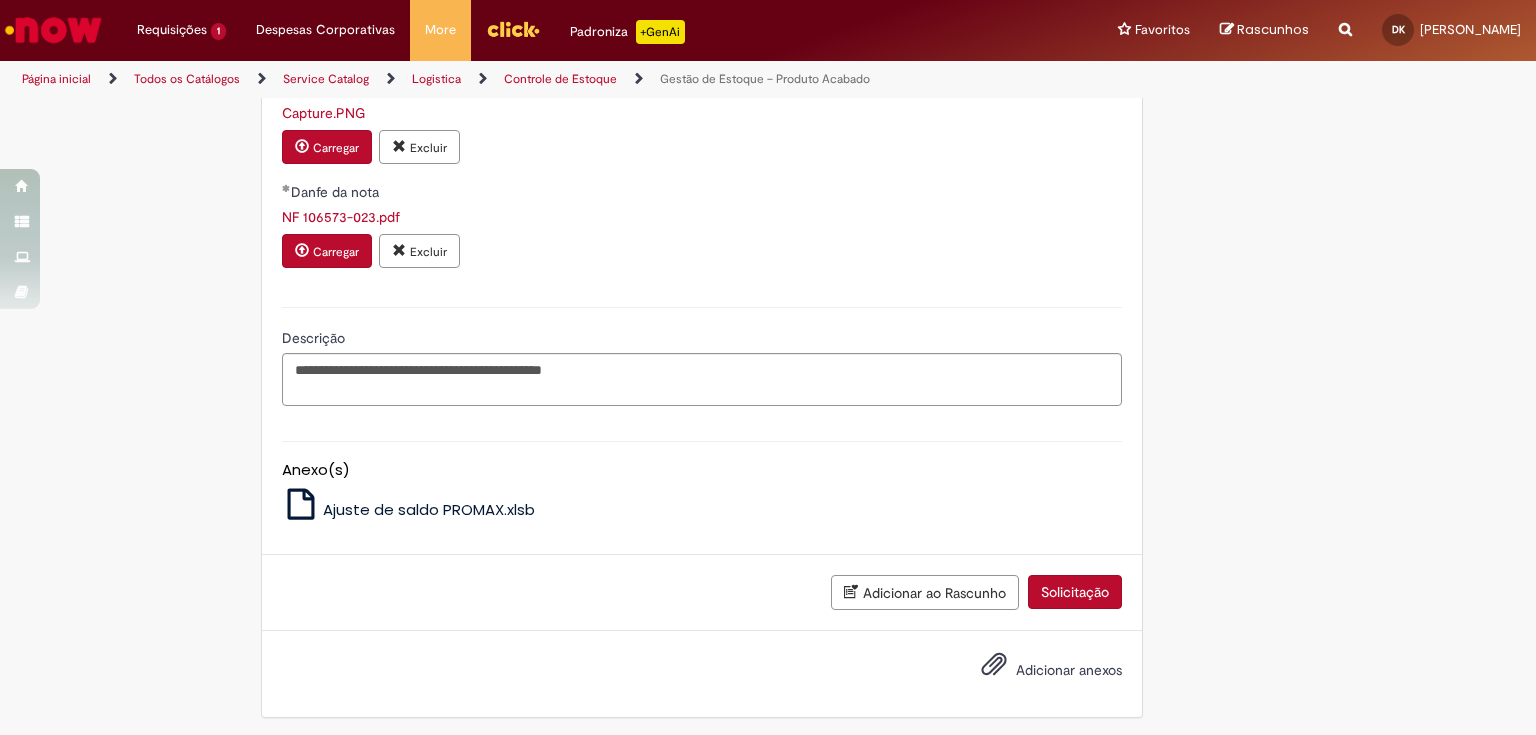 click on "Solicitação" at bounding box center (1075, 592) 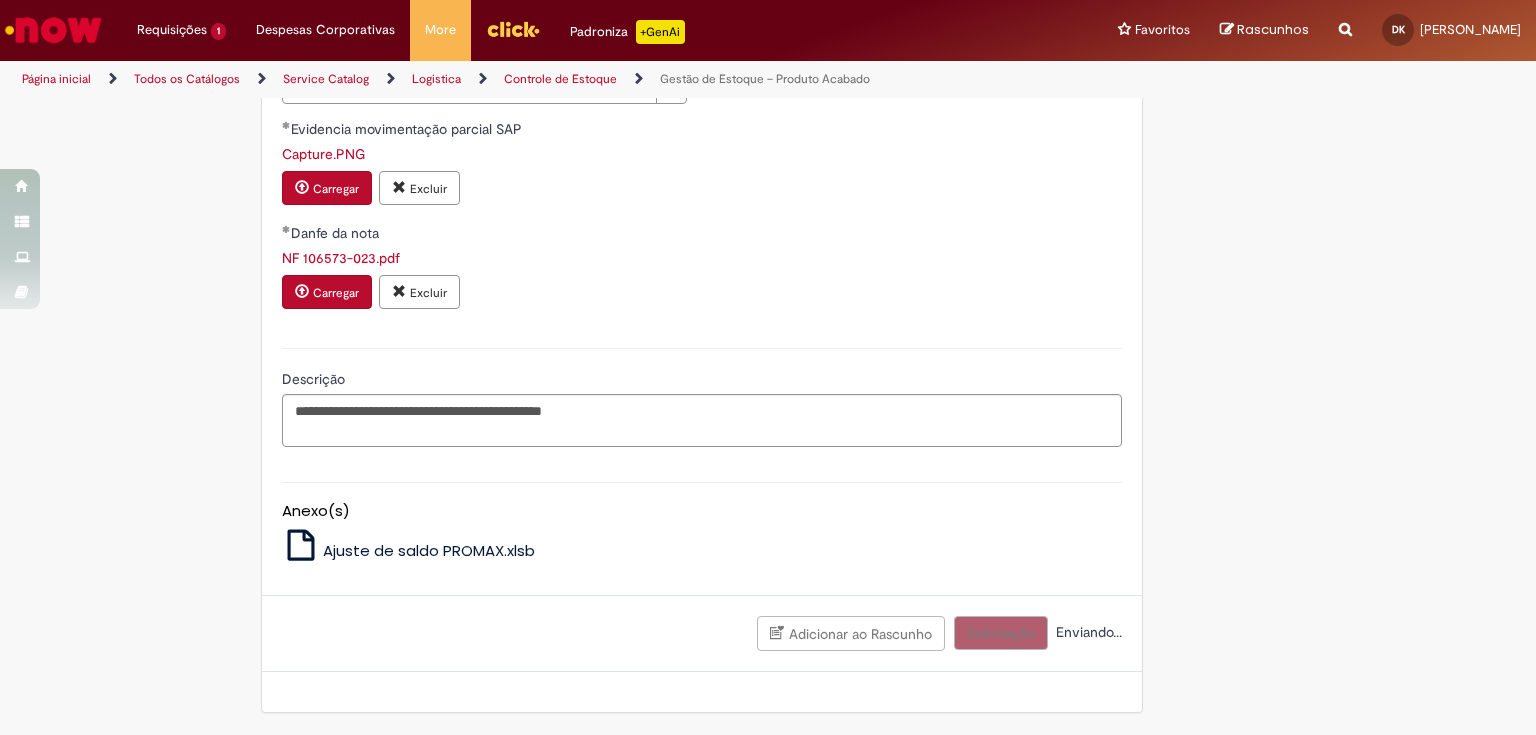 scroll, scrollTop: 880, scrollLeft: 0, axis: vertical 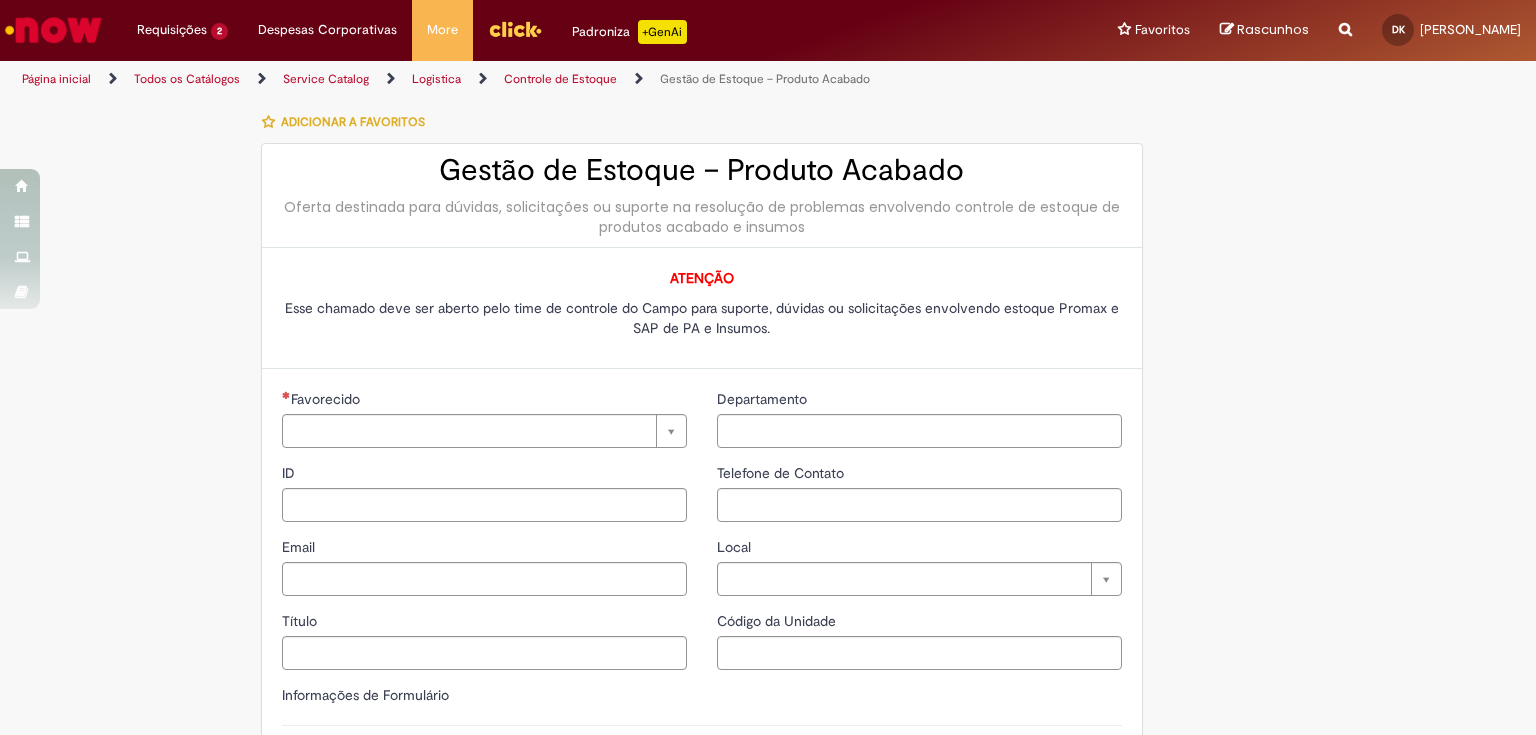 type on "********" 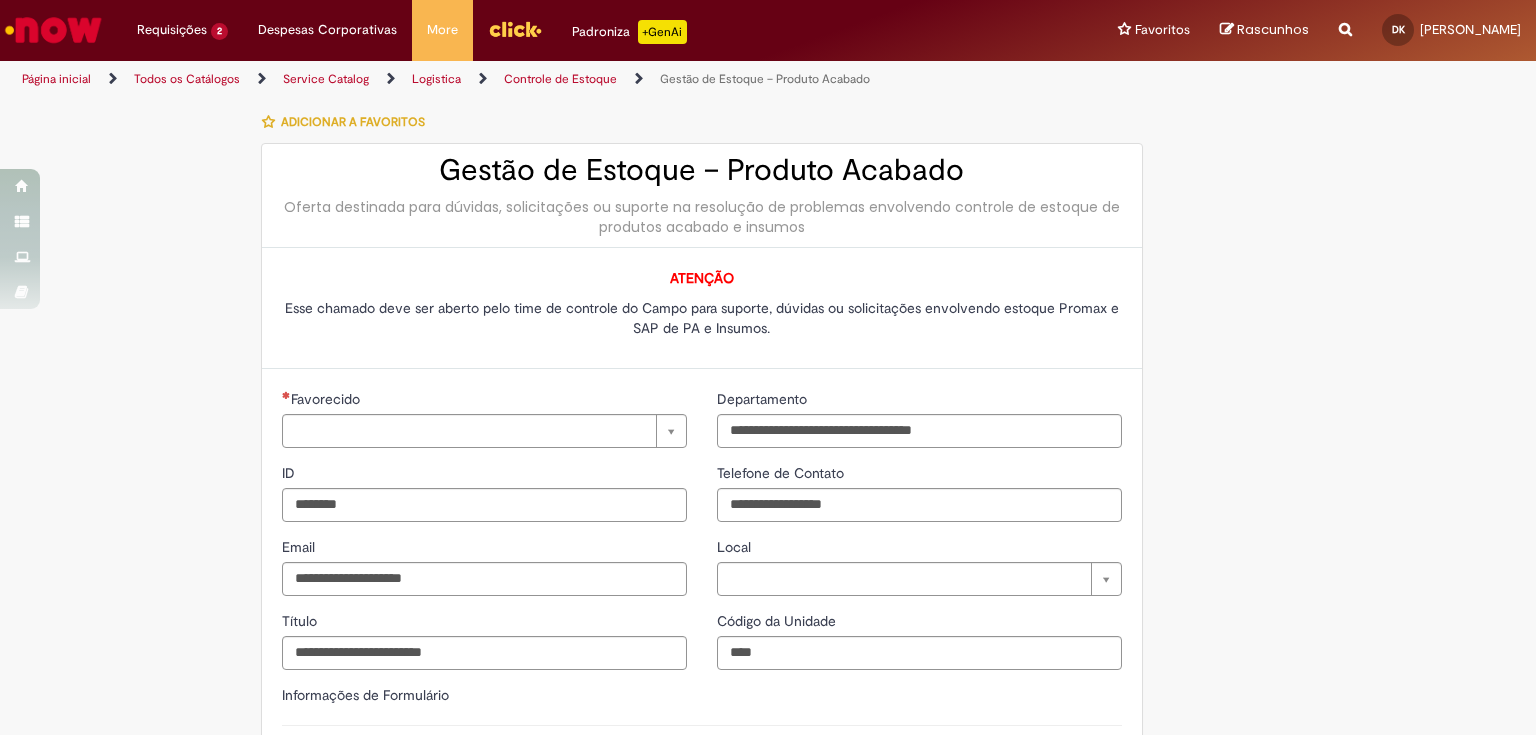 type on "**********" 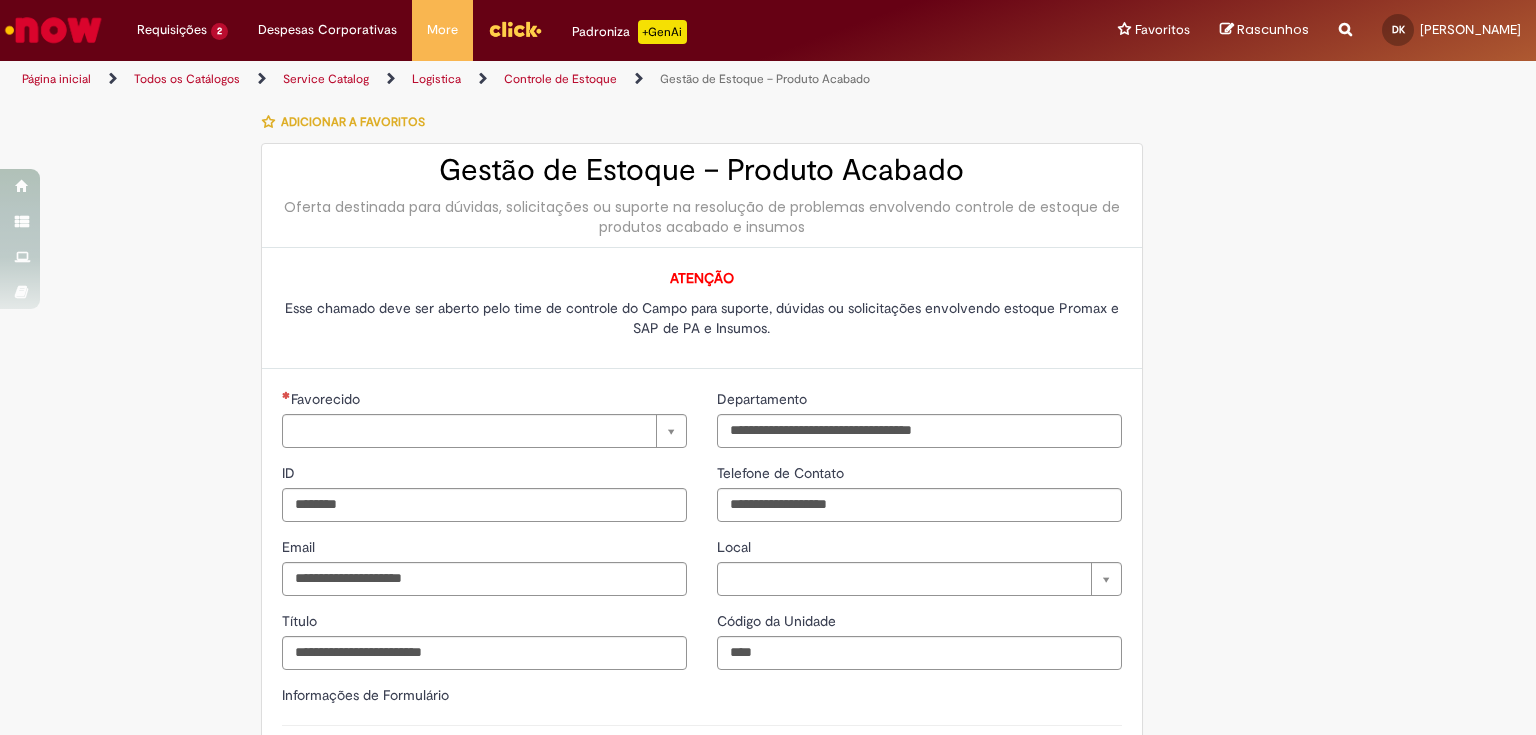 type on "**********" 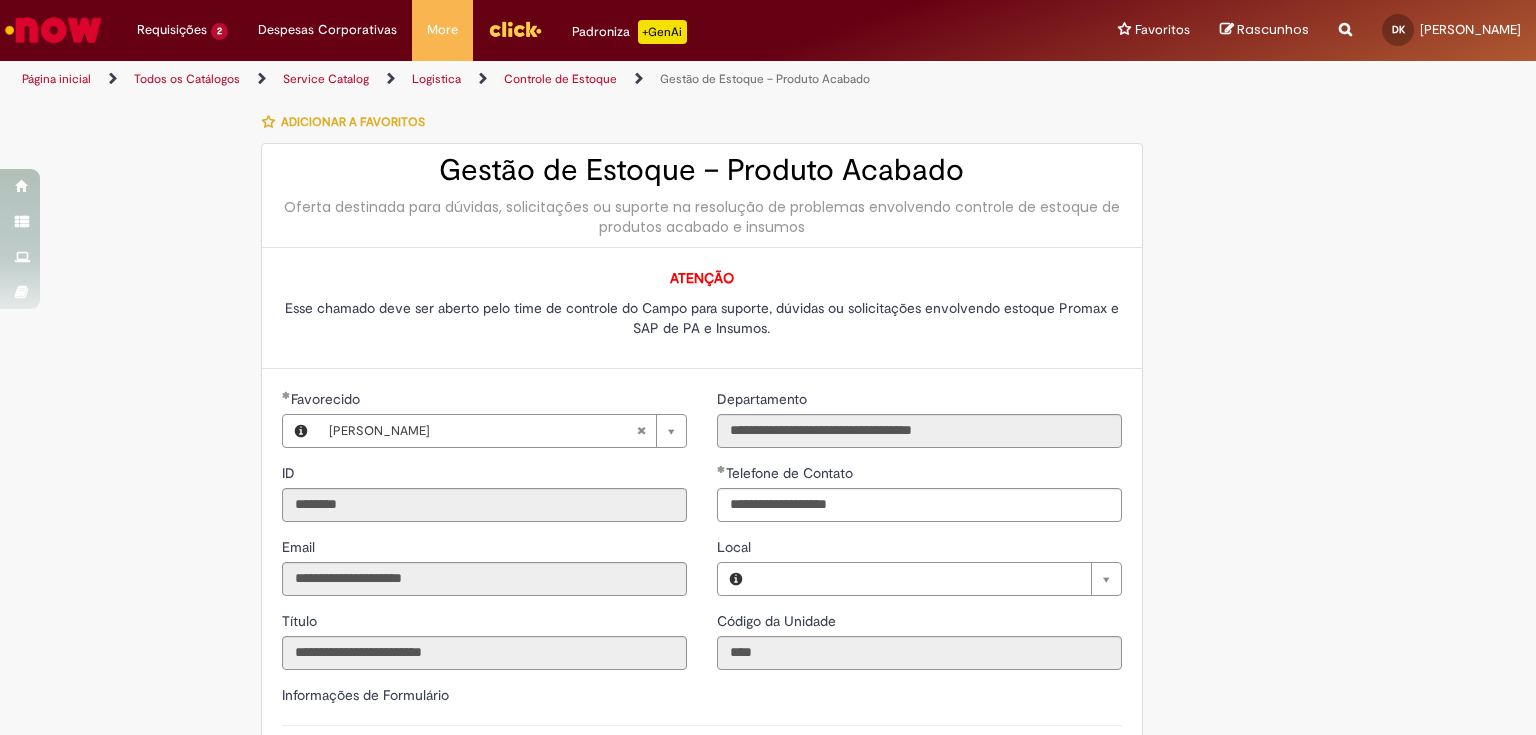 type on "**********" 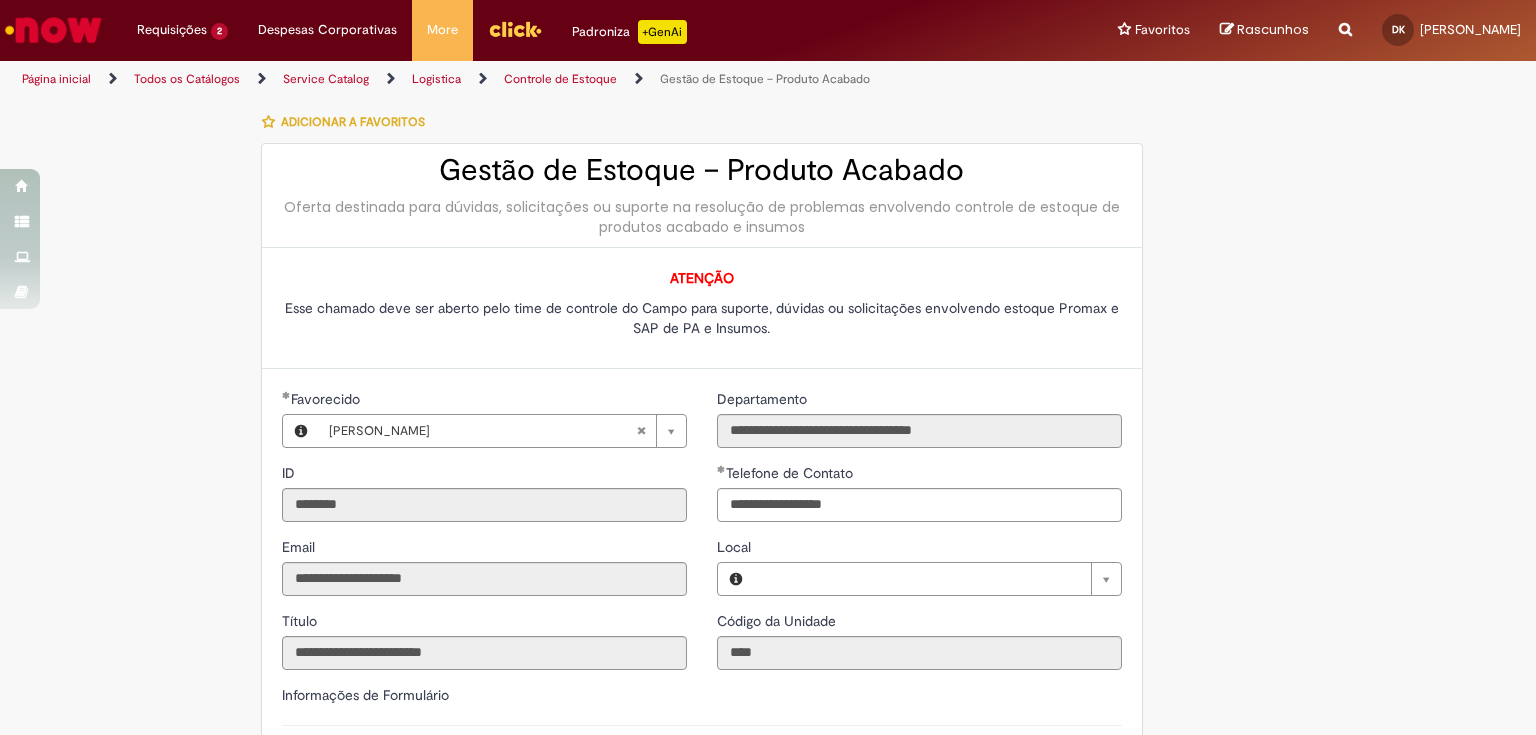 type on "**********" 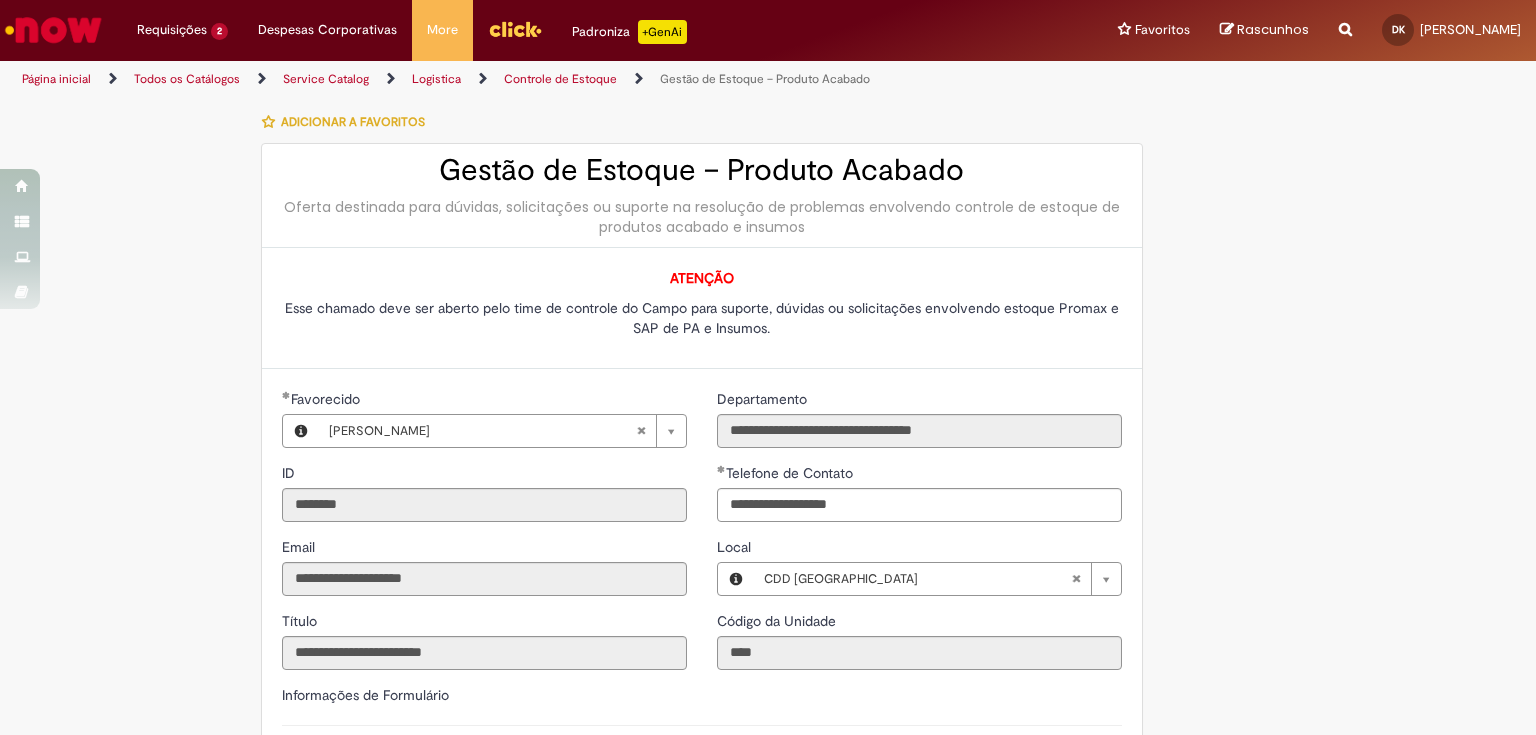 type 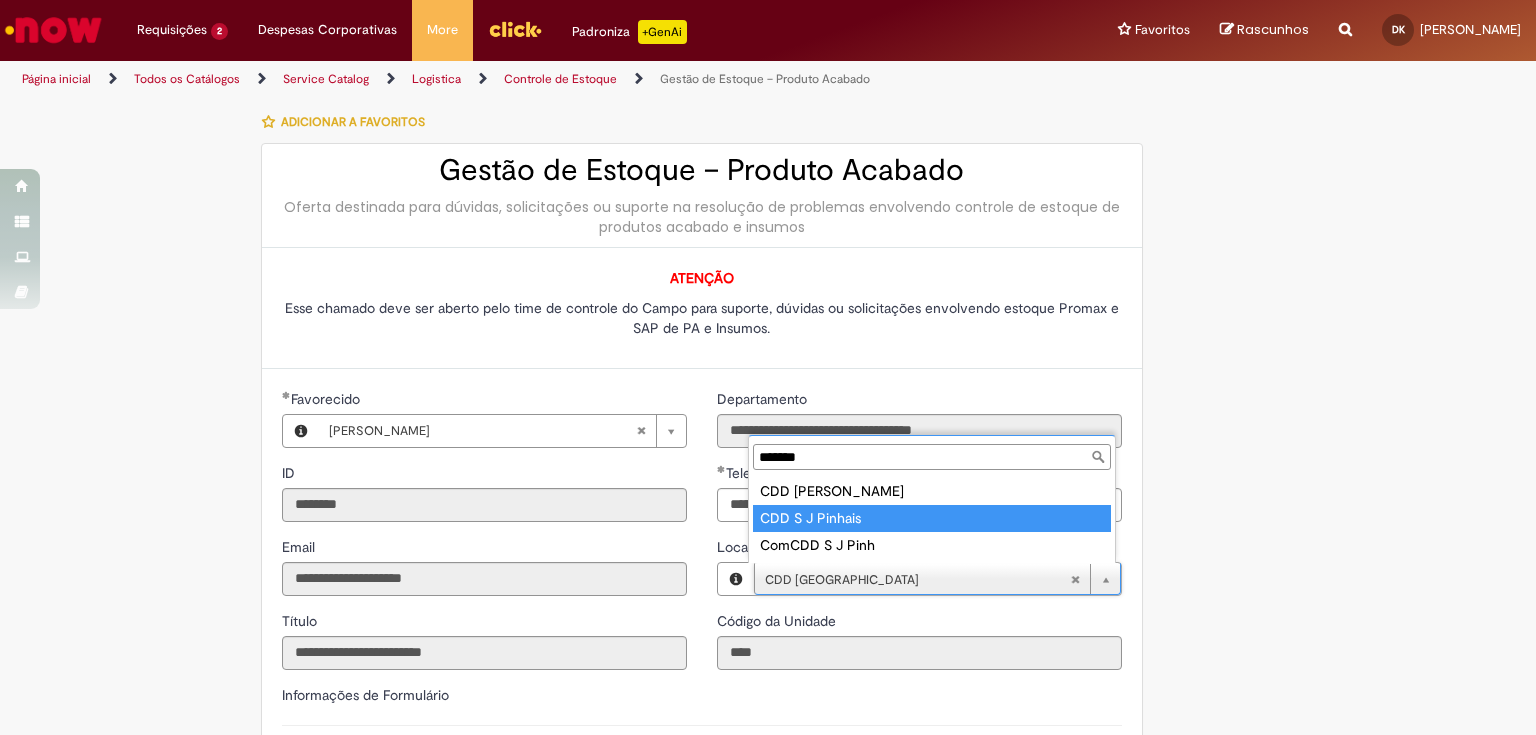 type on "*******" 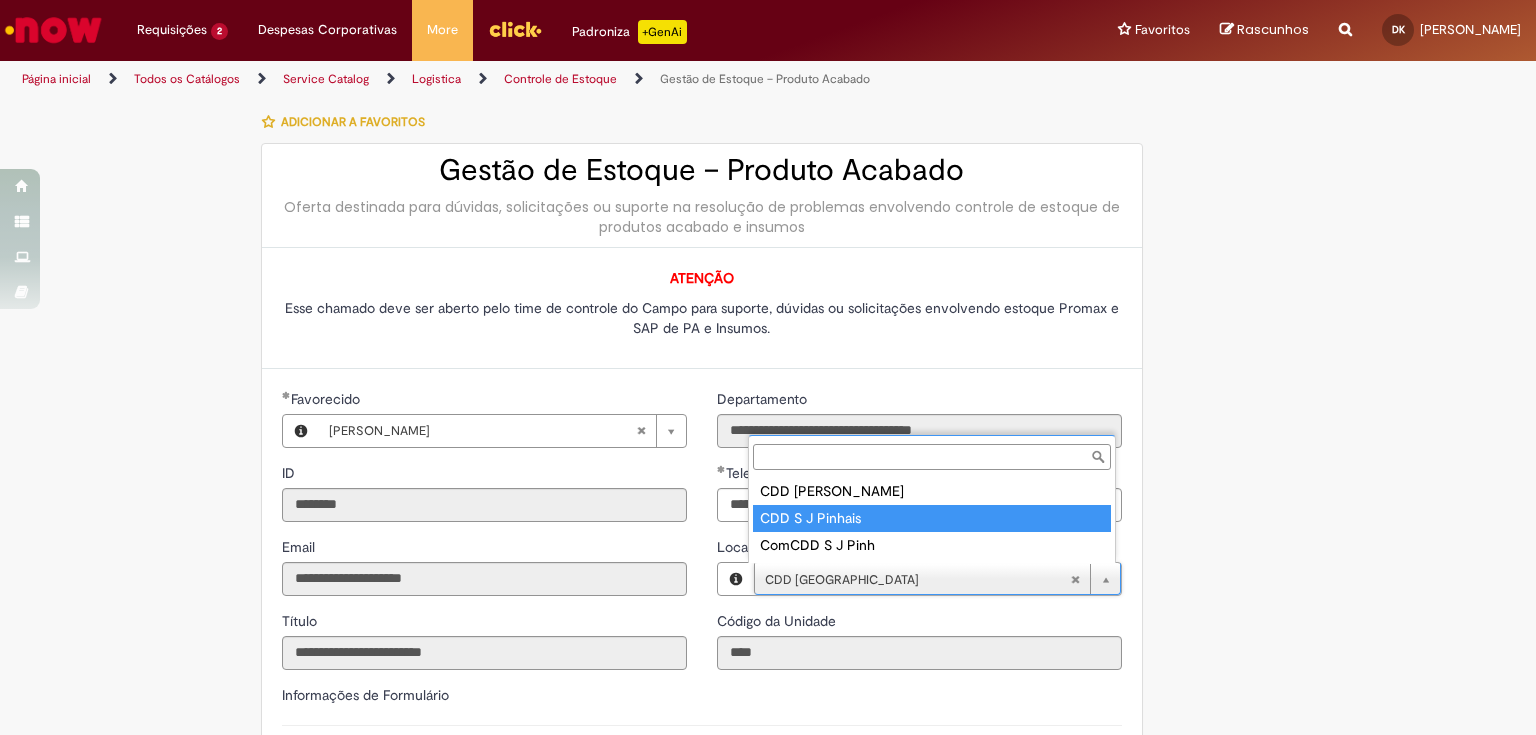 type on "****" 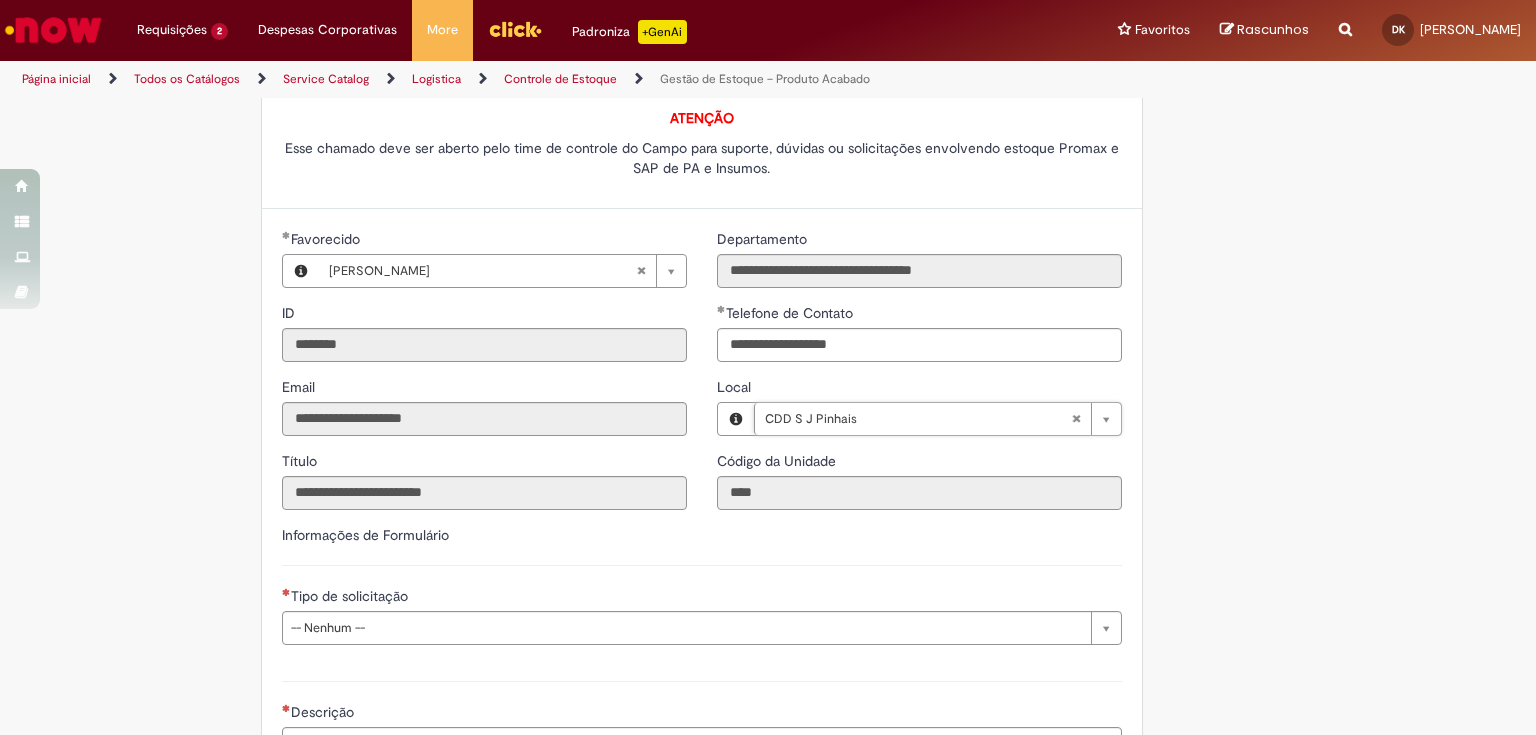 scroll, scrollTop: 240, scrollLeft: 0, axis: vertical 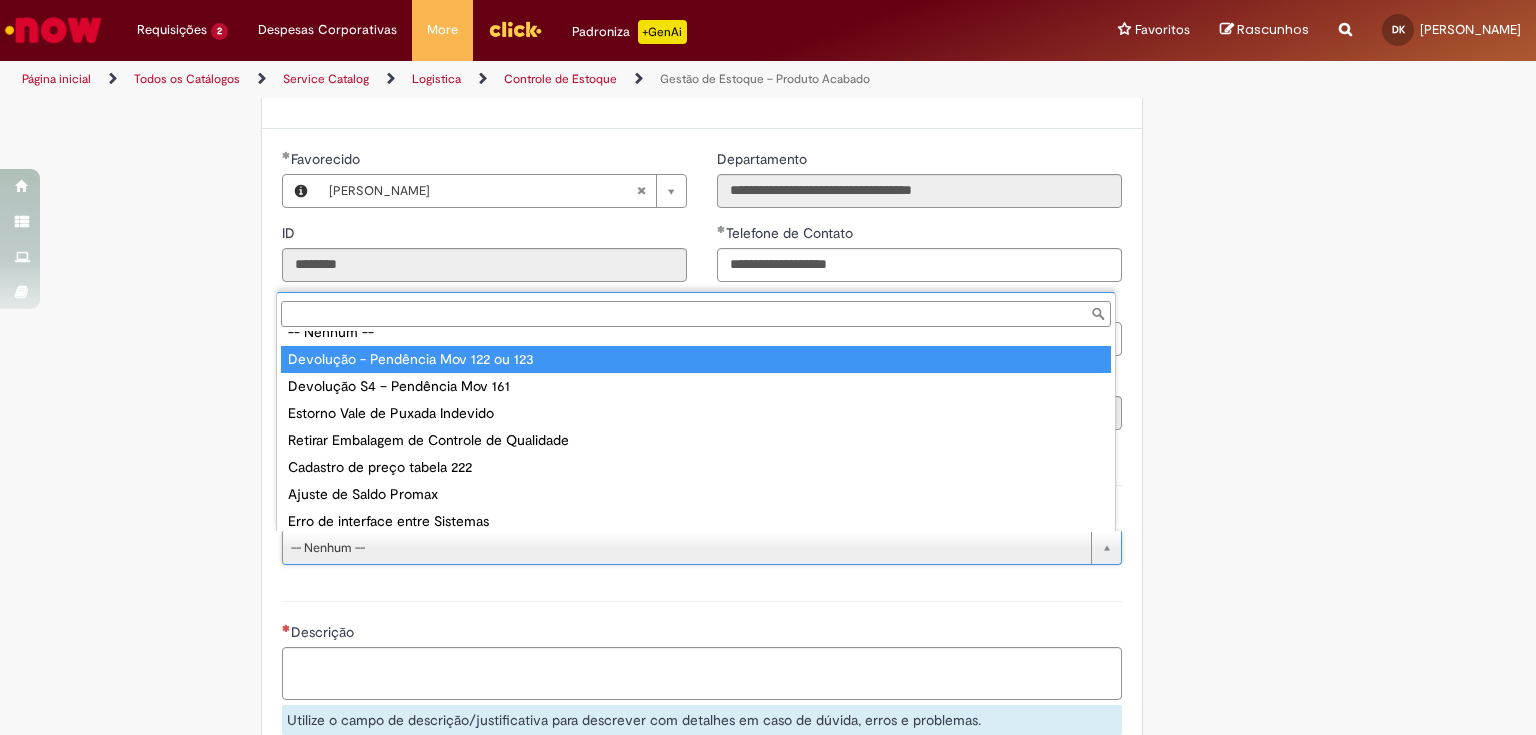 type on "**********" 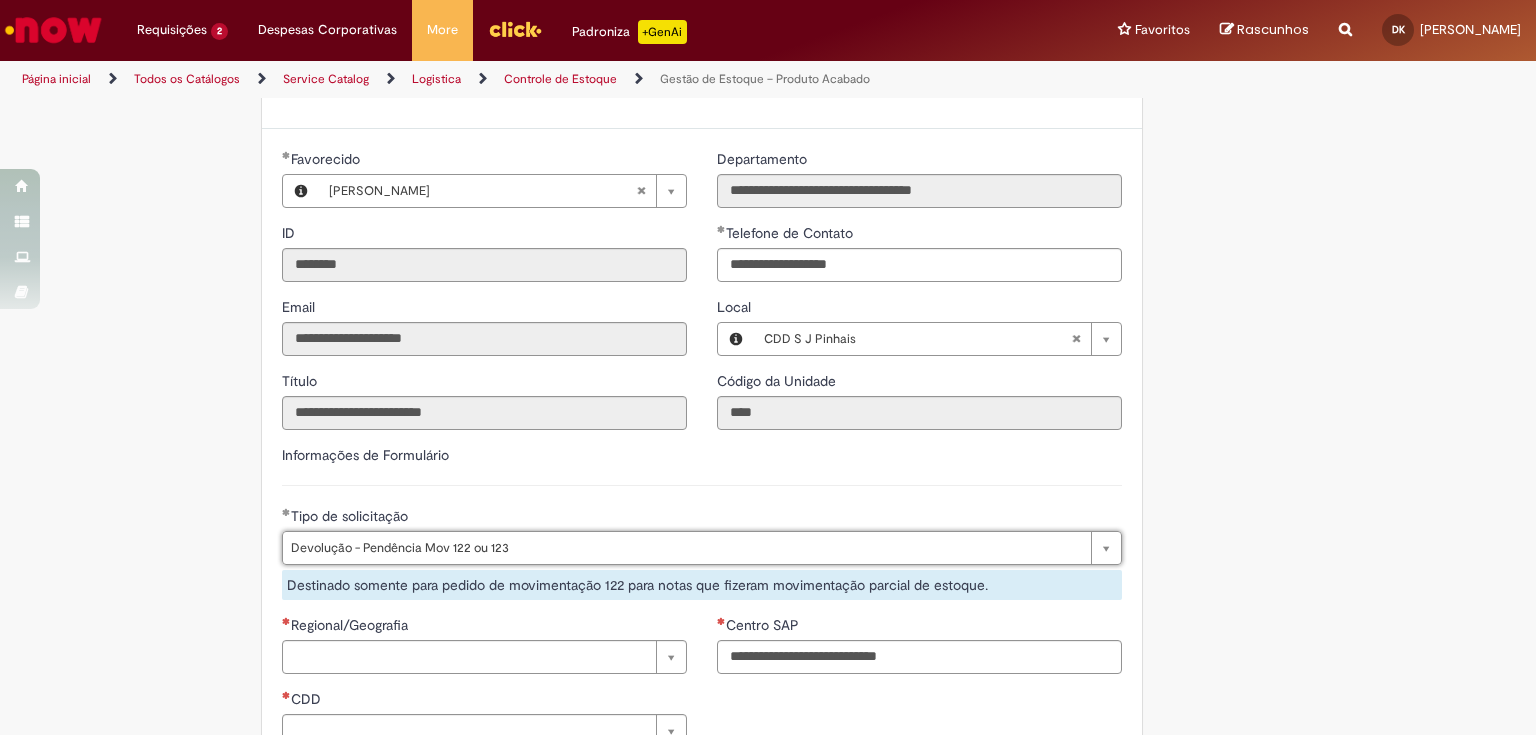scroll, scrollTop: 400, scrollLeft: 0, axis: vertical 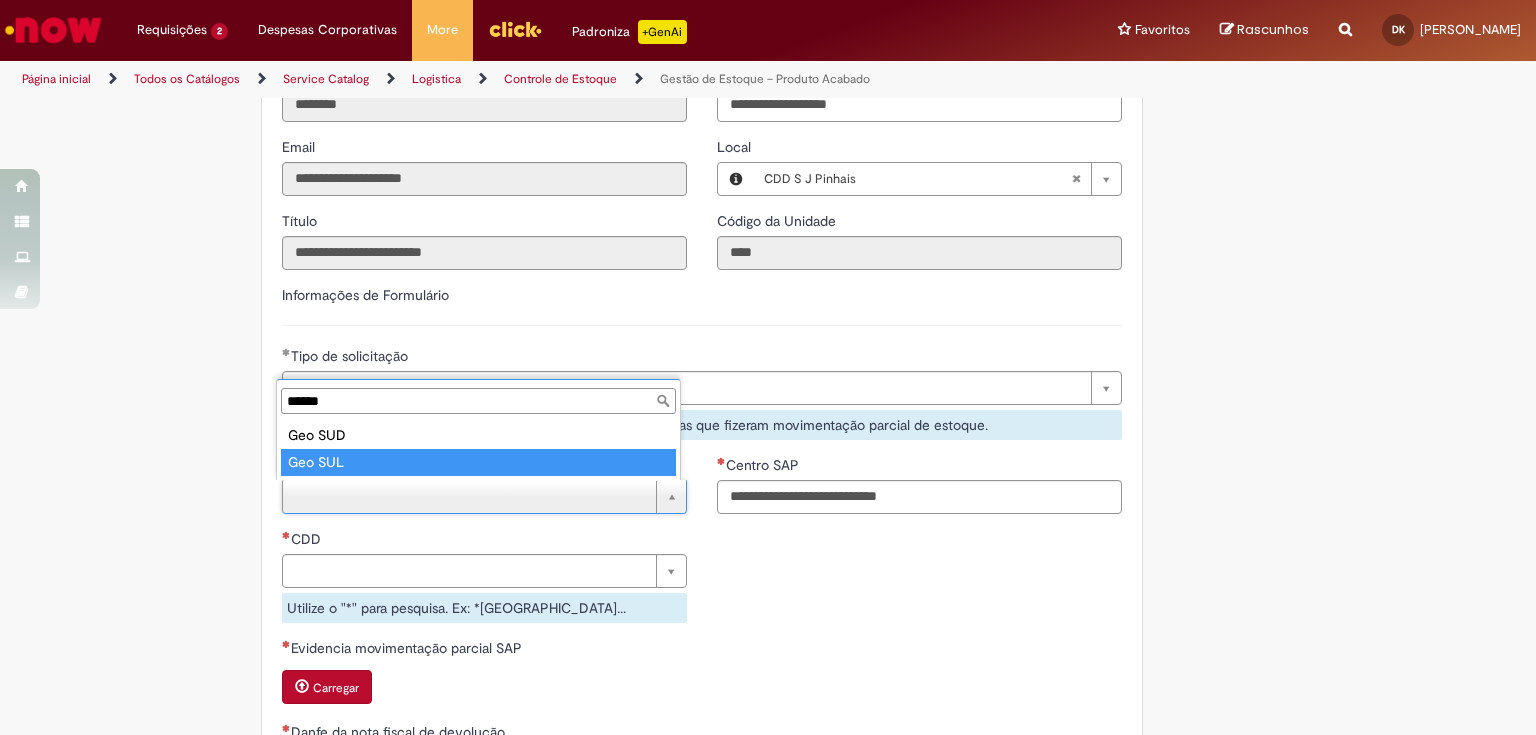 type on "******" 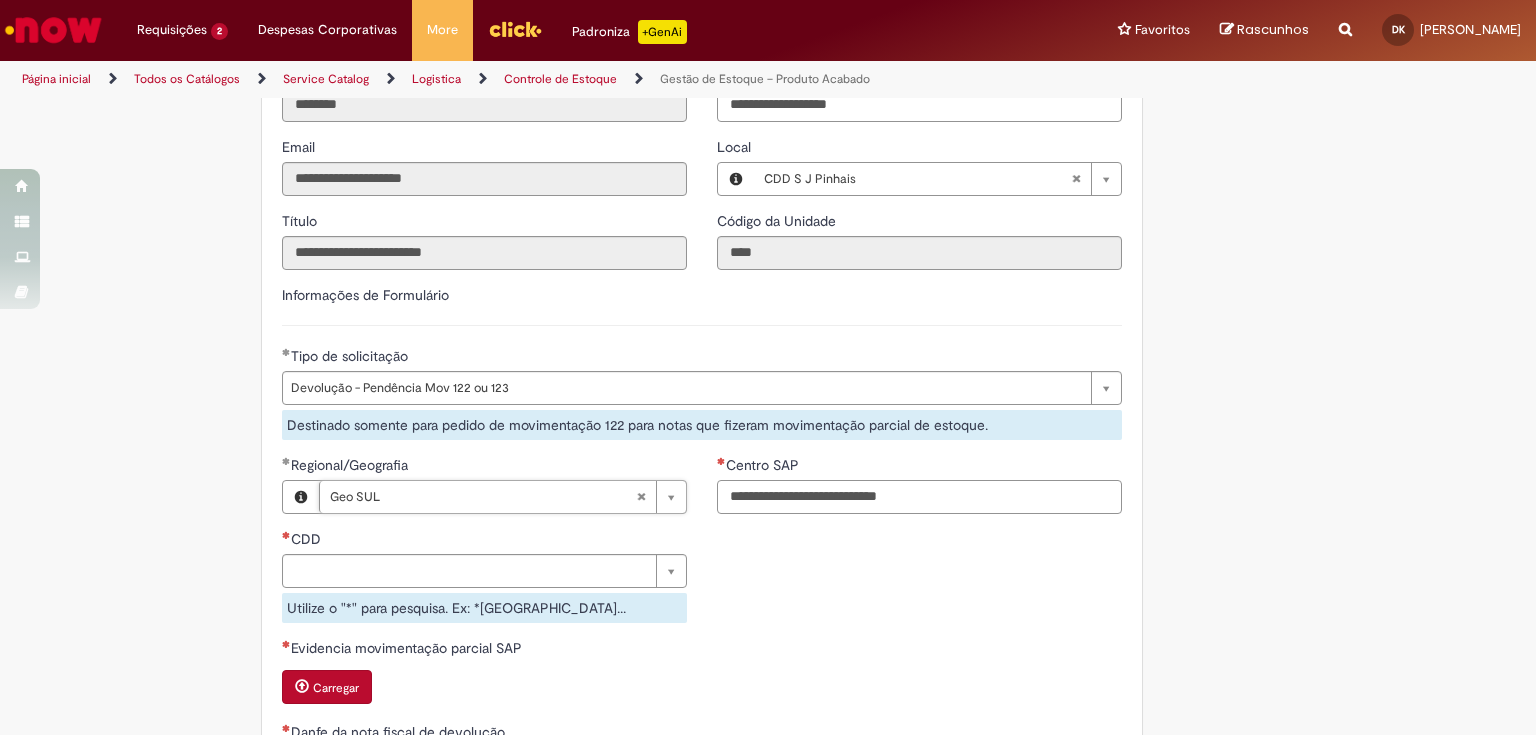 click on "Centro SAP" at bounding box center (919, 497) 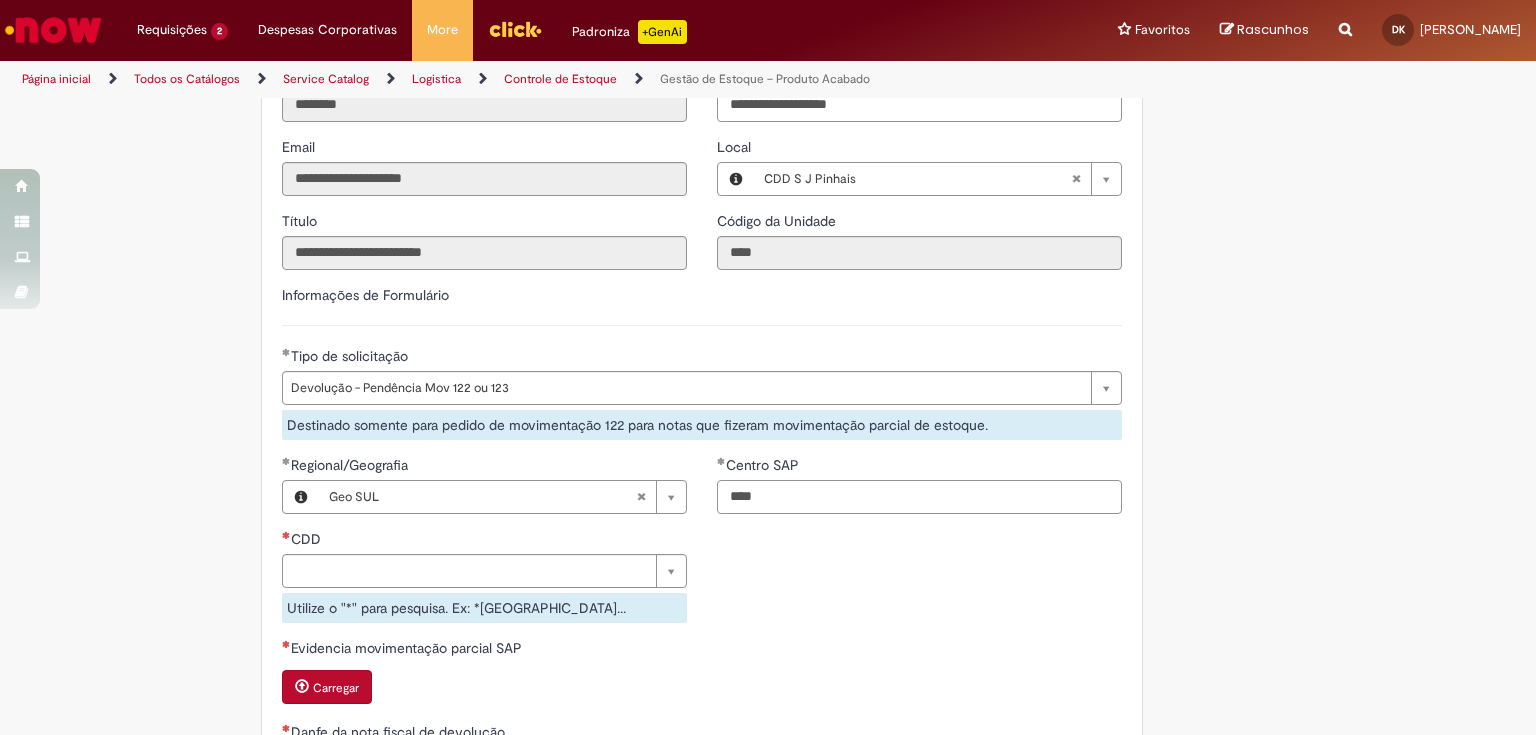 type on "****" 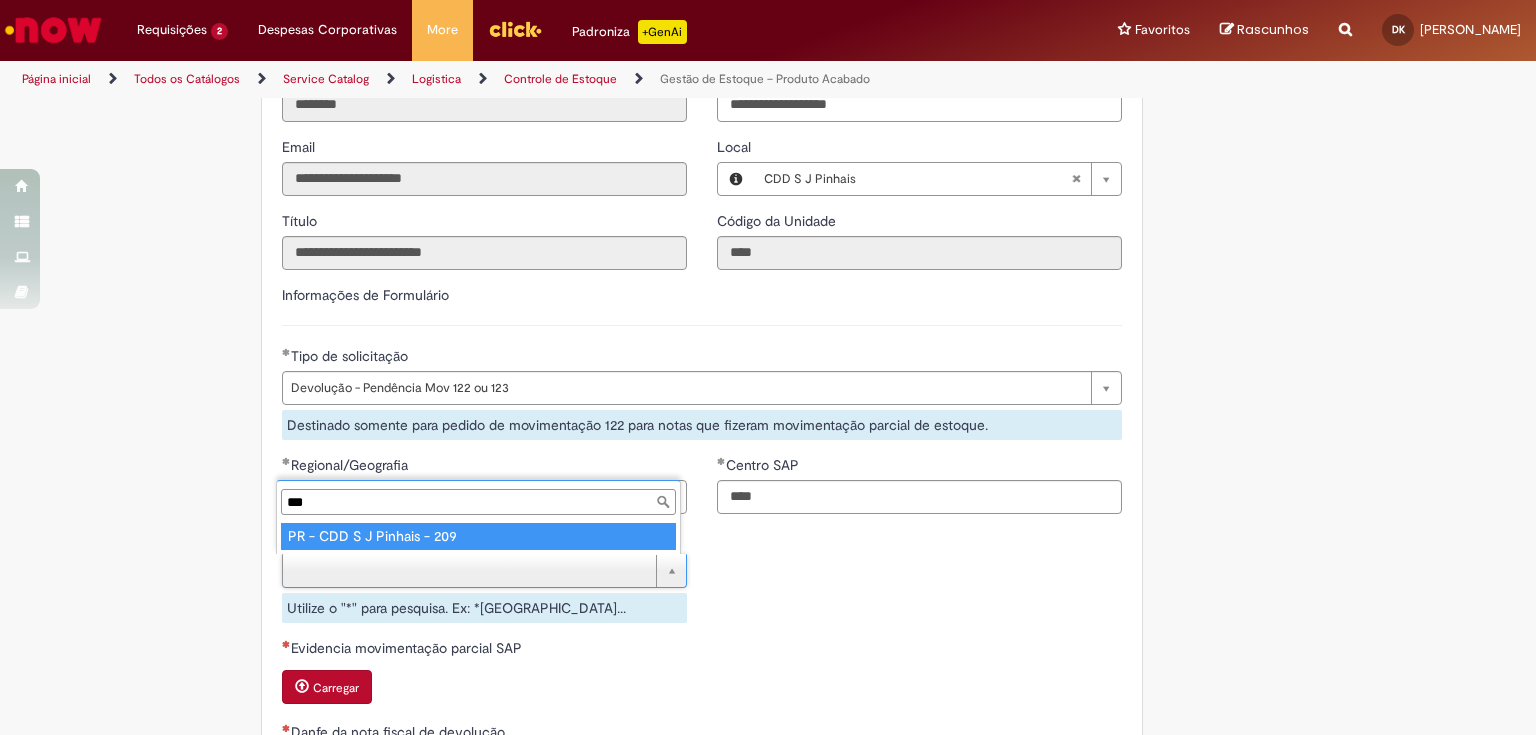 type on "***" 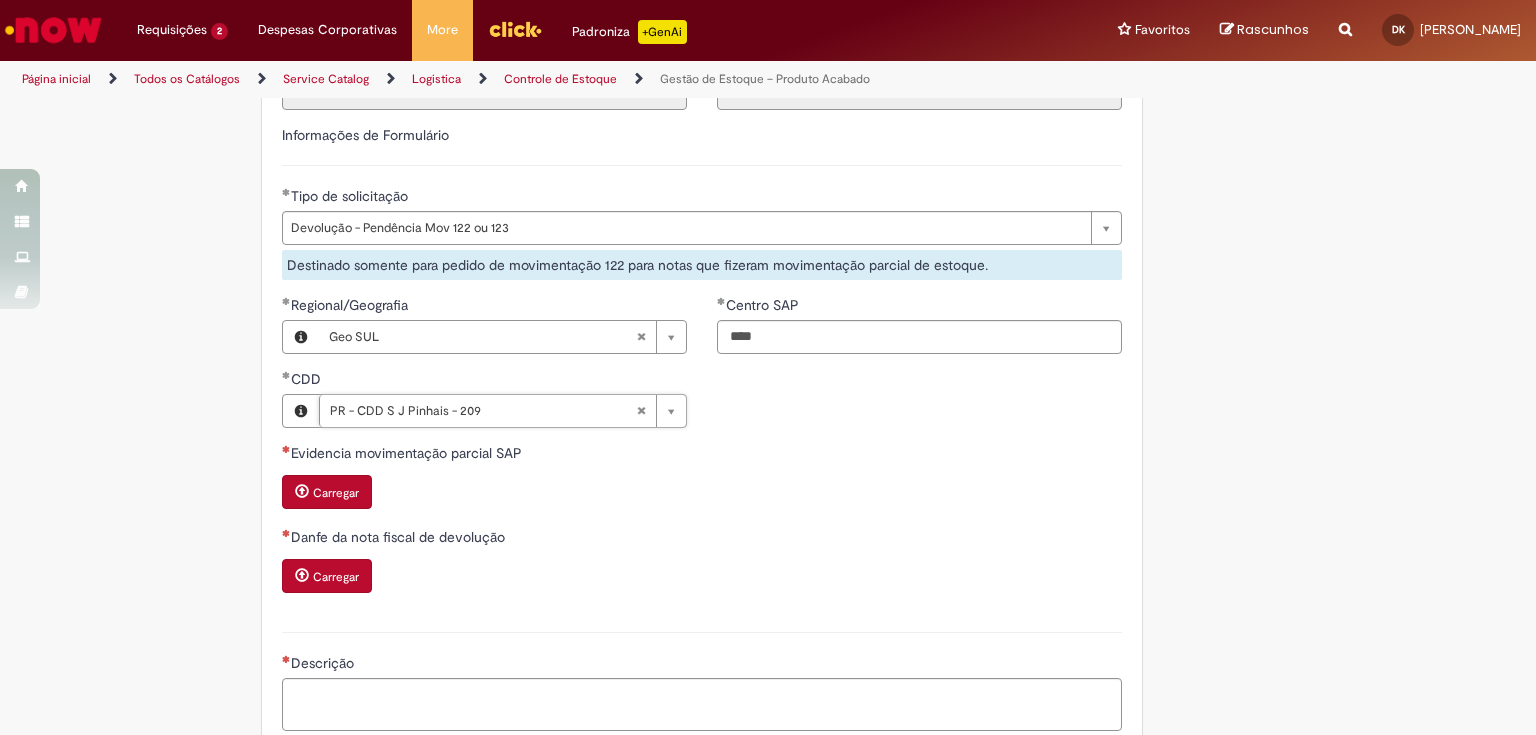 scroll, scrollTop: 640, scrollLeft: 0, axis: vertical 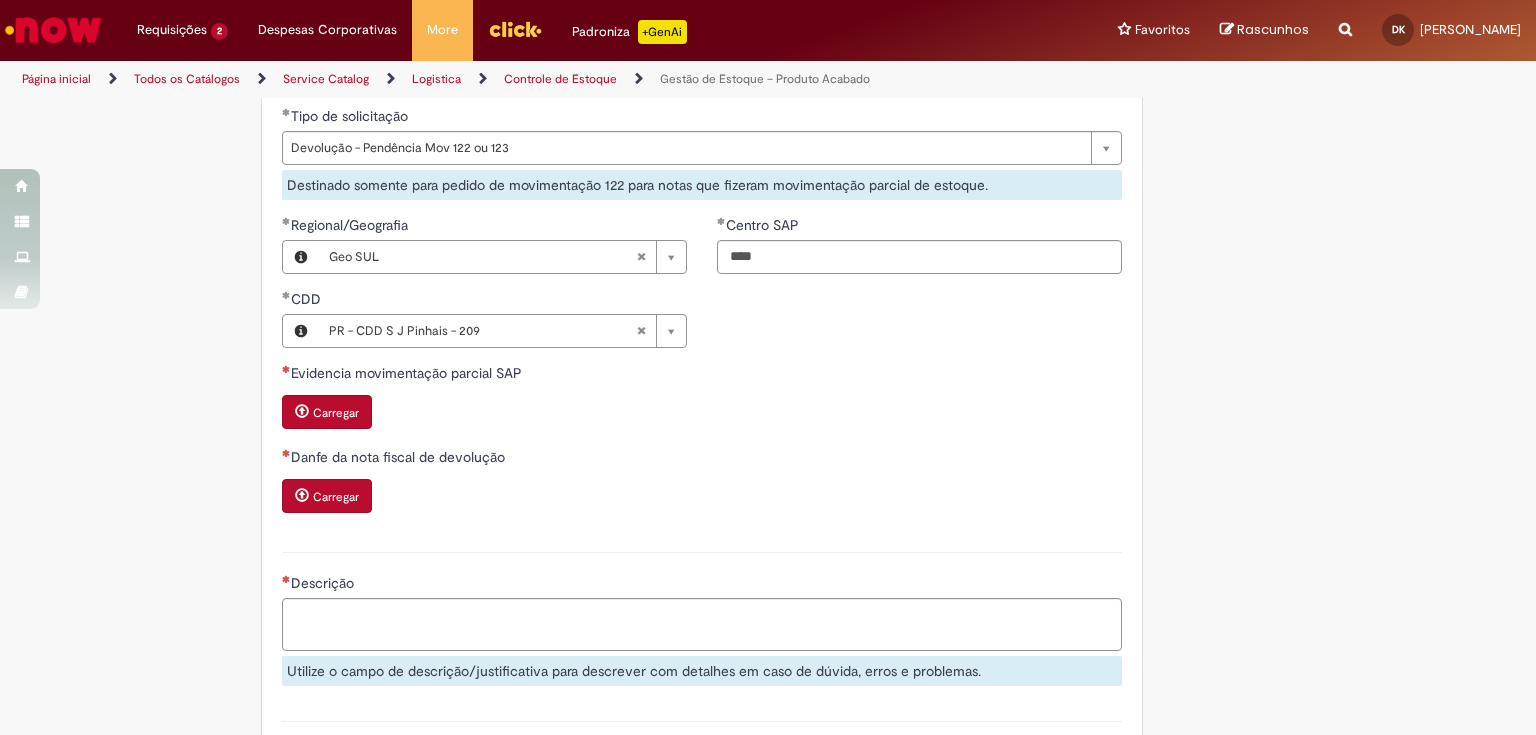 click on "Carregar" at bounding box center (336, 413) 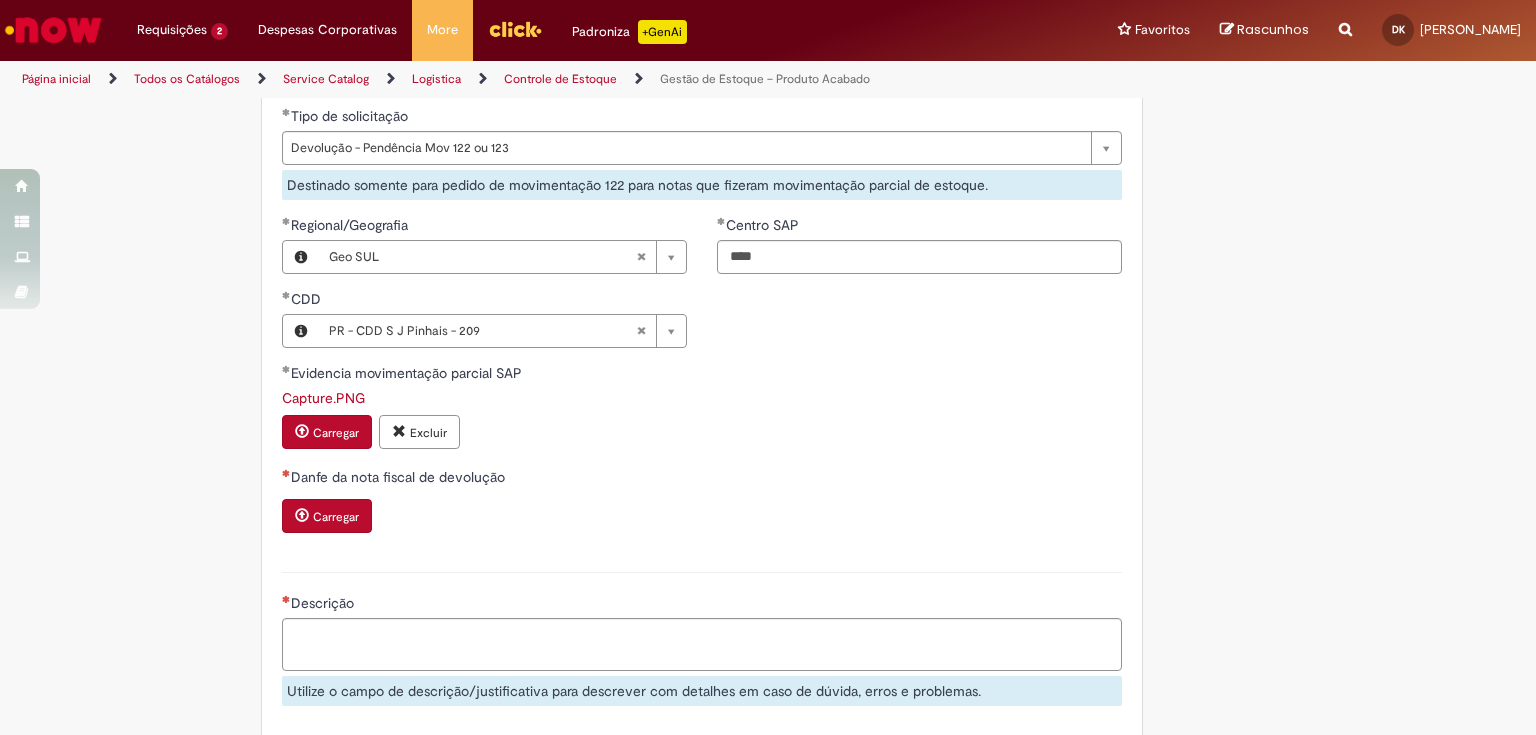 click on "Carregar" at bounding box center [336, 517] 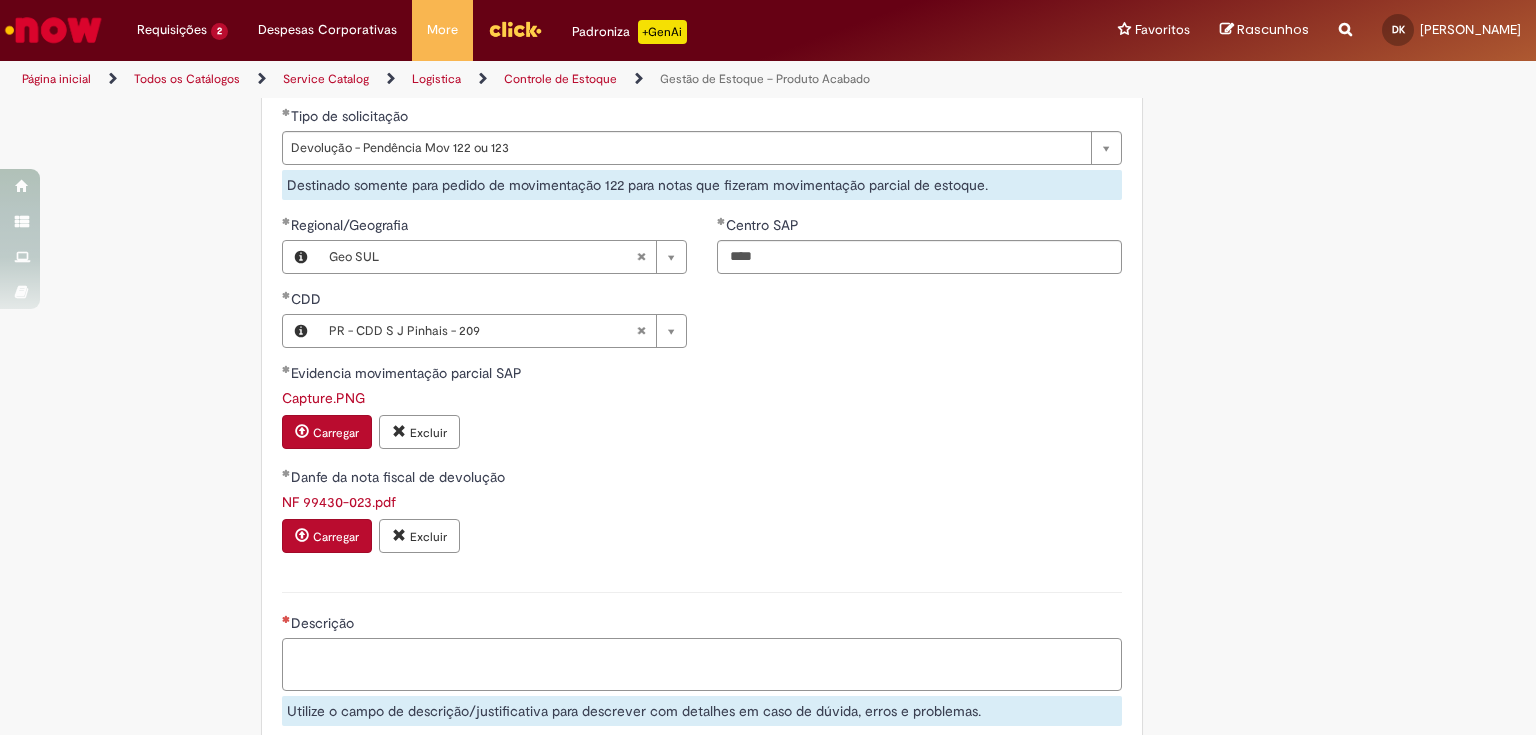 click on "Descrição" at bounding box center [702, 665] 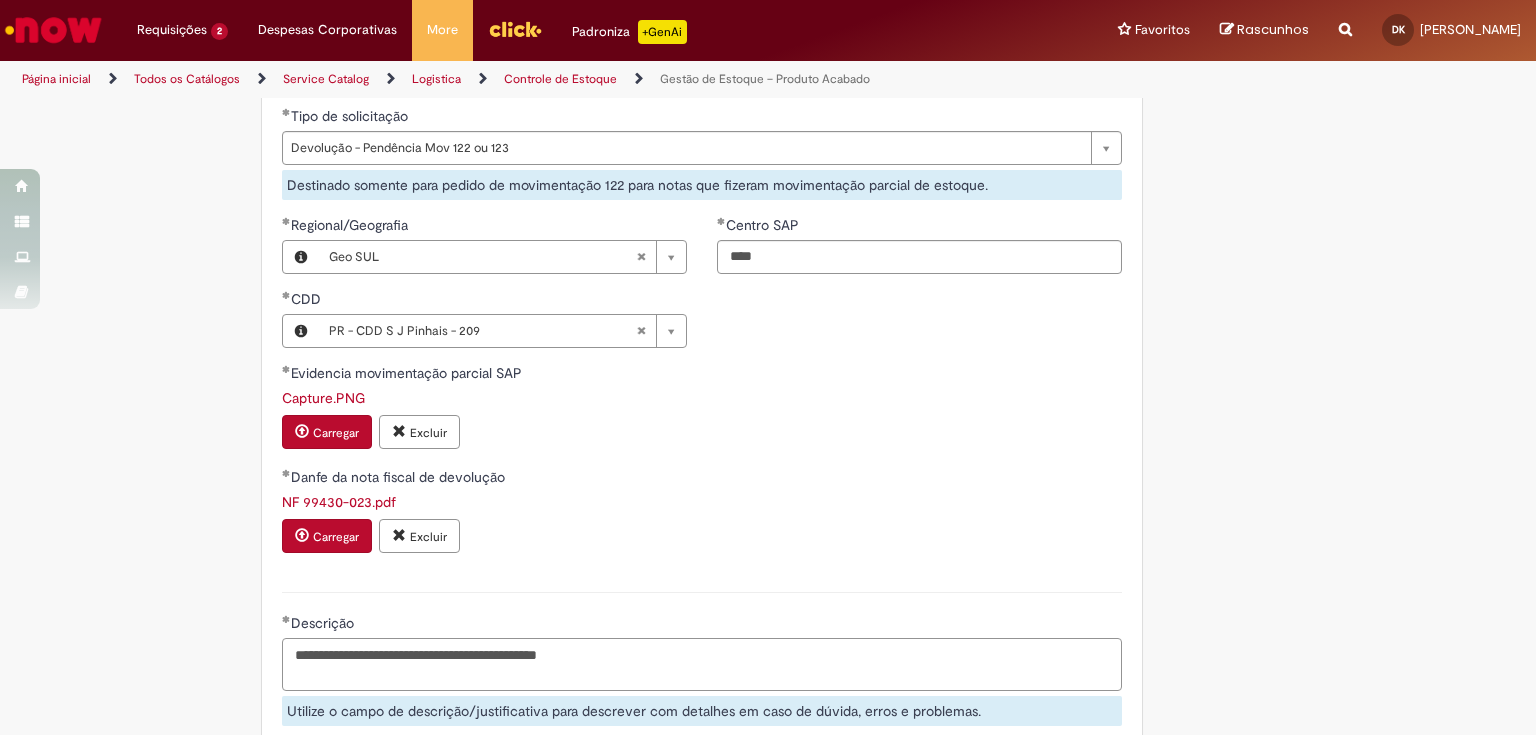drag, startPoint x: 645, startPoint y: 661, endPoint x: 280, endPoint y: 671, distance: 365.13696 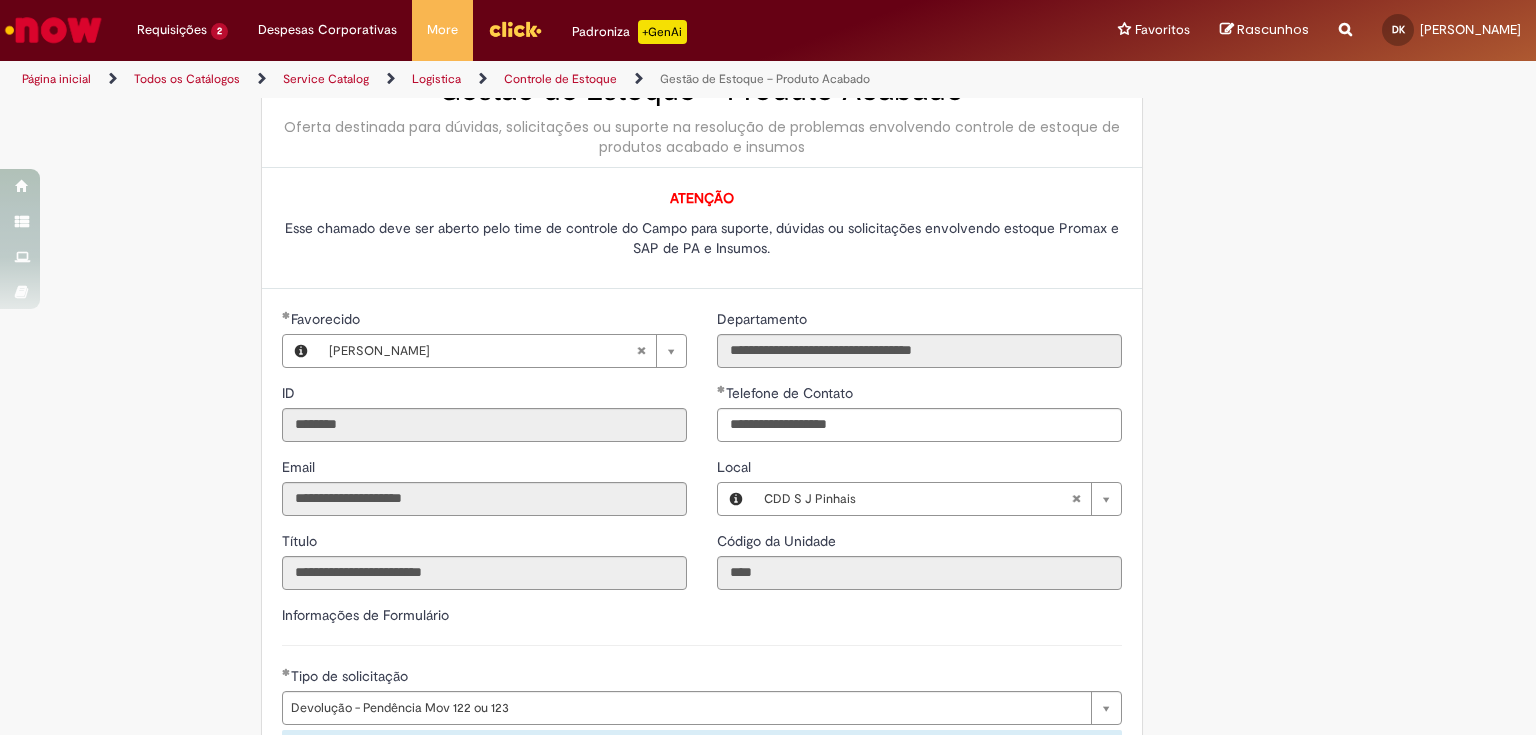 scroll, scrollTop: 0, scrollLeft: 0, axis: both 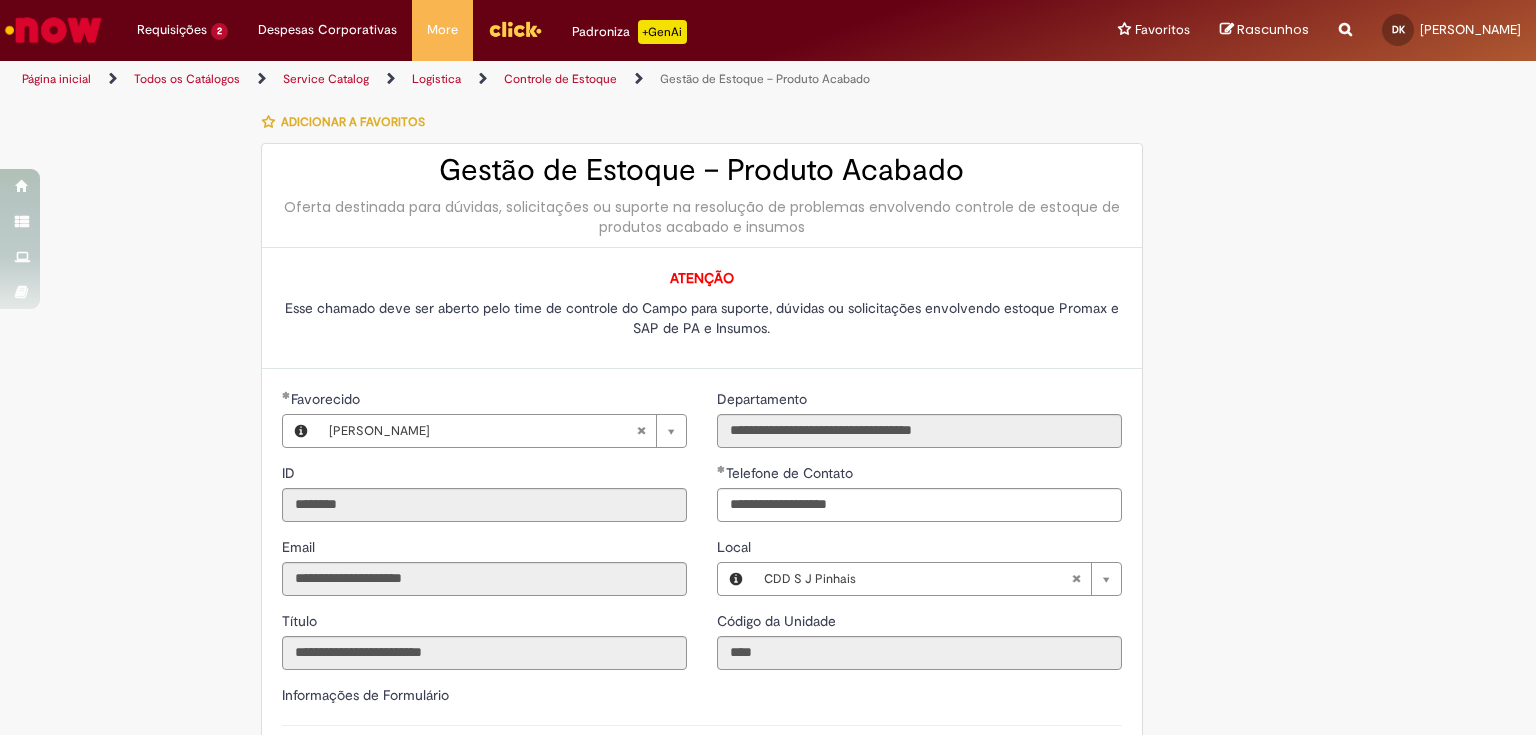 type on "**********" 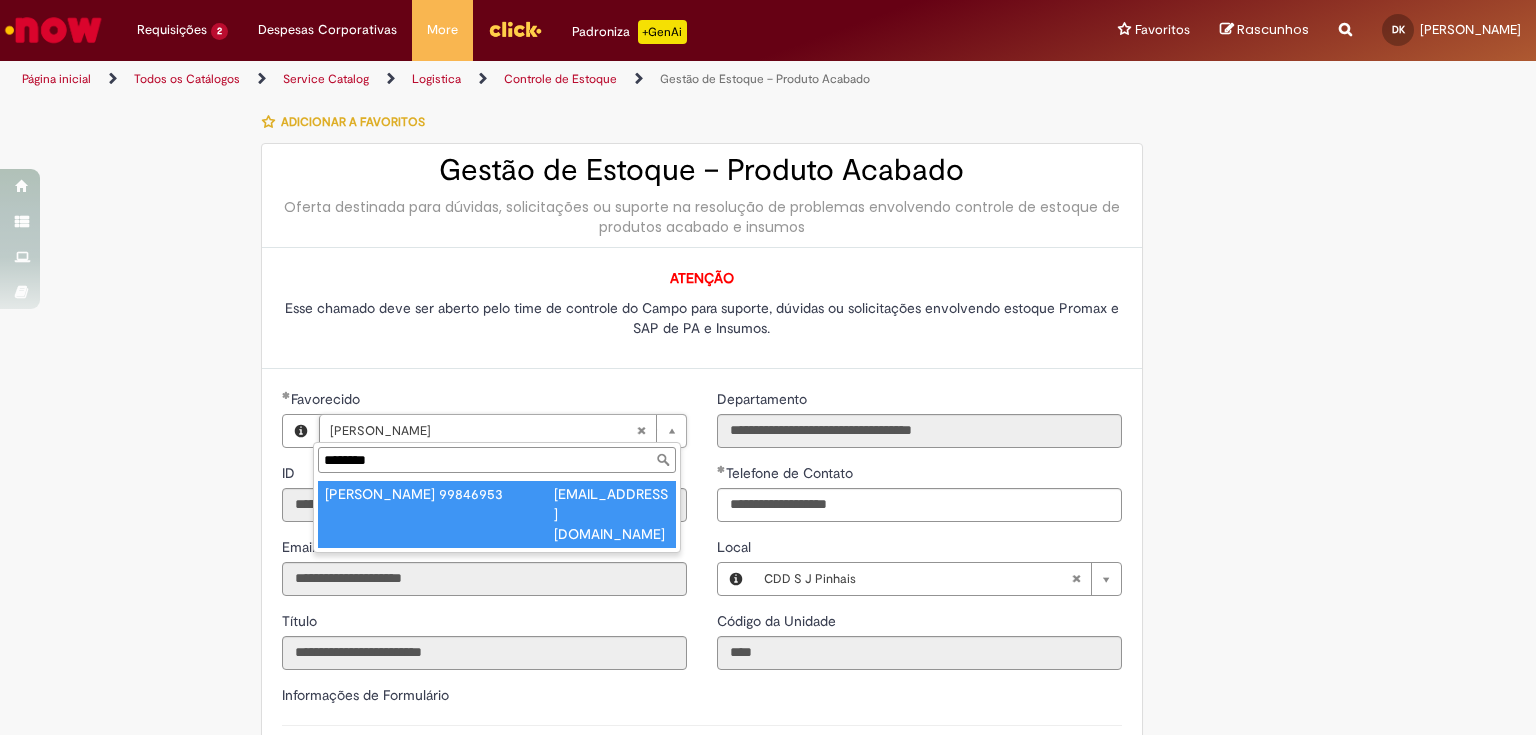 type on "********" 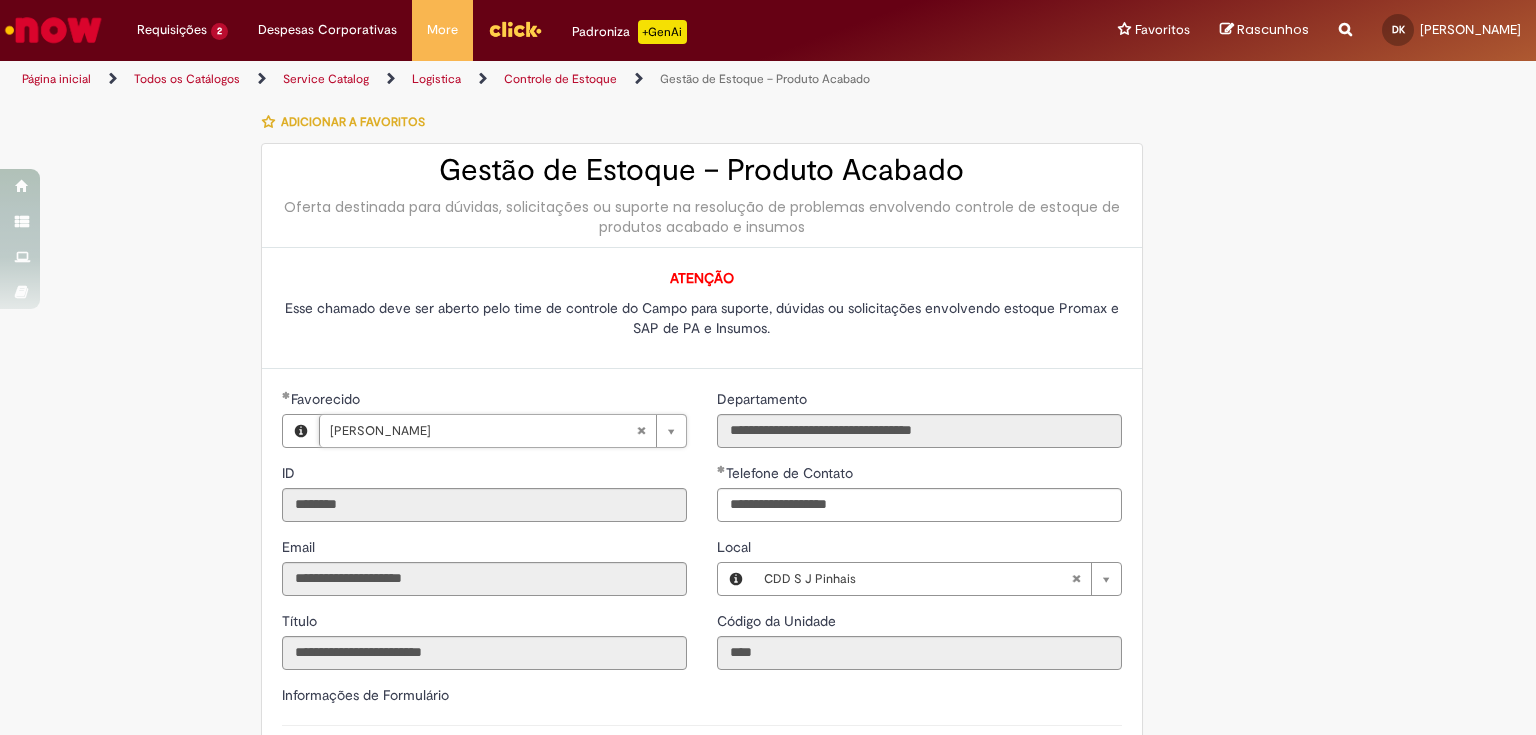 type on "********" 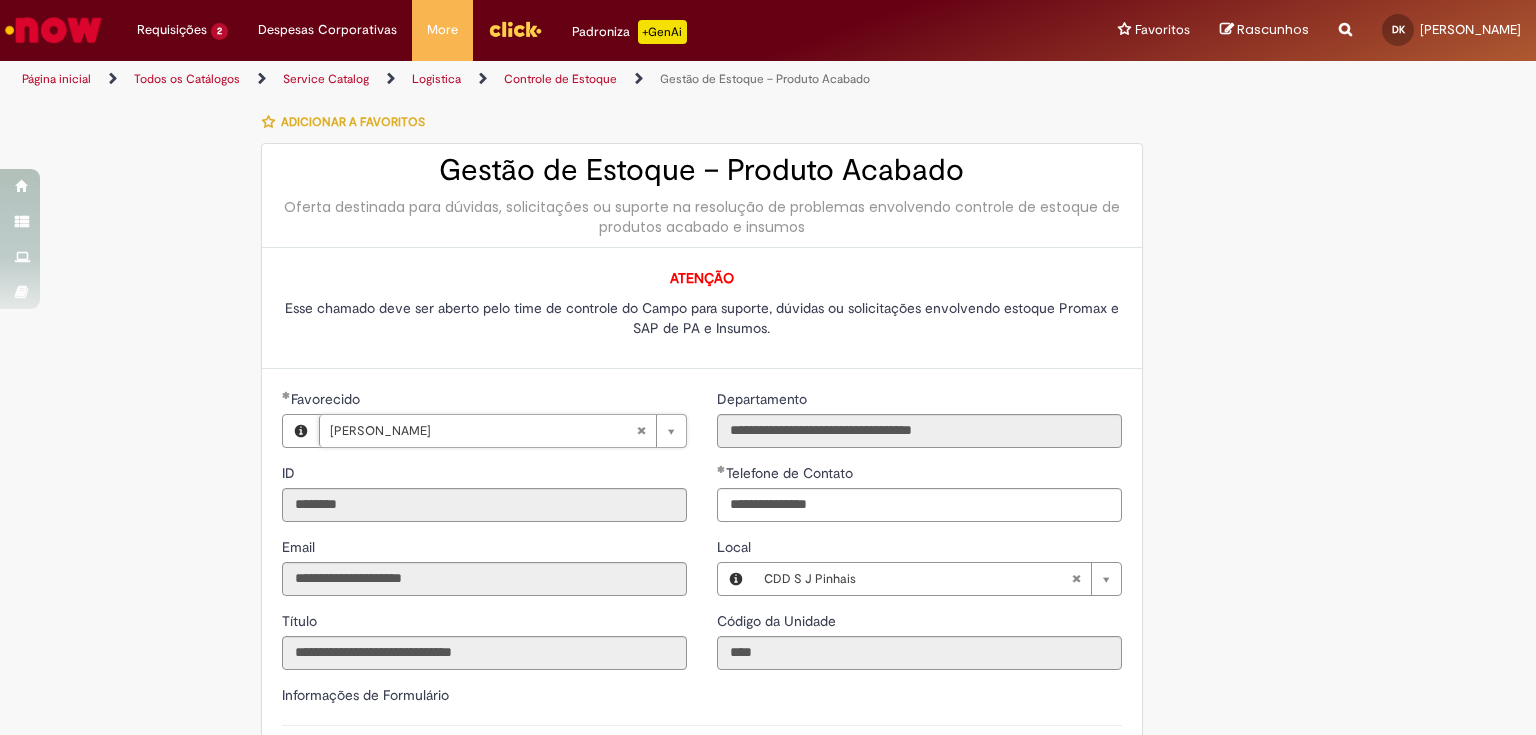 scroll, scrollTop: 0, scrollLeft: 114, axis: horizontal 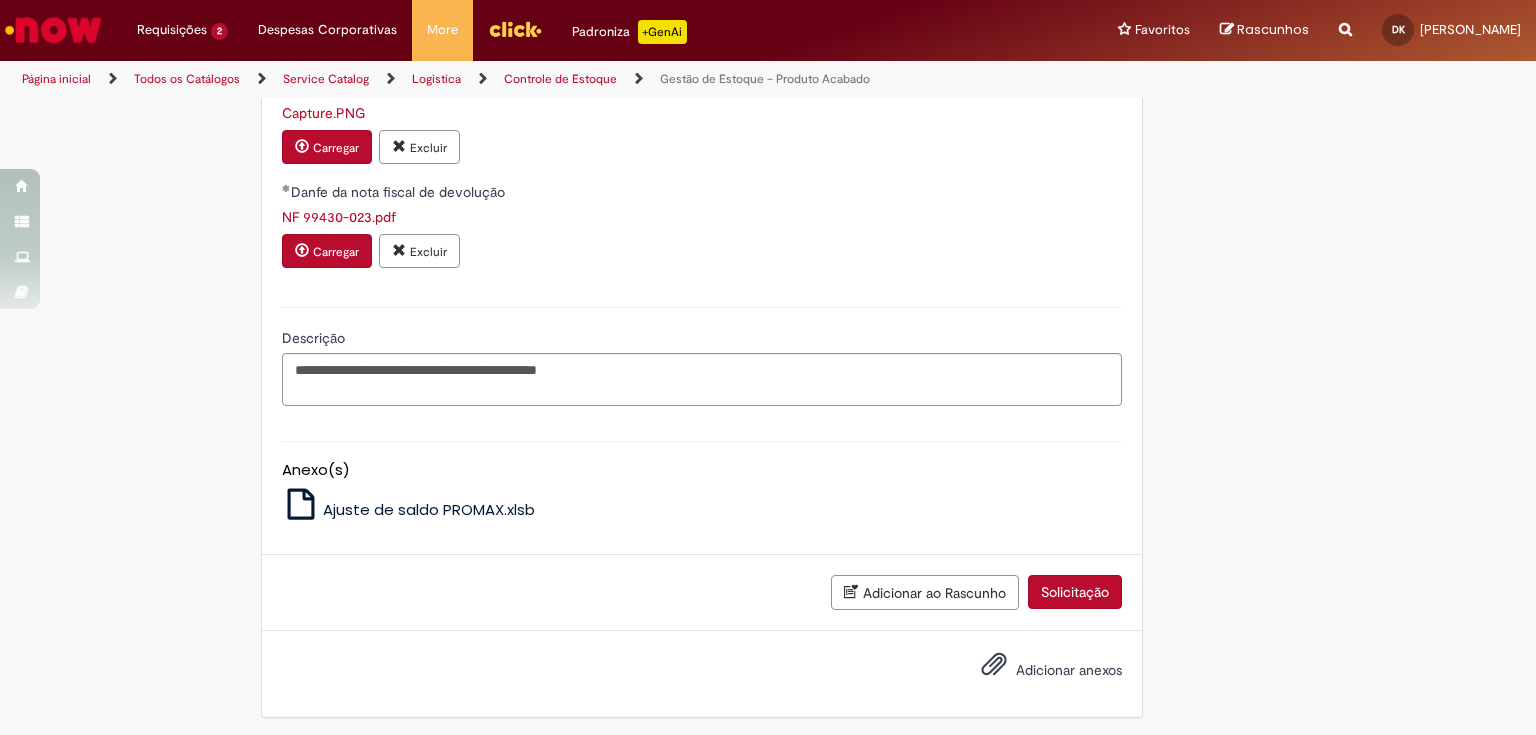 click on "Solicitação" at bounding box center [1075, 592] 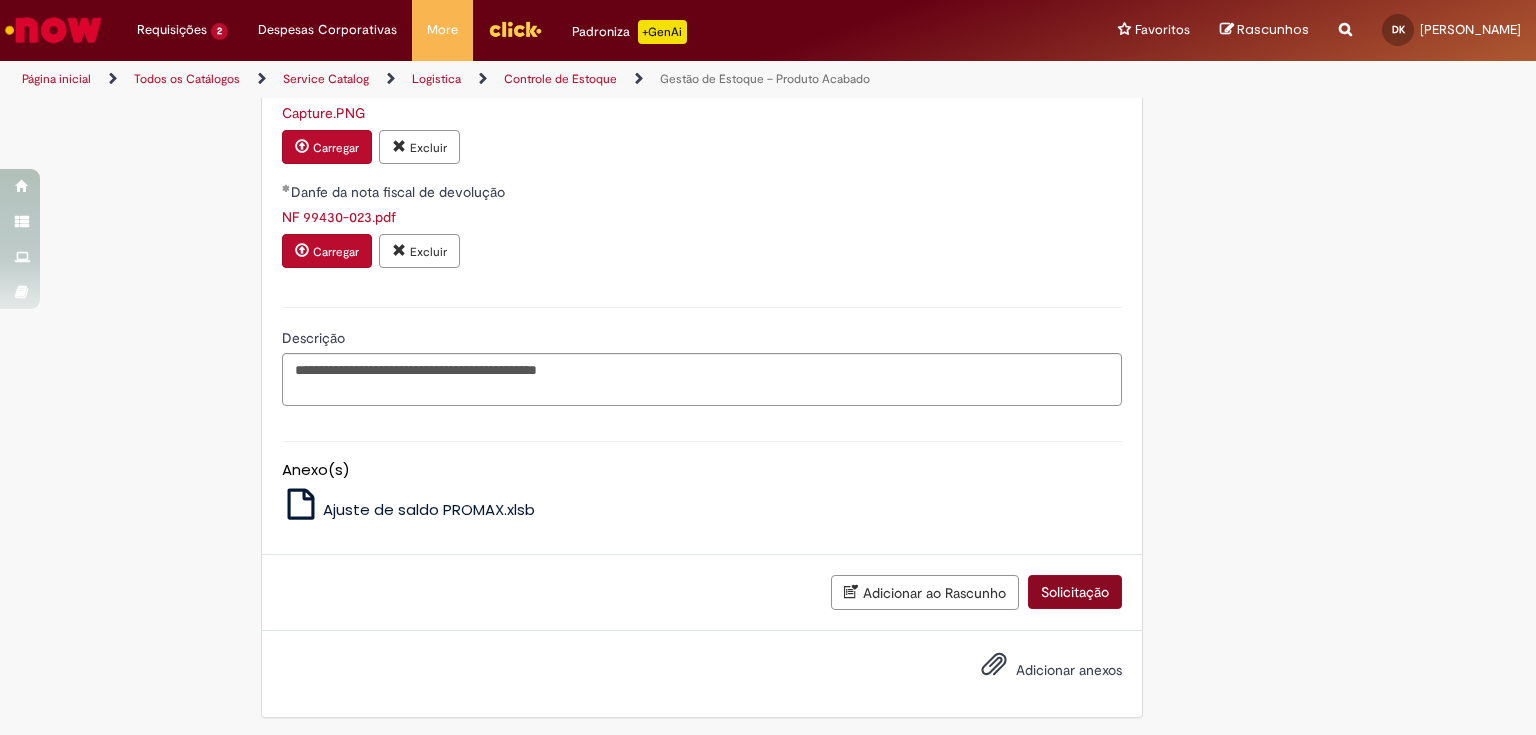 scroll, scrollTop: 880, scrollLeft: 0, axis: vertical 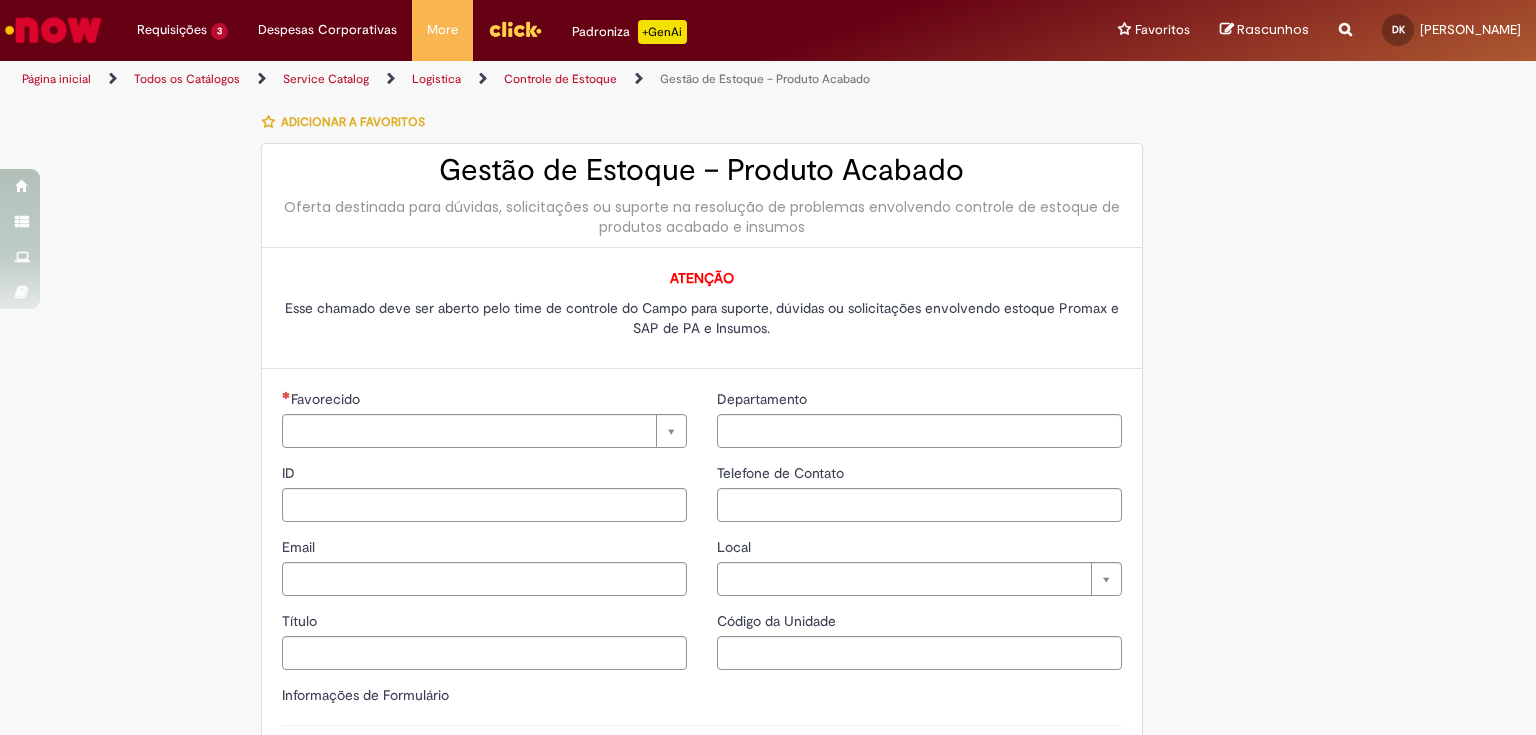 type on "********" 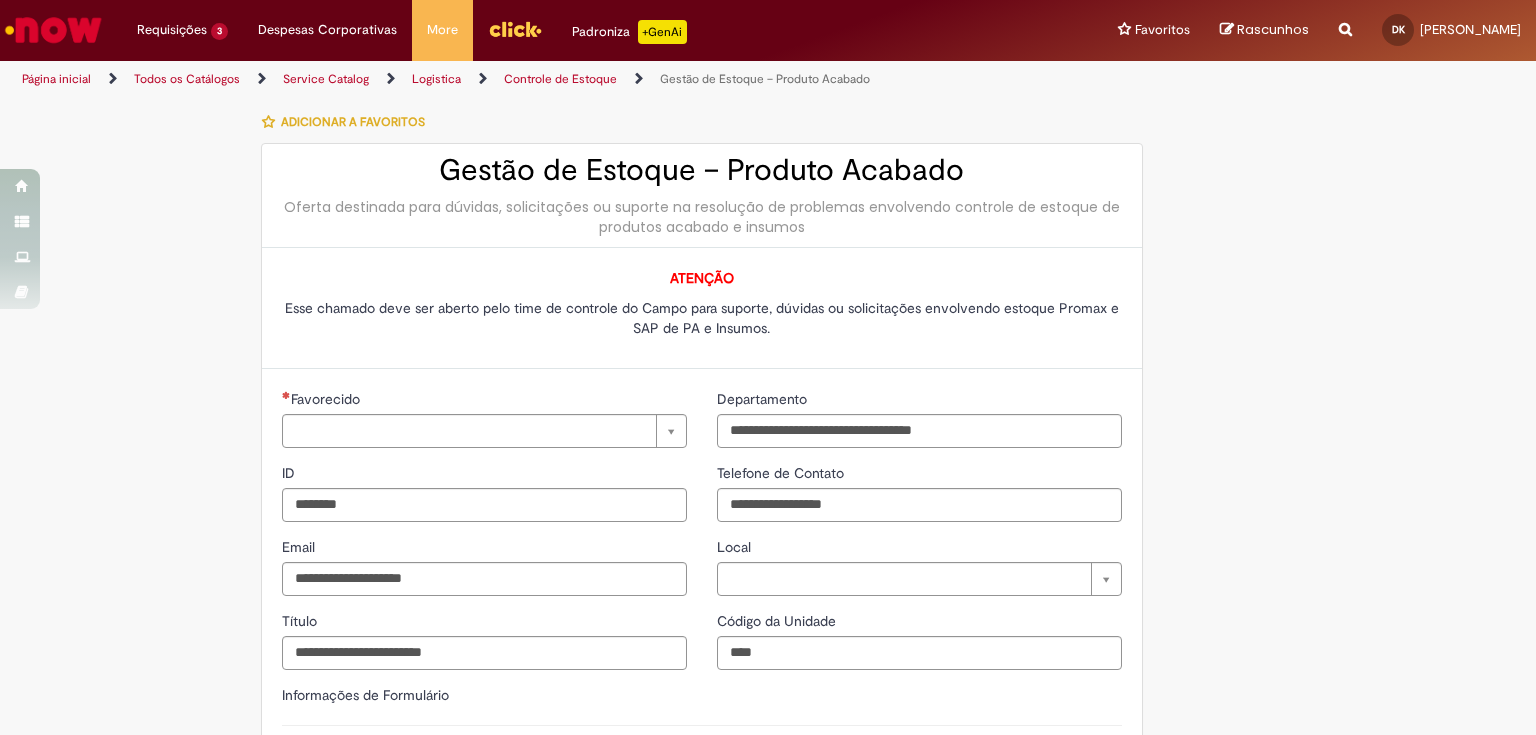type on "**********" 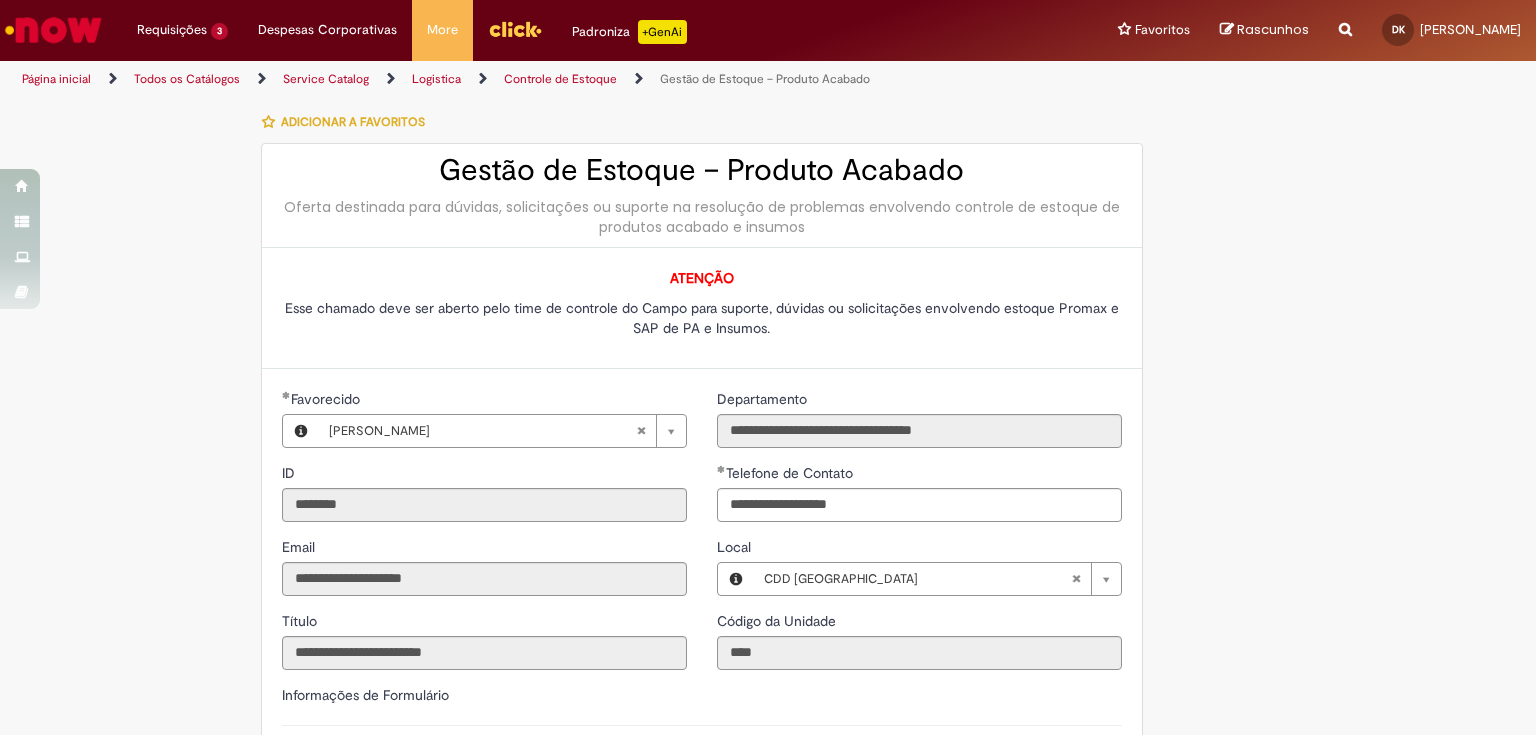 type on "**********" 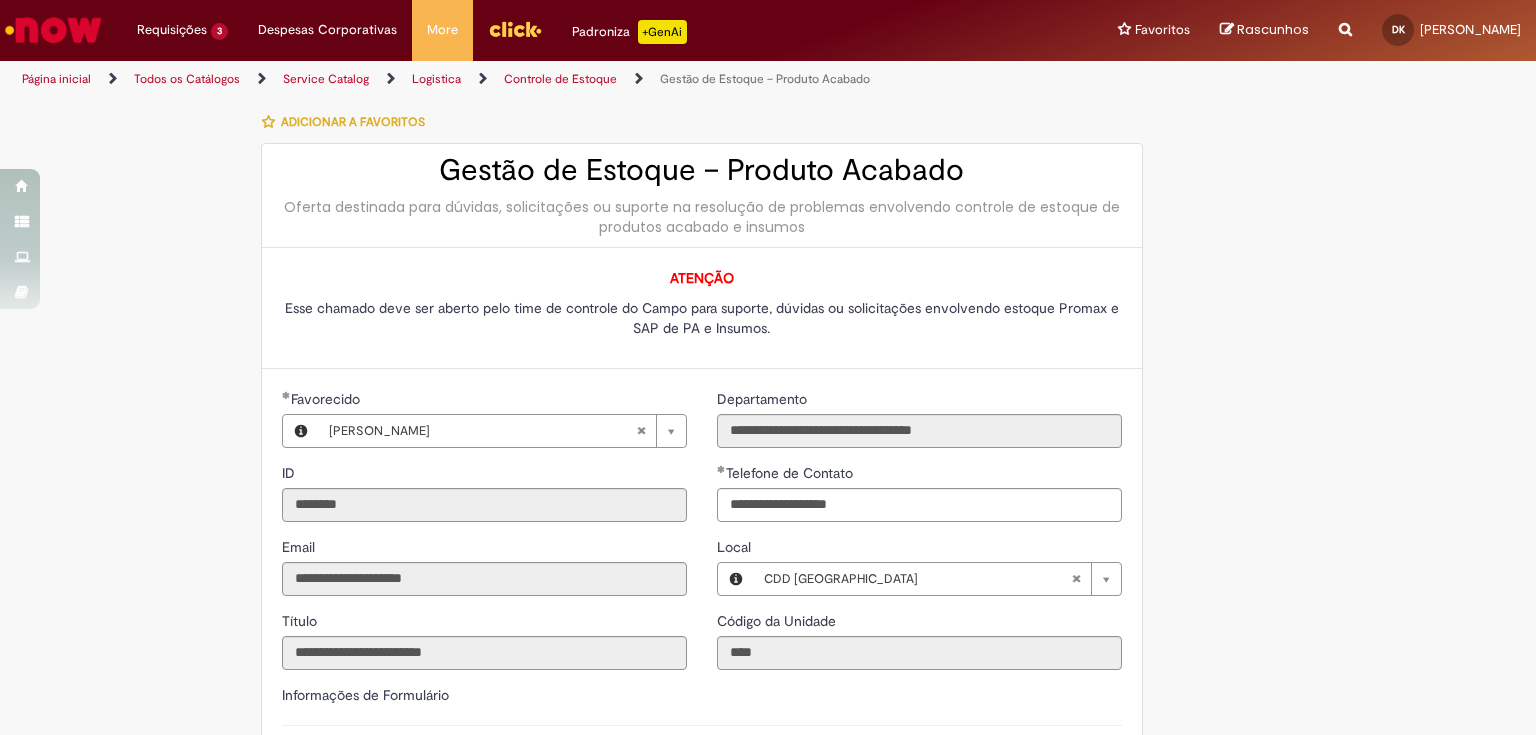 type 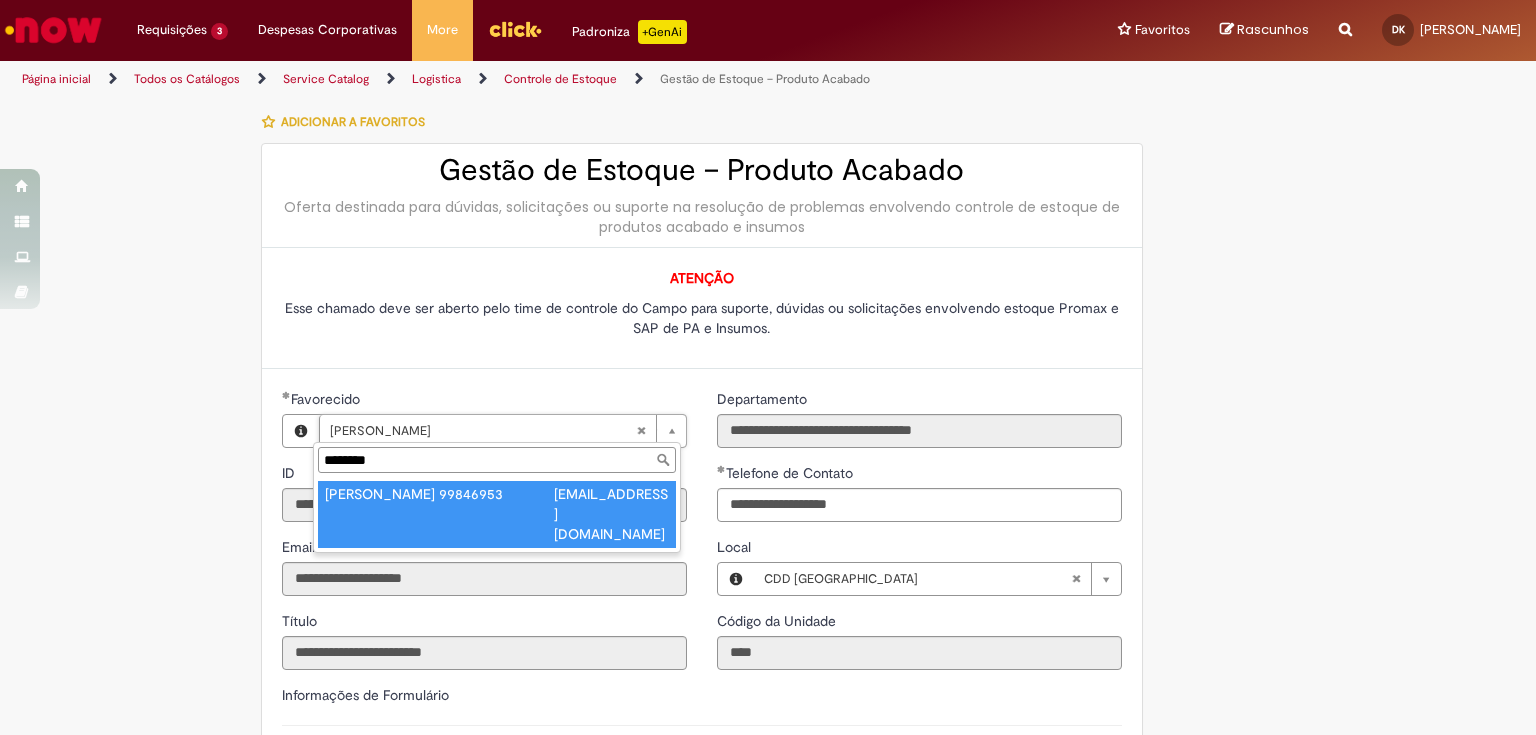 type on "********" 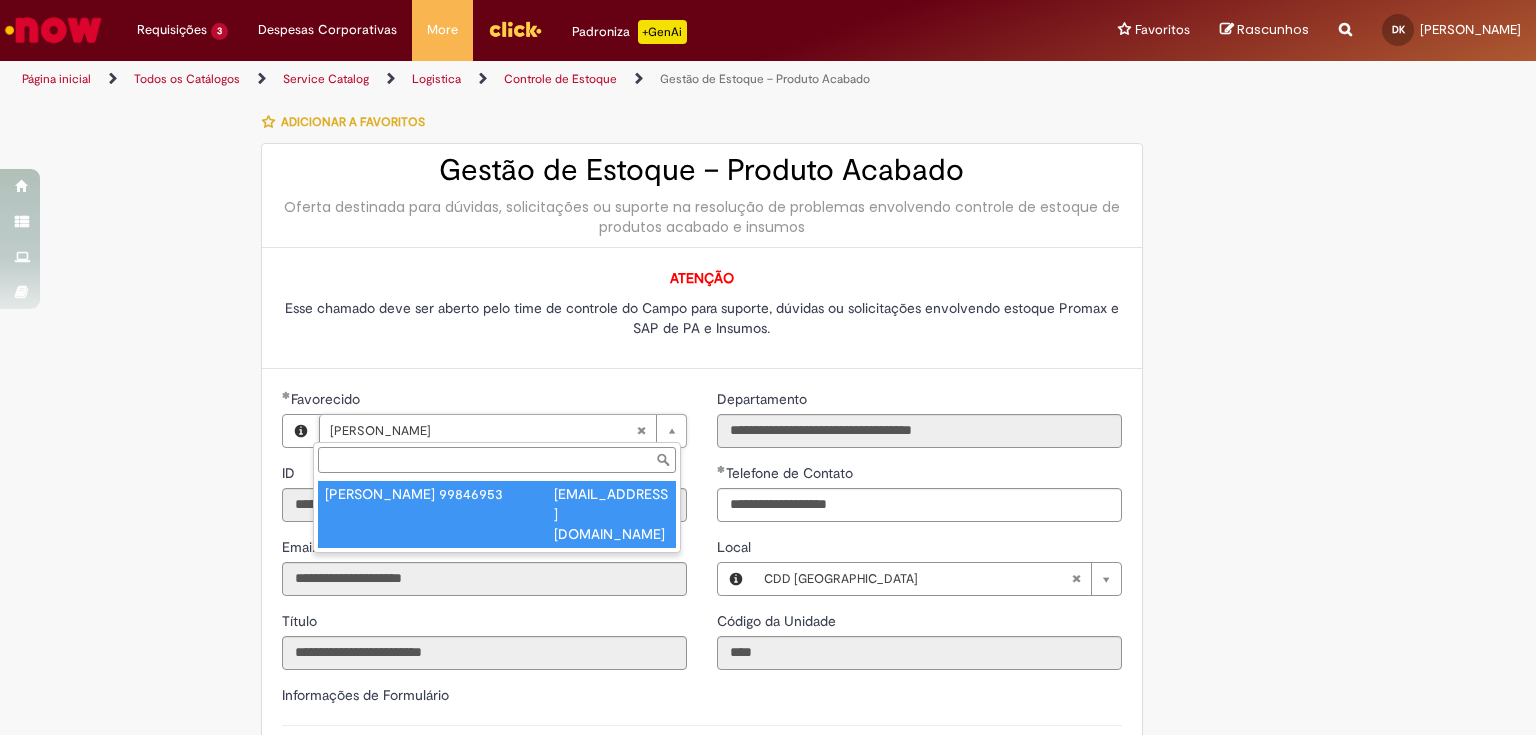 type on "********" 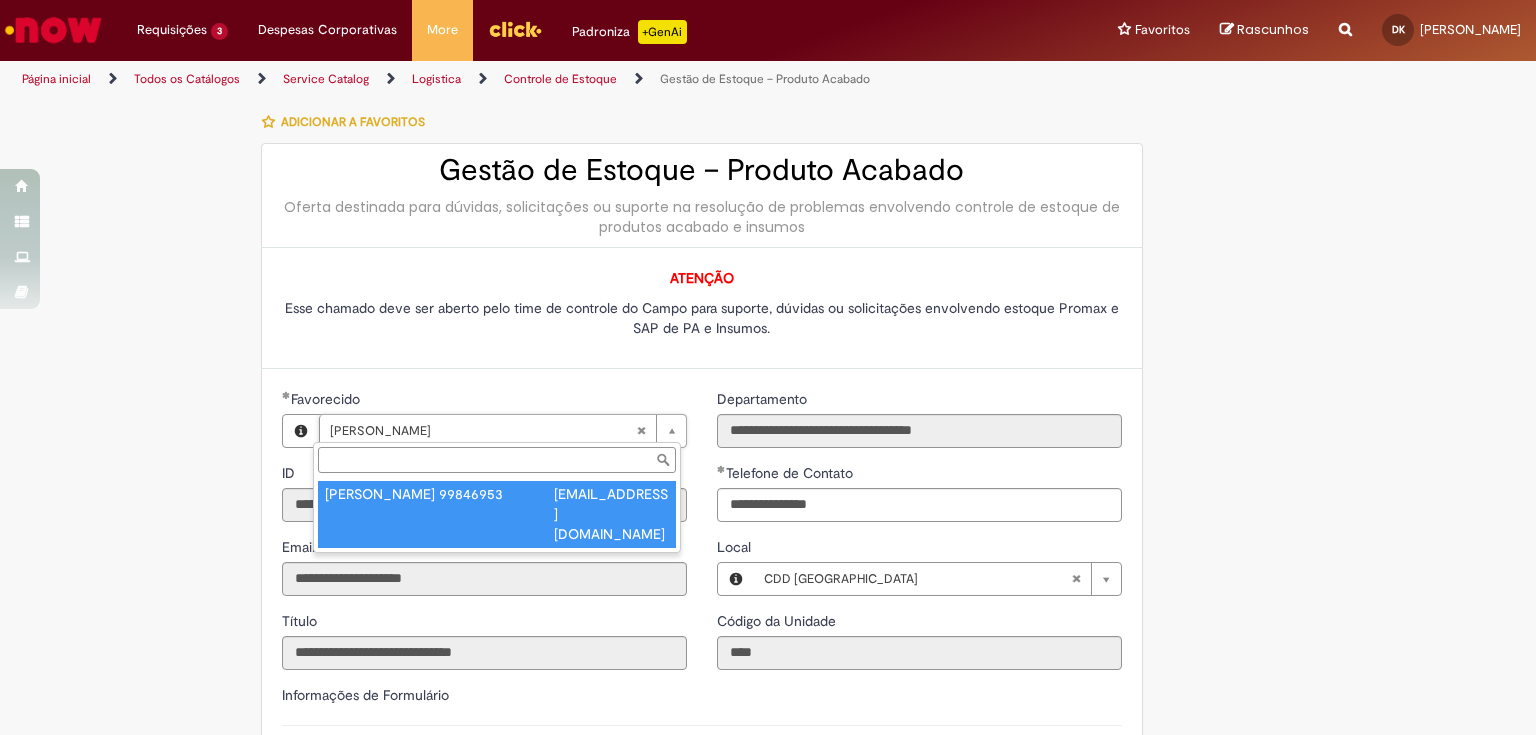 type on "**********" 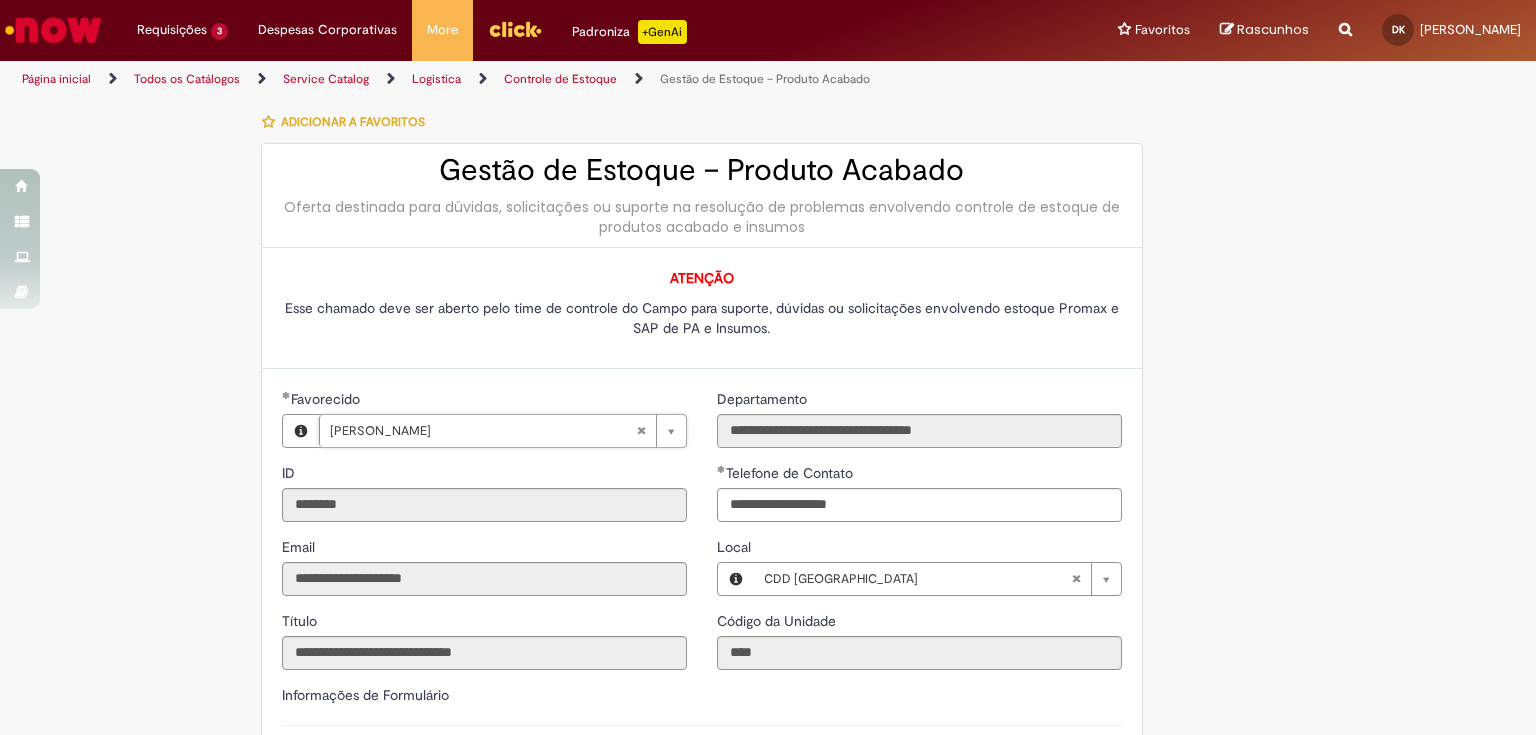 scroll, scrollTop: 0, scrollLeft: 114, axis: horizontal 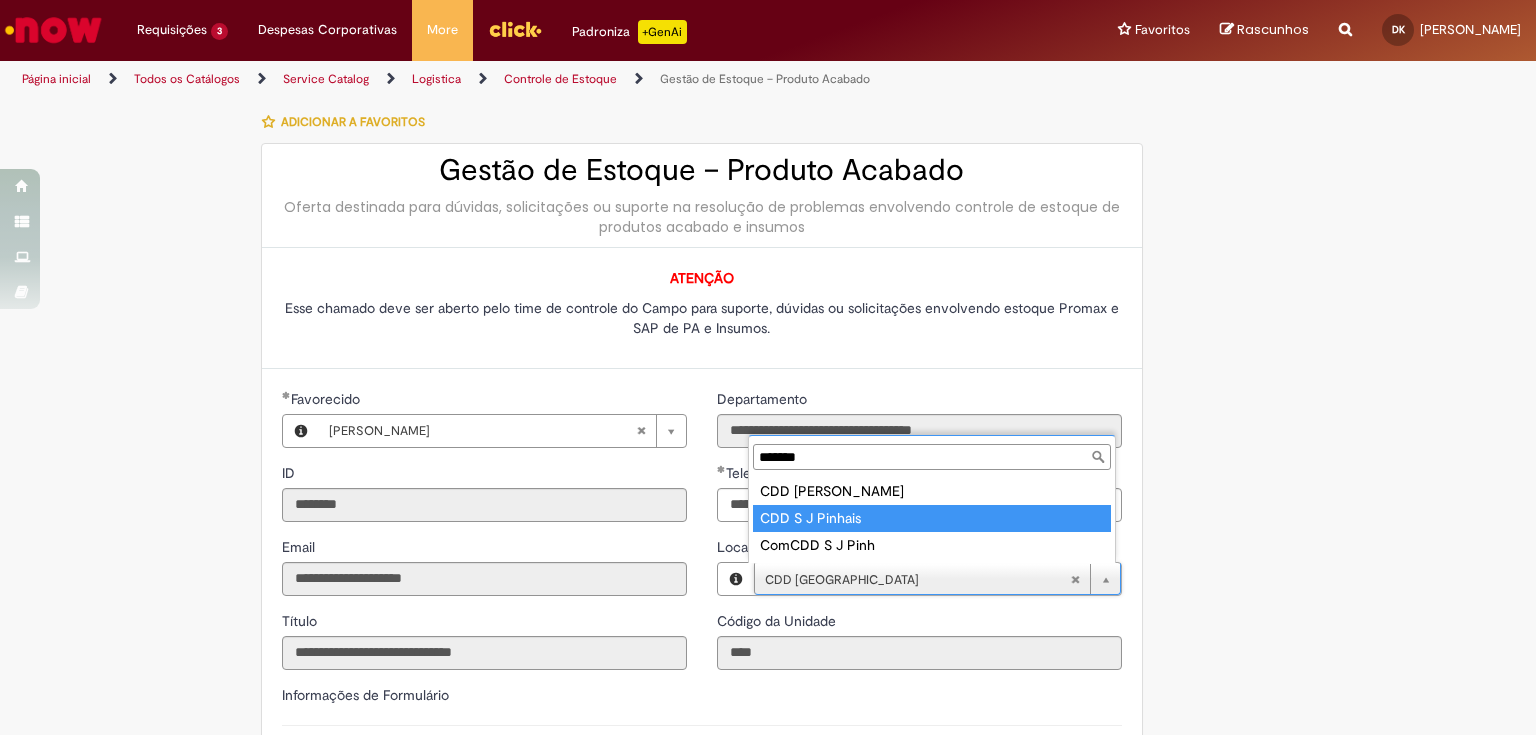 type on "*******" 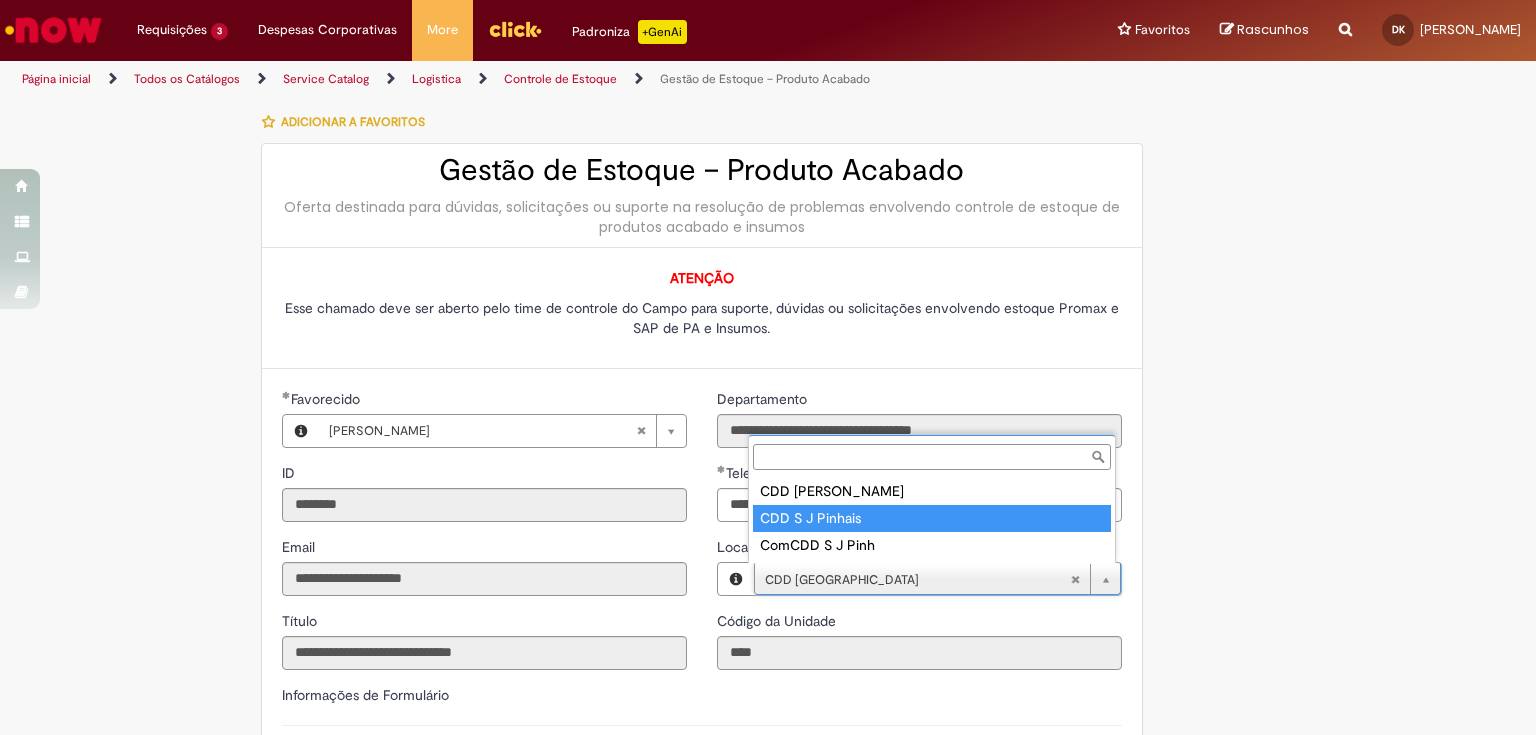 type on "****" 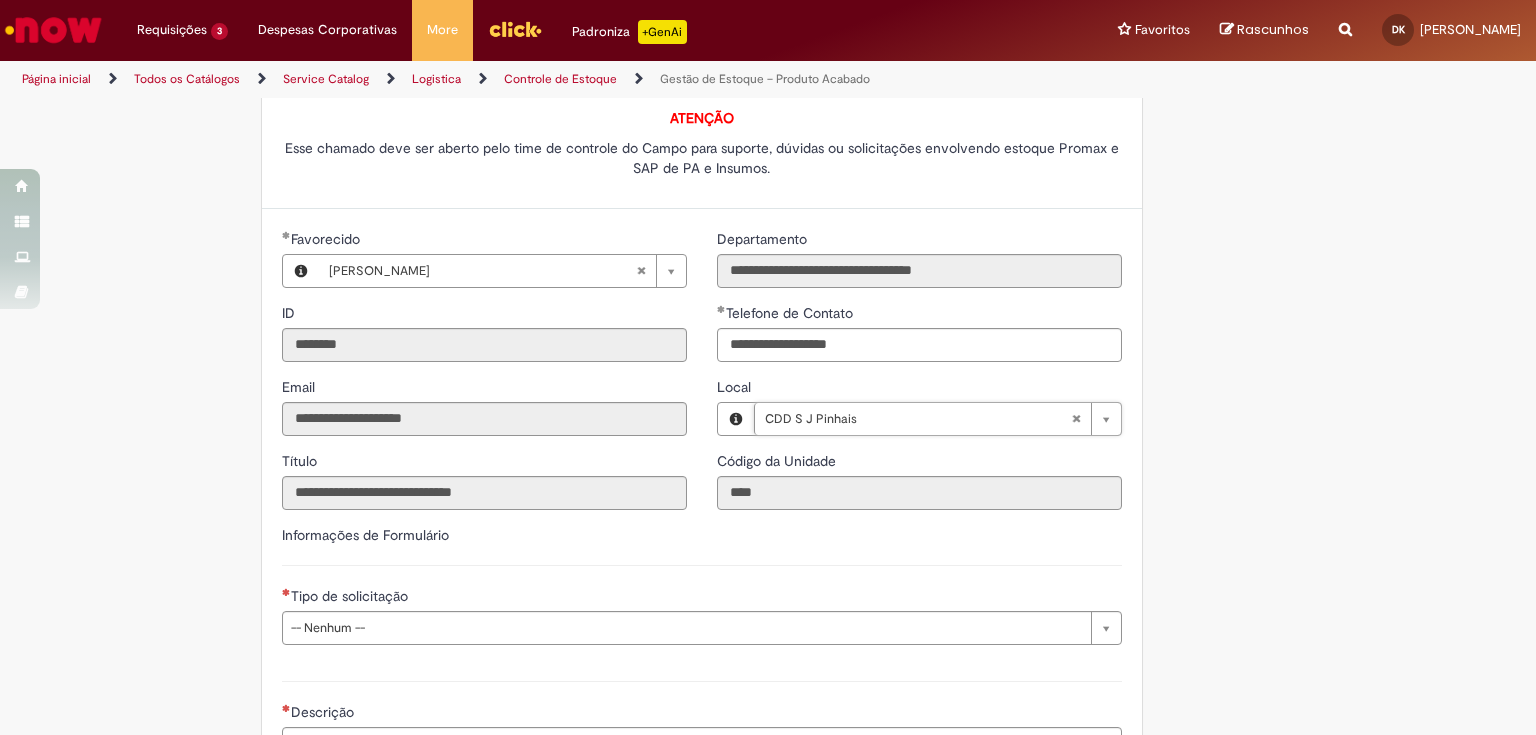 scroll, scrollTop: 240, scrollLeft: 0, axis: vertical 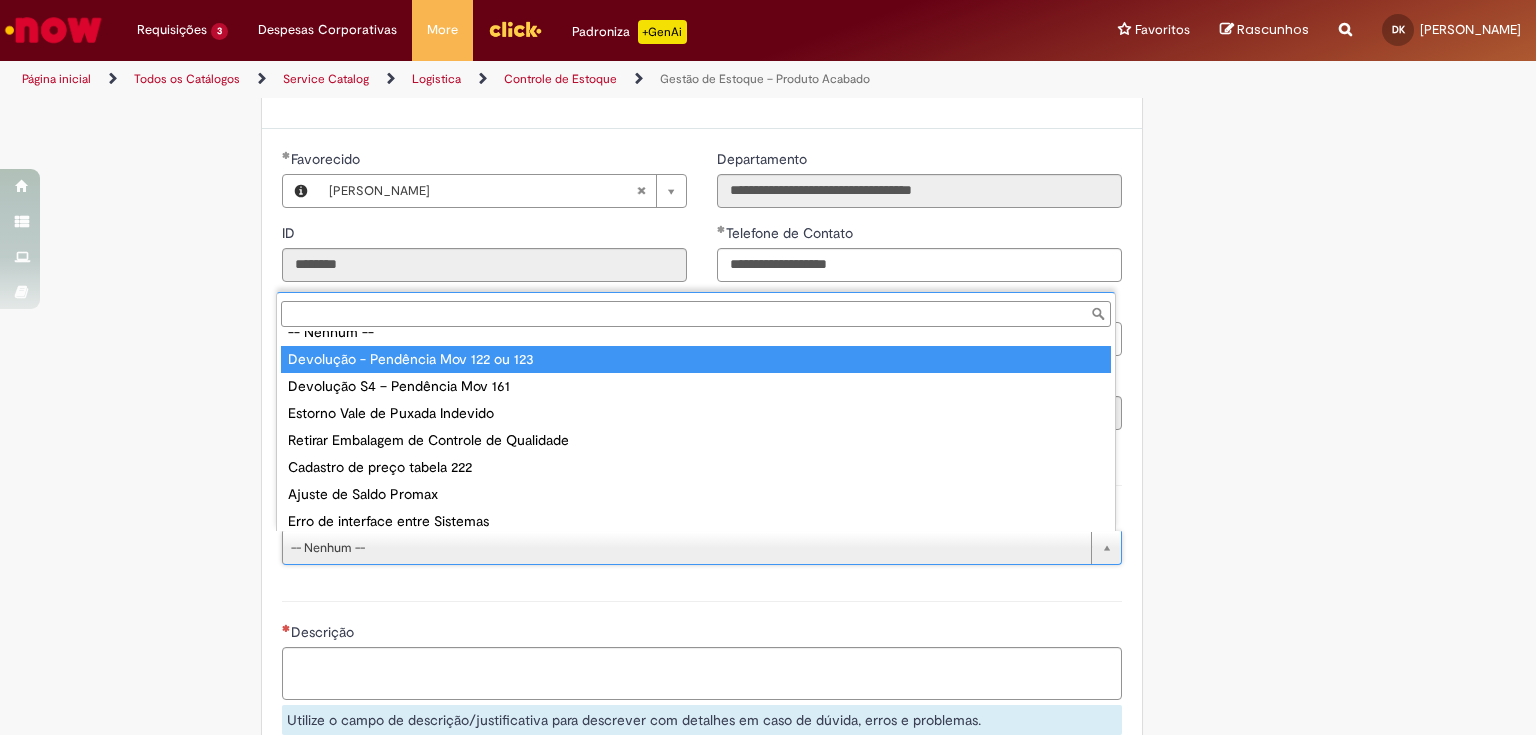 type on "**********" 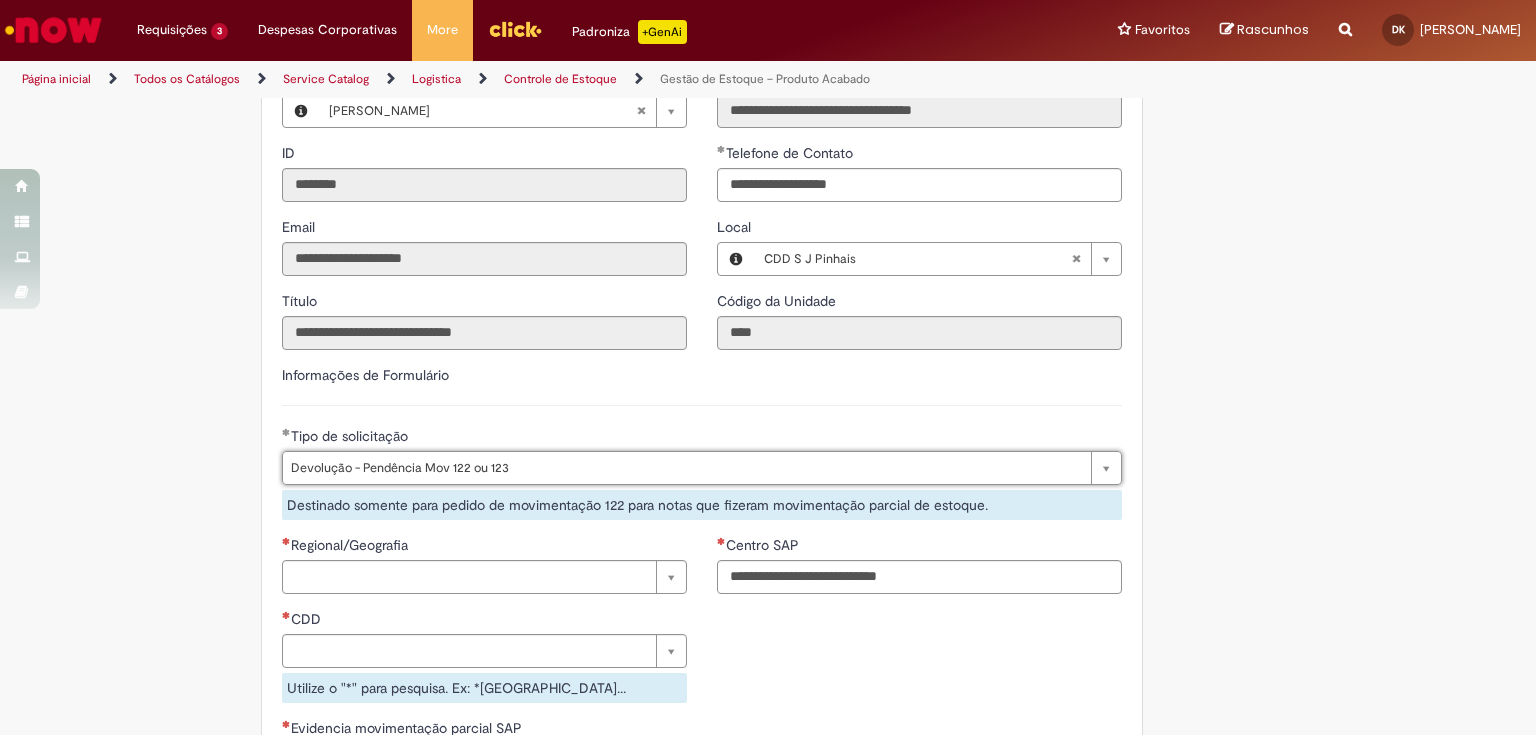 scroll, scrollTop: 400, scrollLeft: 0, axis: vertical 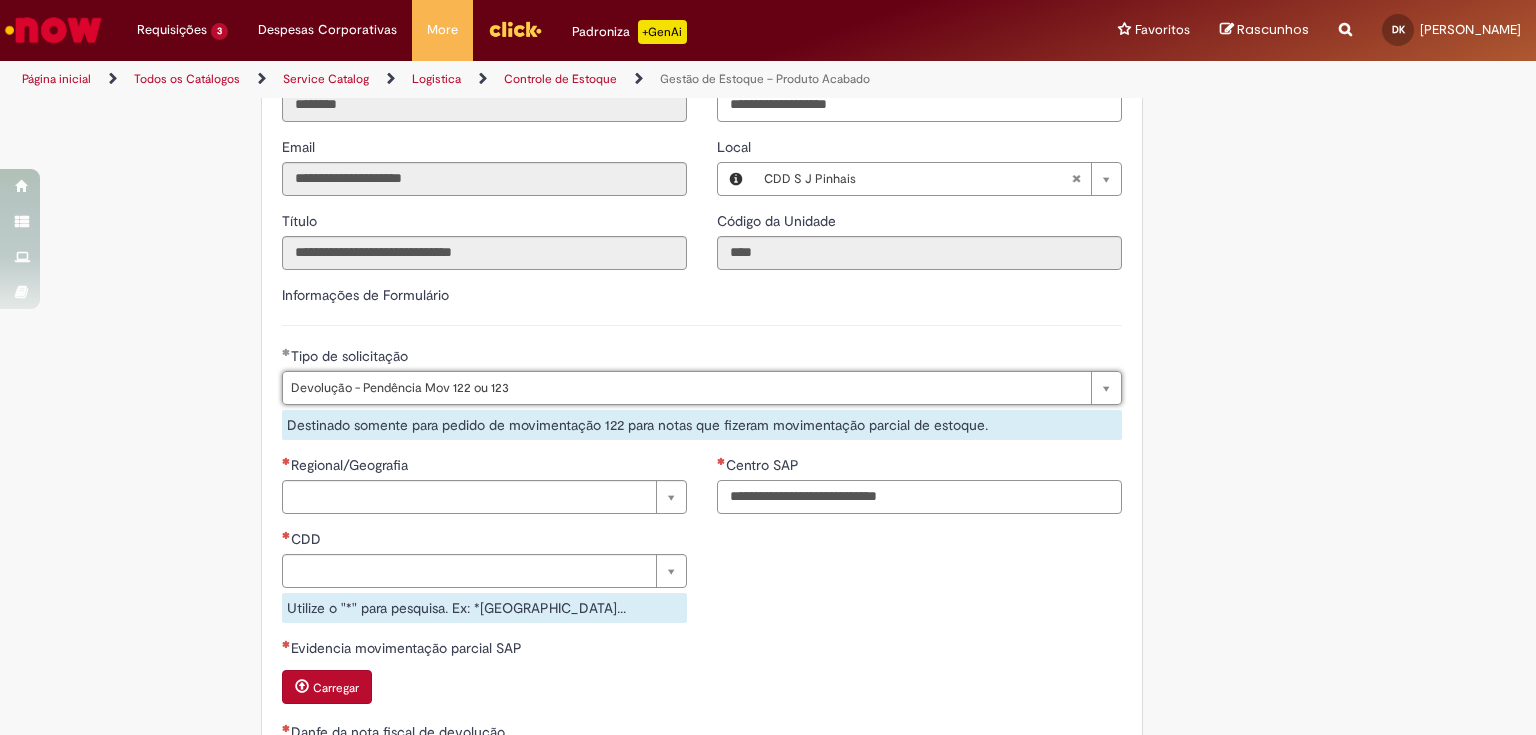 click on "Centro SAP" at bounding box center [919, 497] 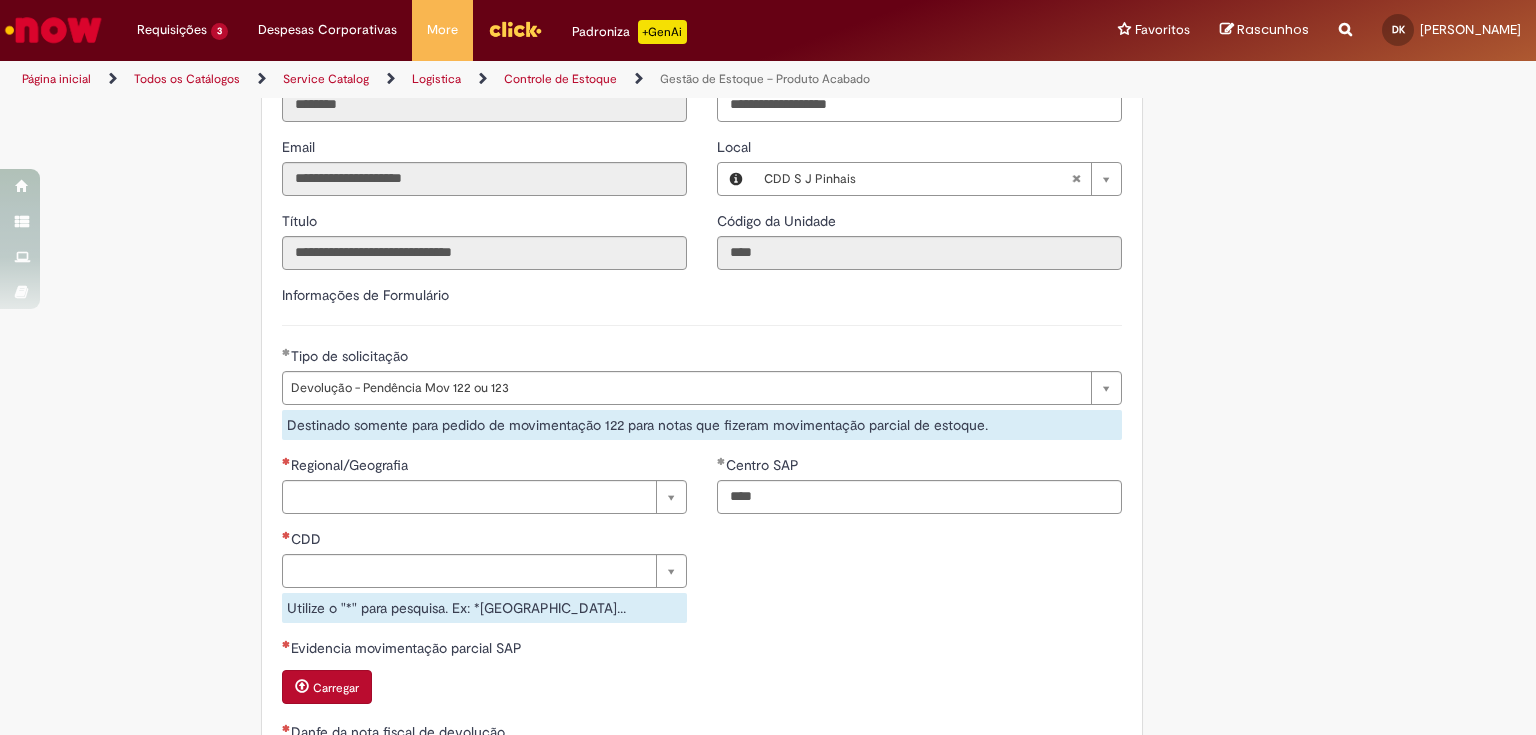 type on "****" 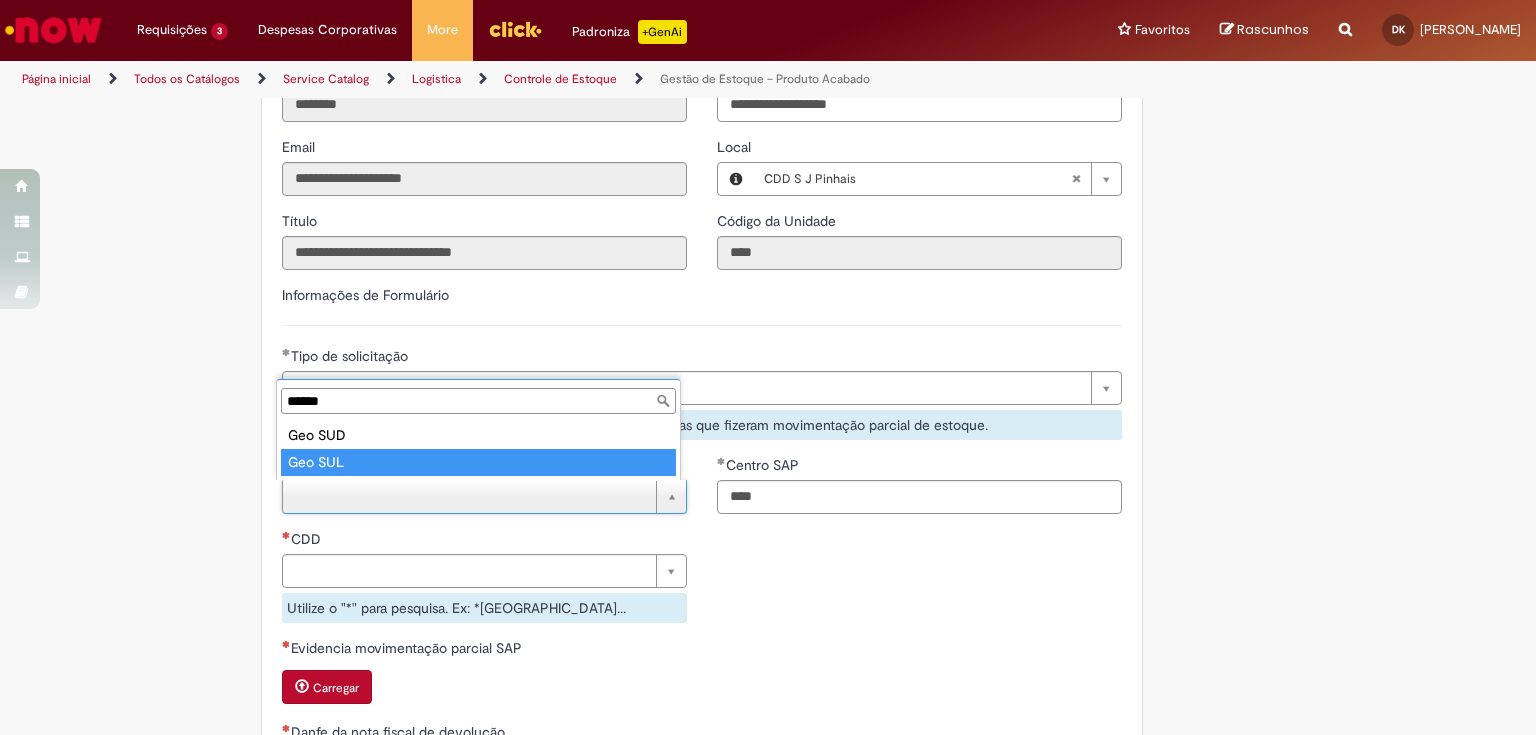 type on "******" 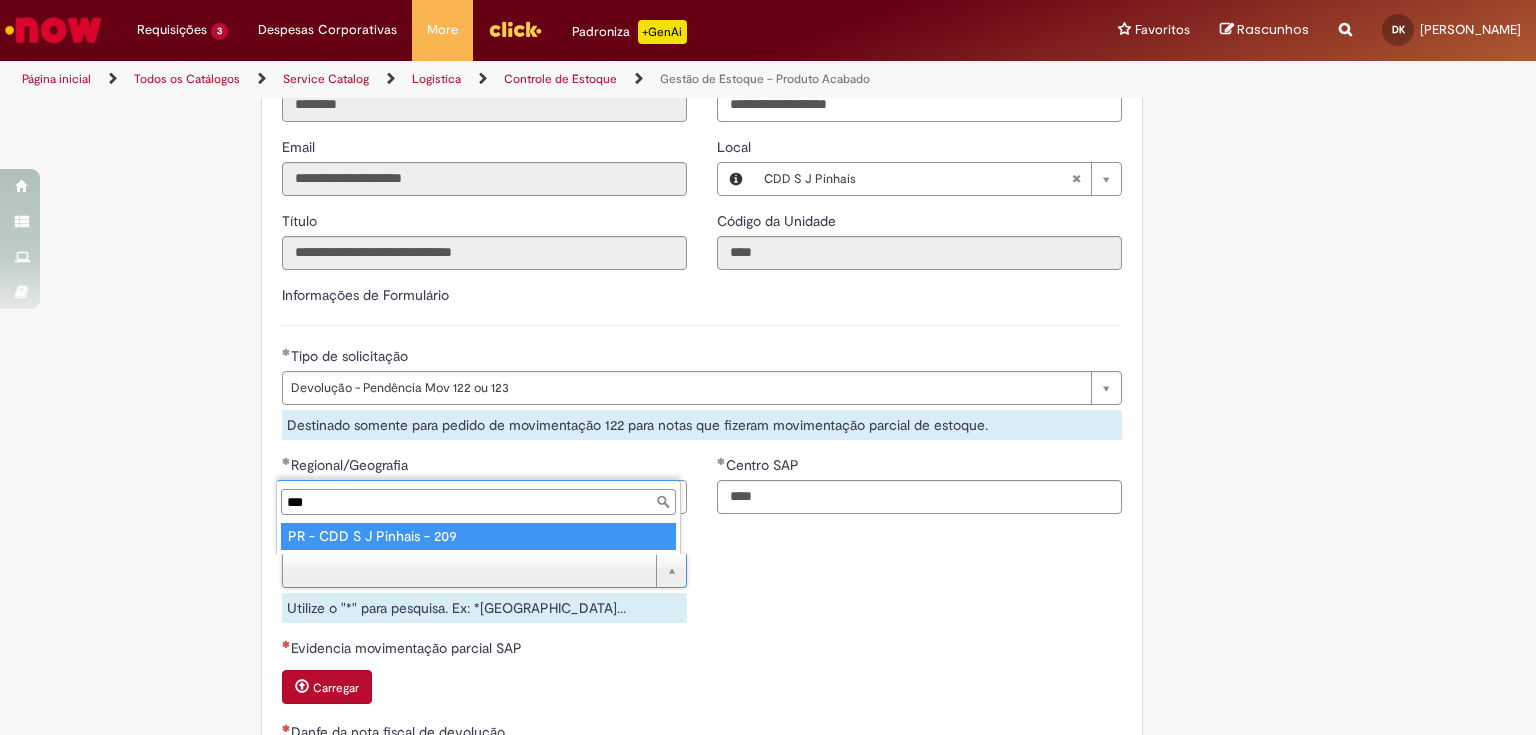 scroll, scrollTop: 0, scrollLeft: 0, axis: both 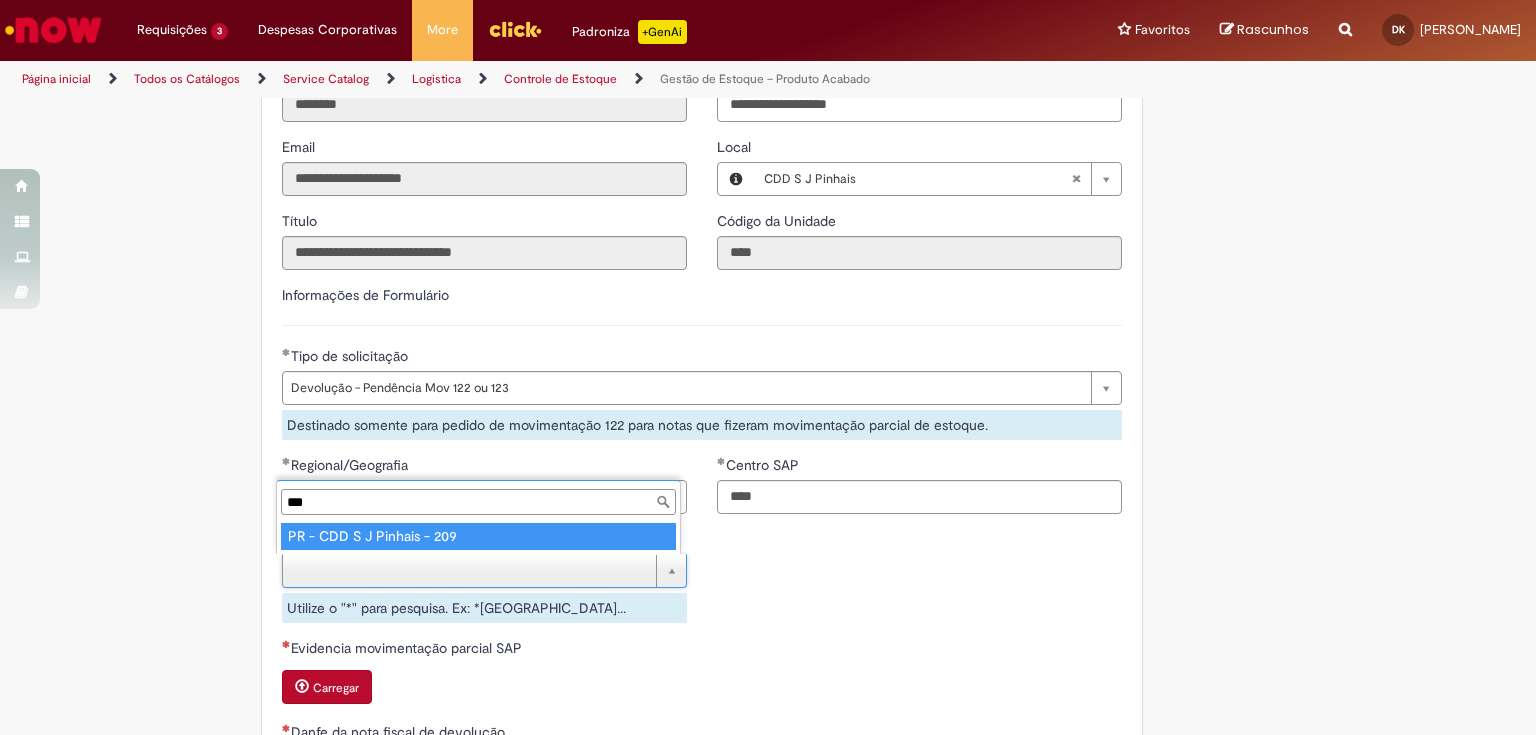 type on "***" 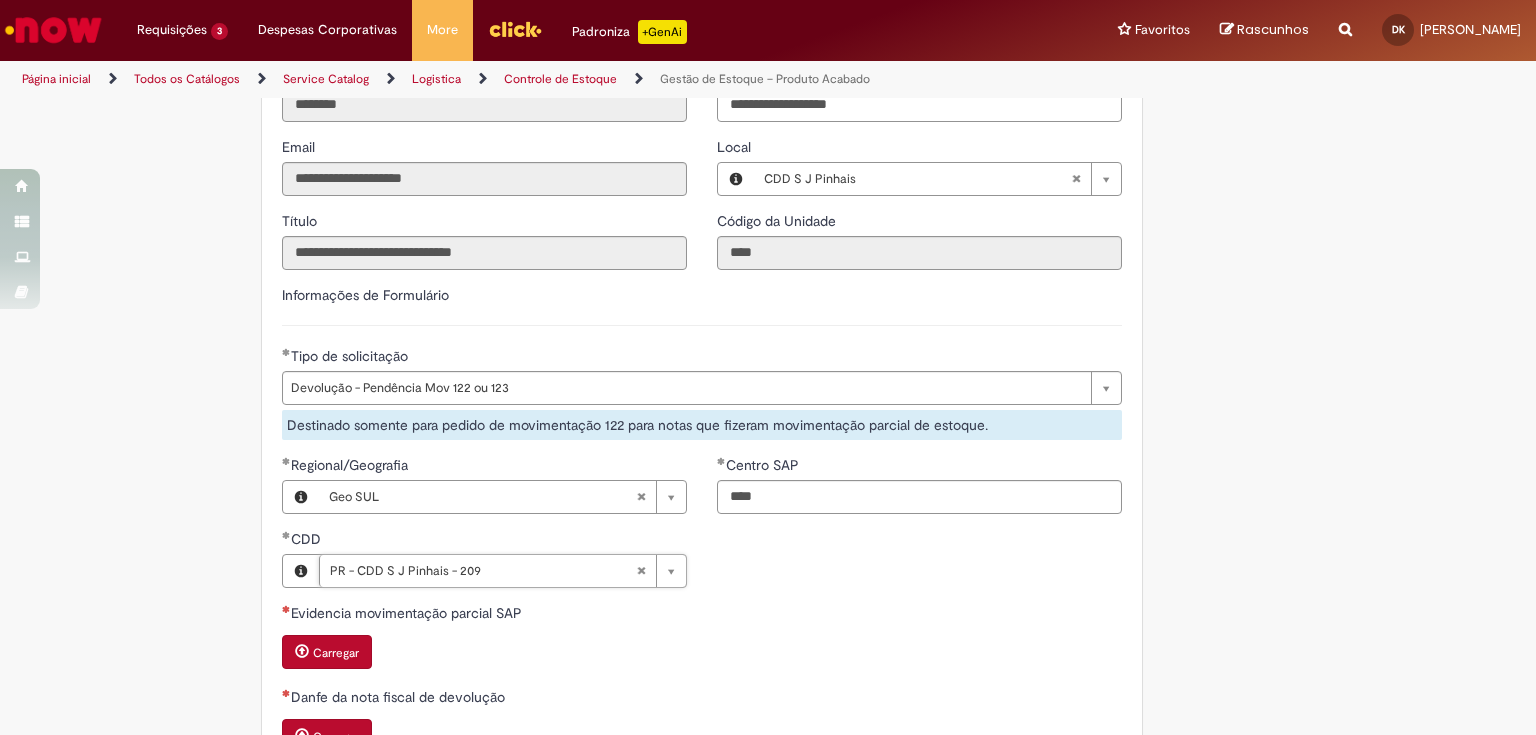 scroll, scrollTop: 560, scrollLeft: 0, axis: vertical 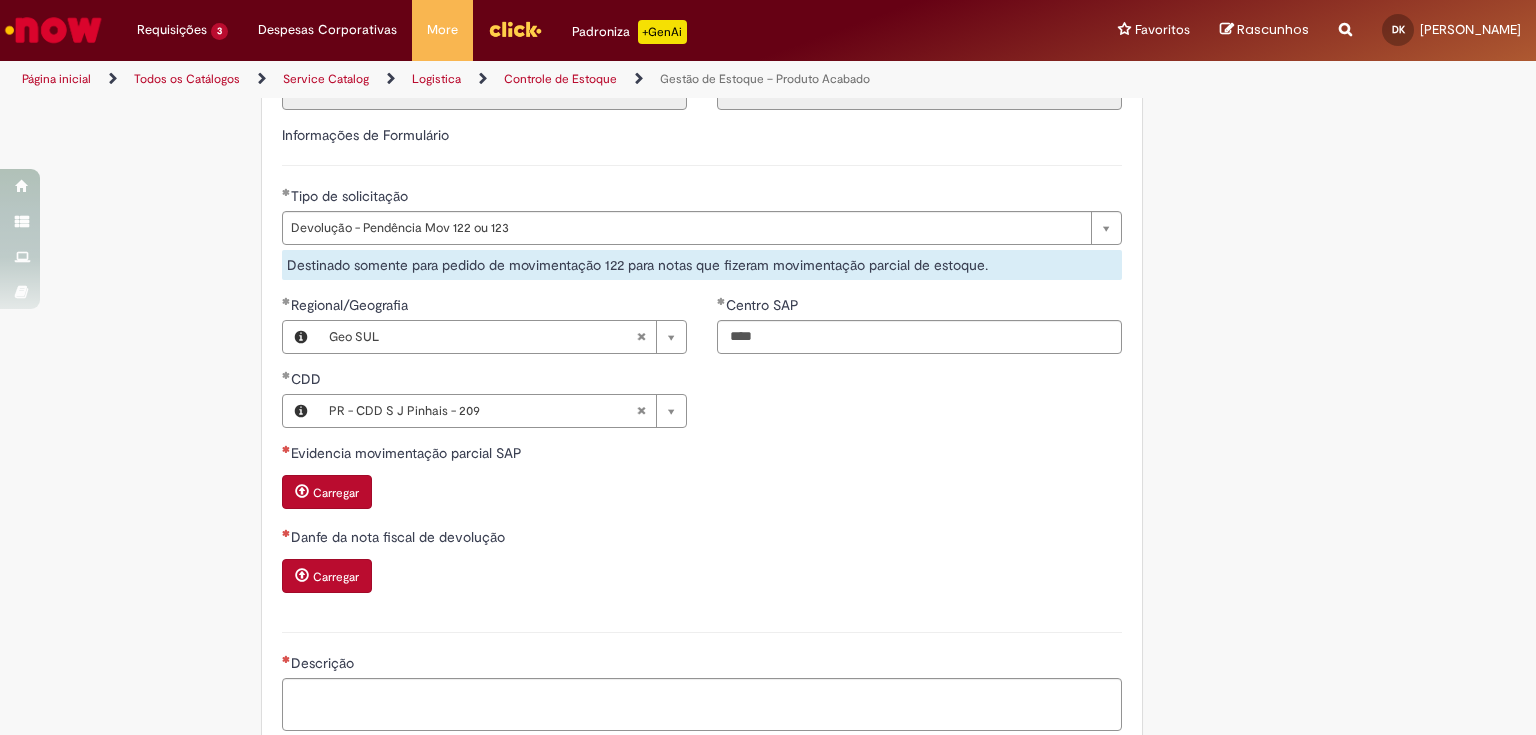 click on "Carregar" at bounding box center (336, 493) 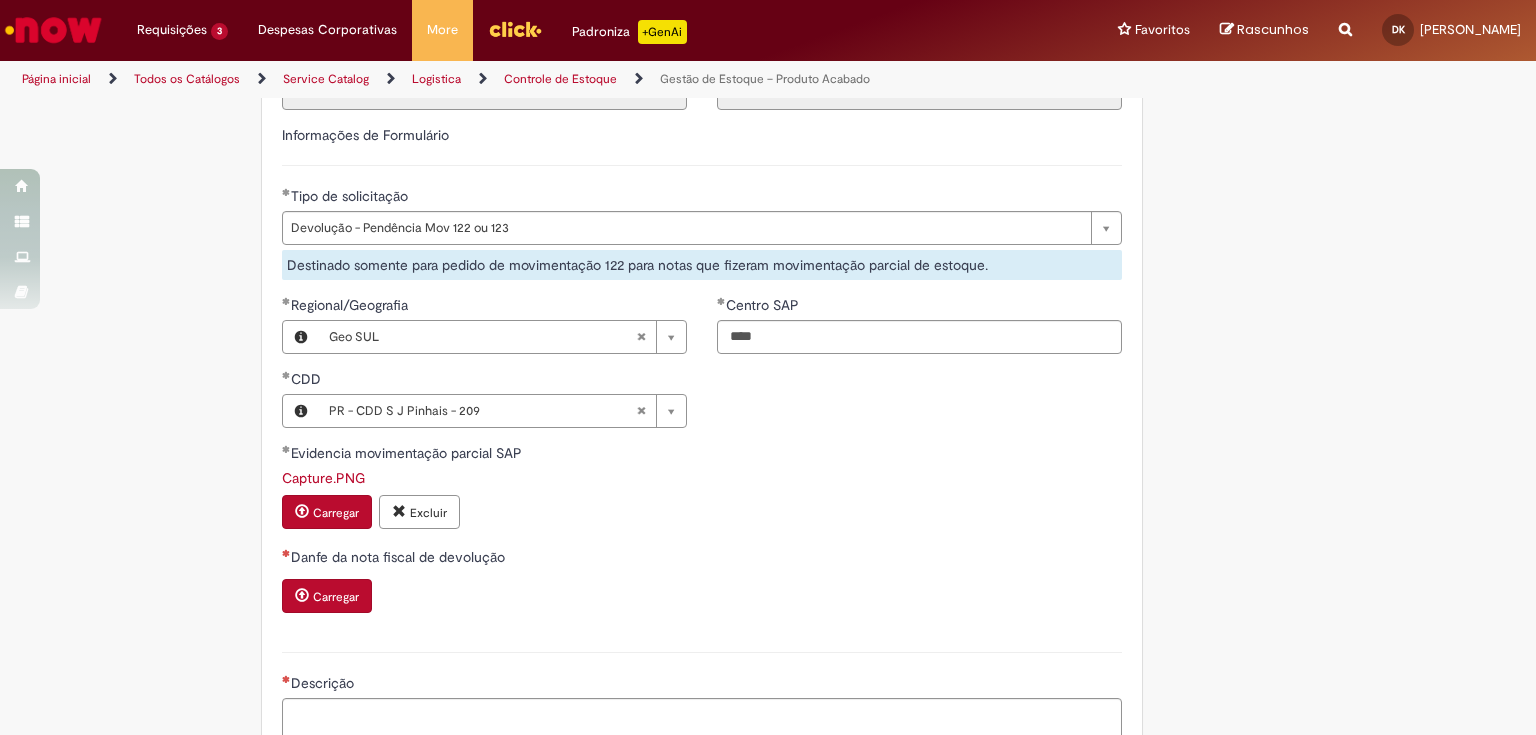 scroll, scrollTop: 720, scrollLeft: 0, axis: vertical 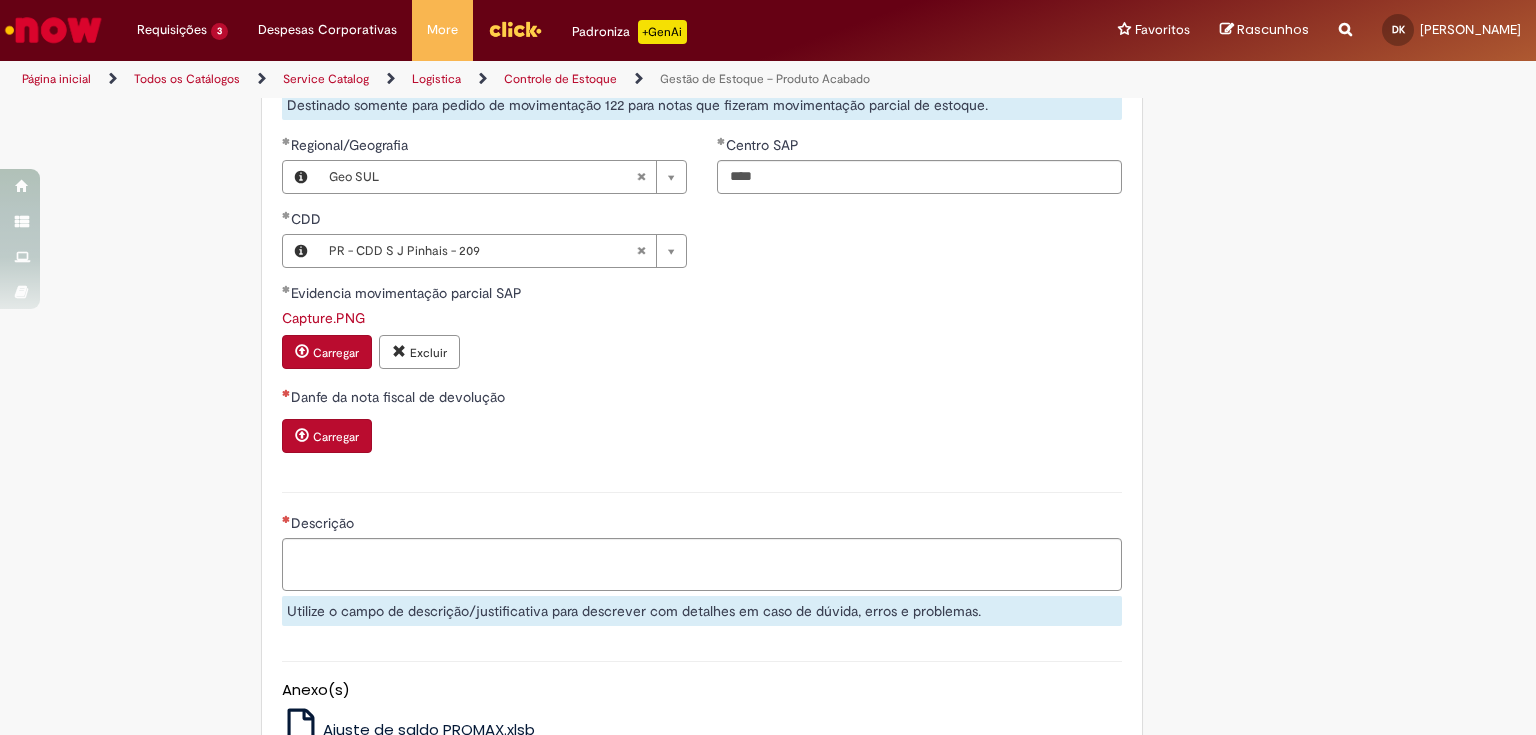 click on "Carregar" at bounding box center (336, 437) 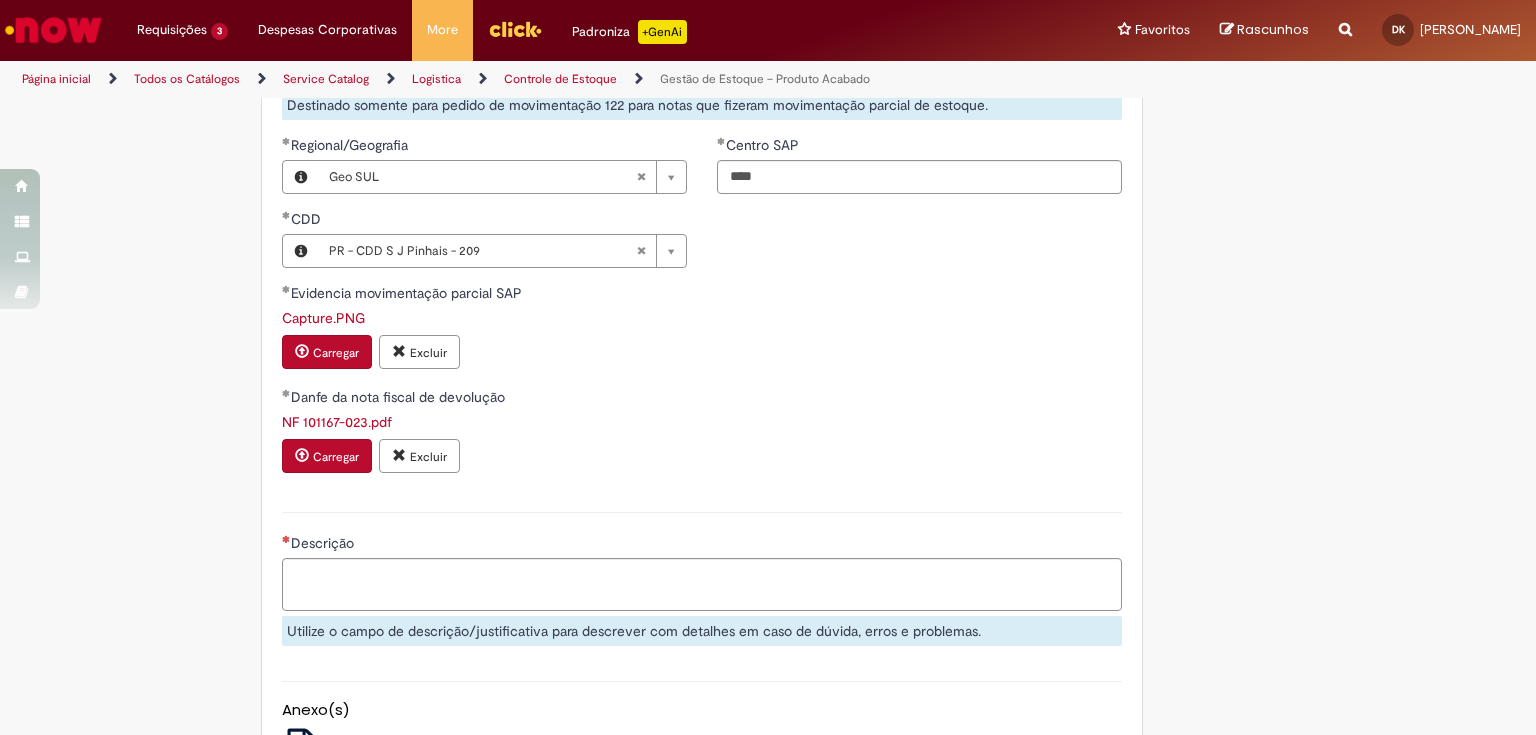 click on "Carregar" at bounding box center (336, 457) 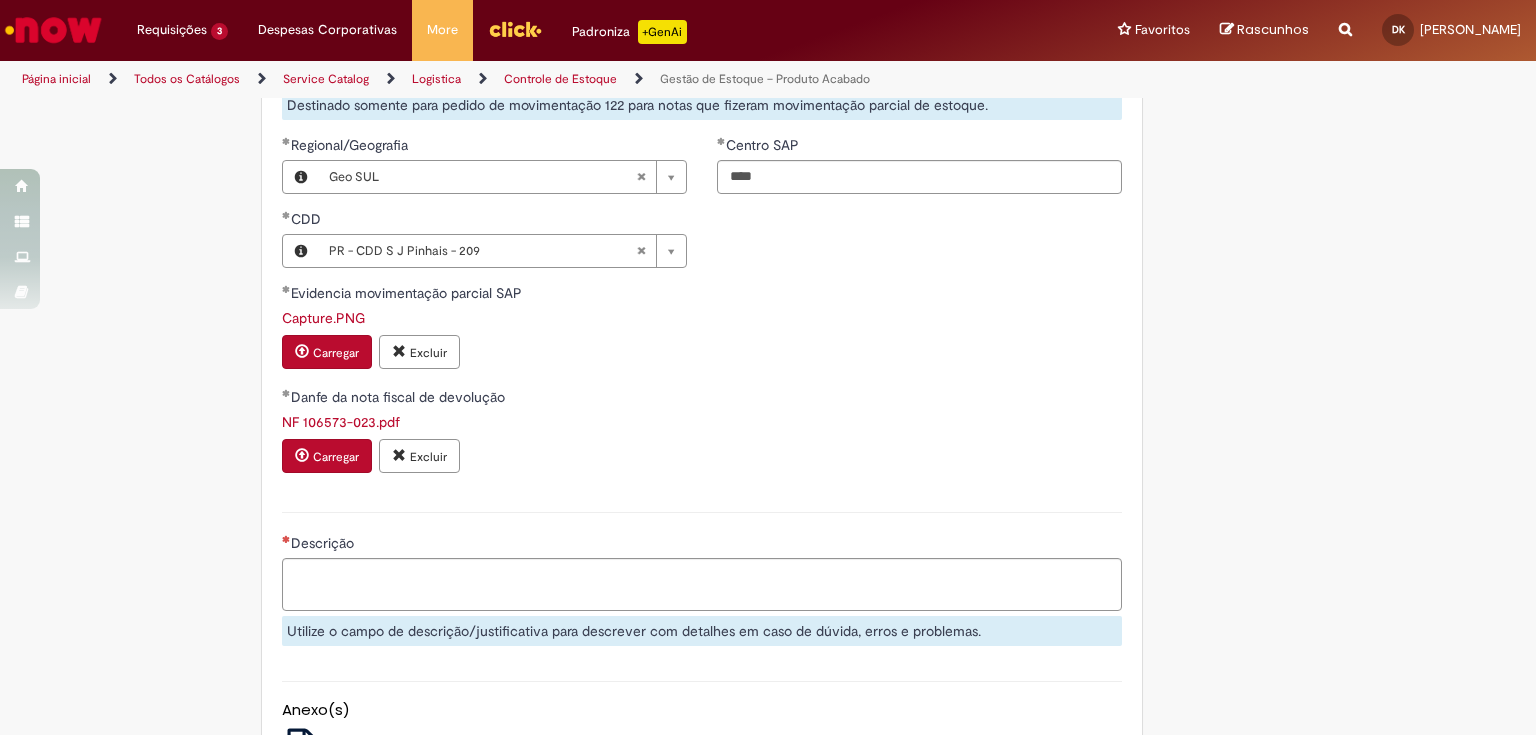scroll, scrollTop: 800, scrollLeft: 0, axis: vertical 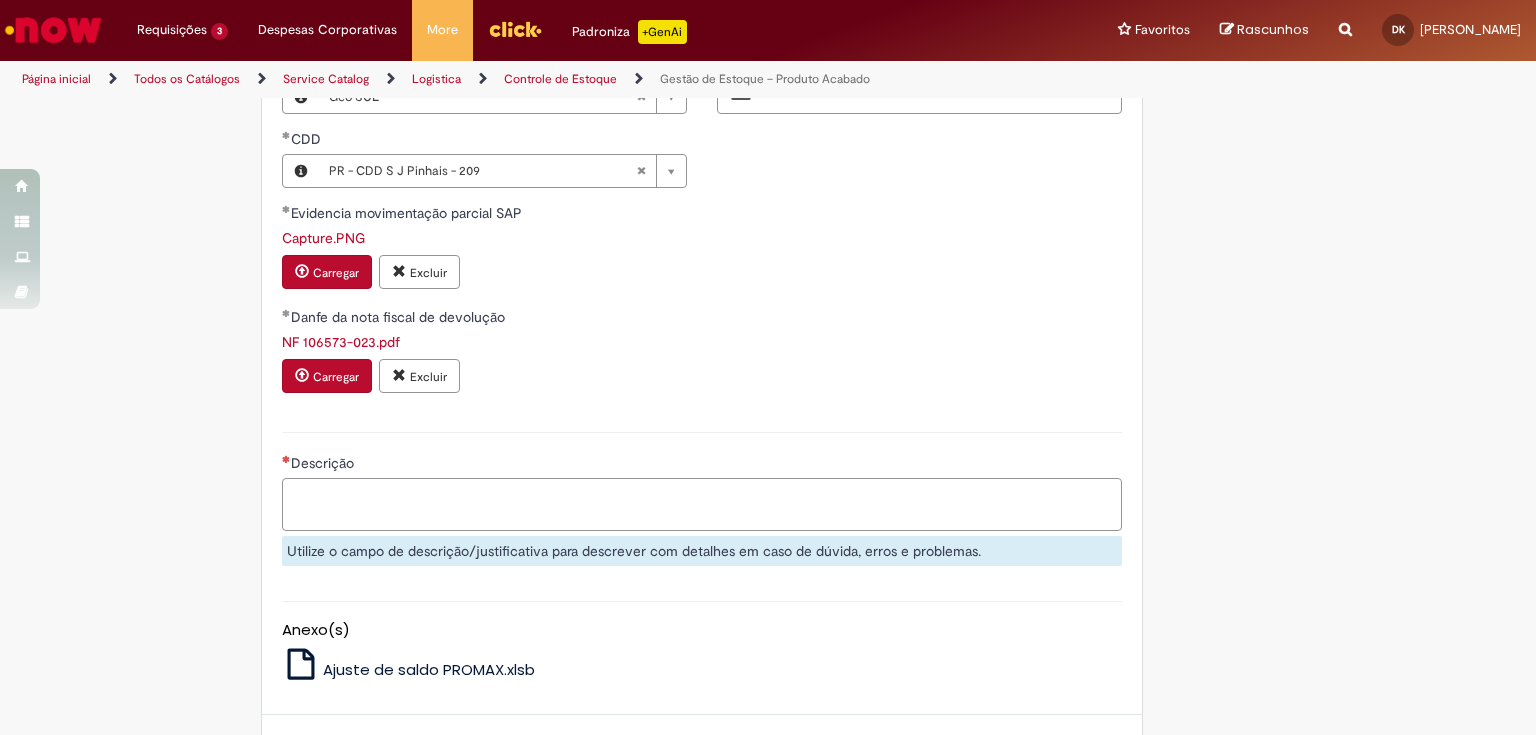 click on "Descrição" at bounding box center [702, 505] 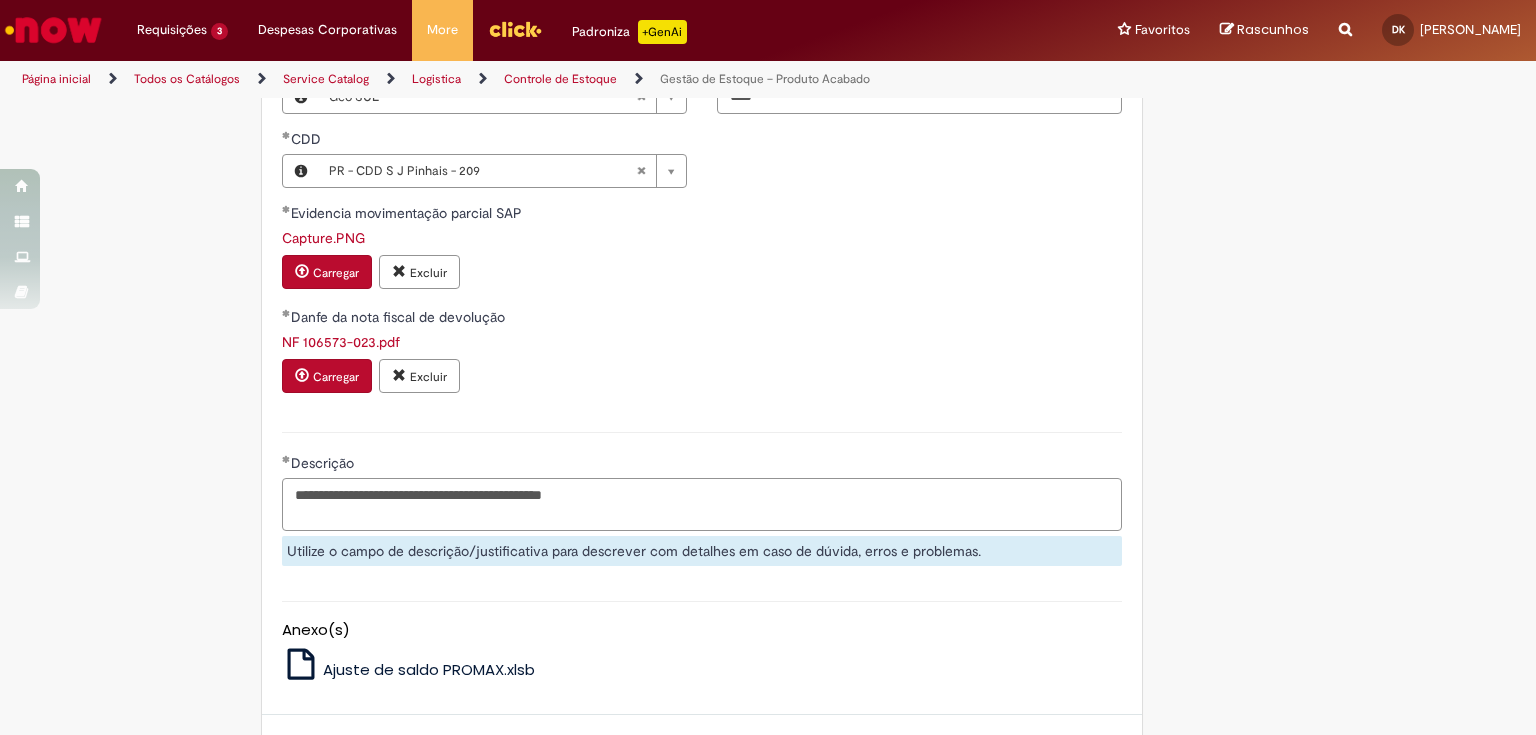 scroll, scrollTop: 960, scrollLeft: 0, axis: vertical 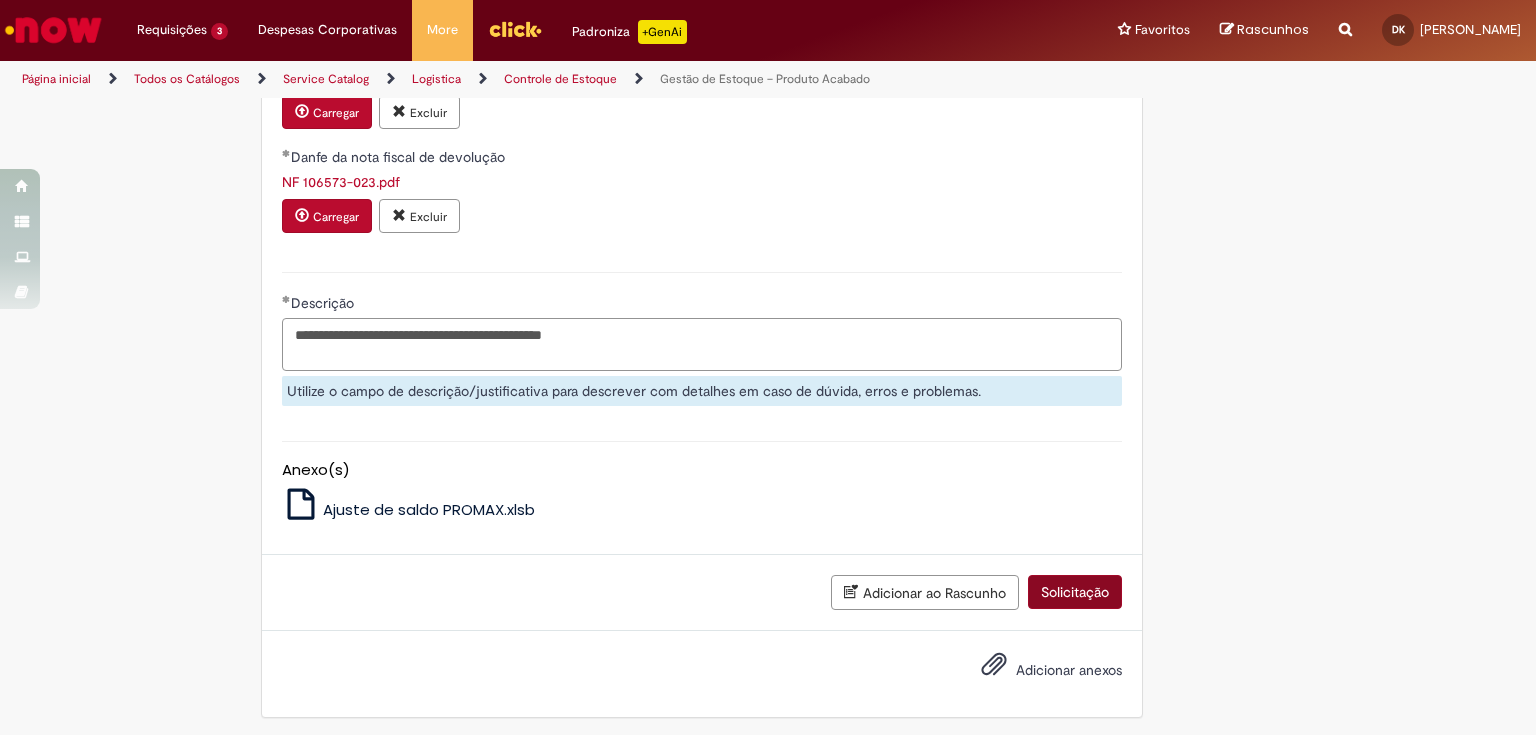 type on "**********" 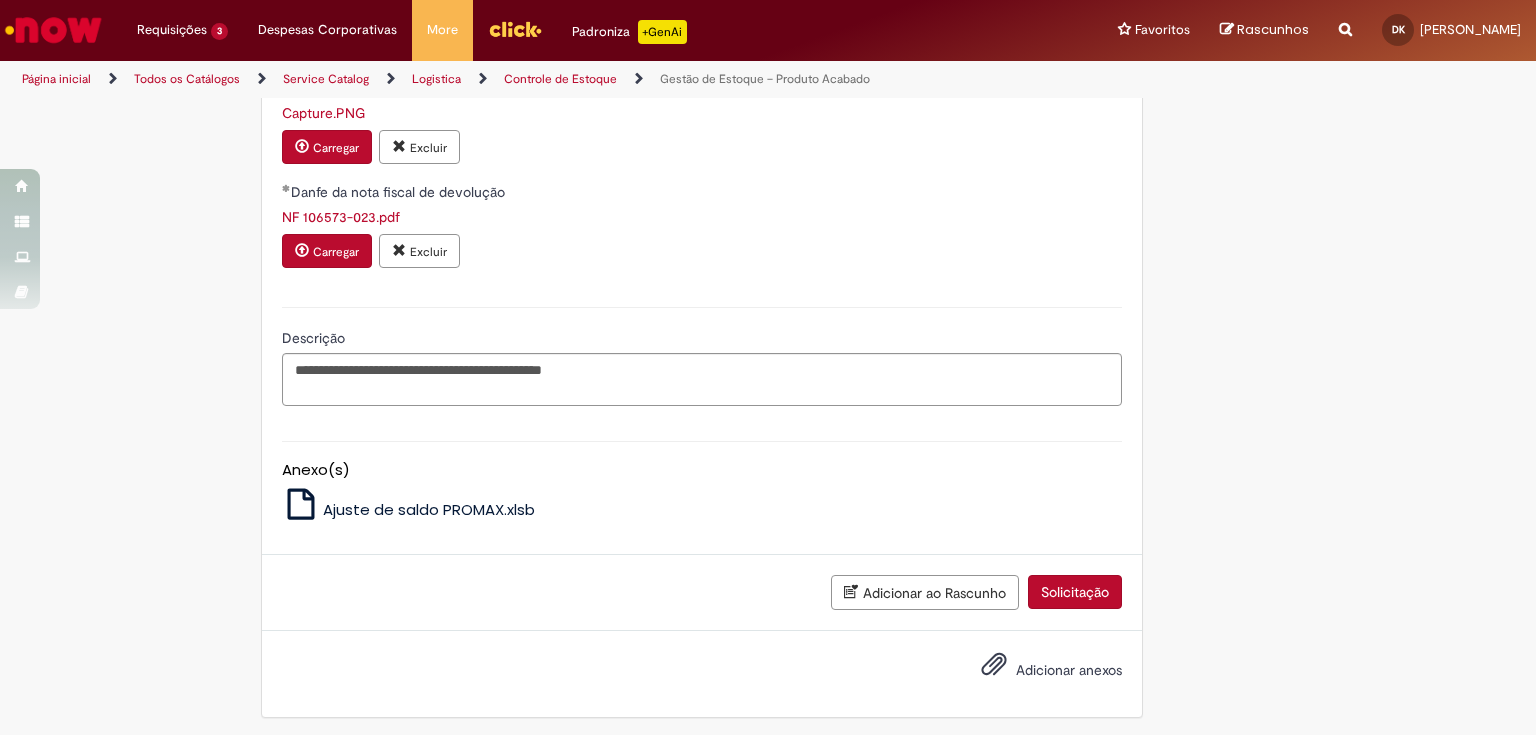 click on "Solicitação" at bounding box center (1075, 592) 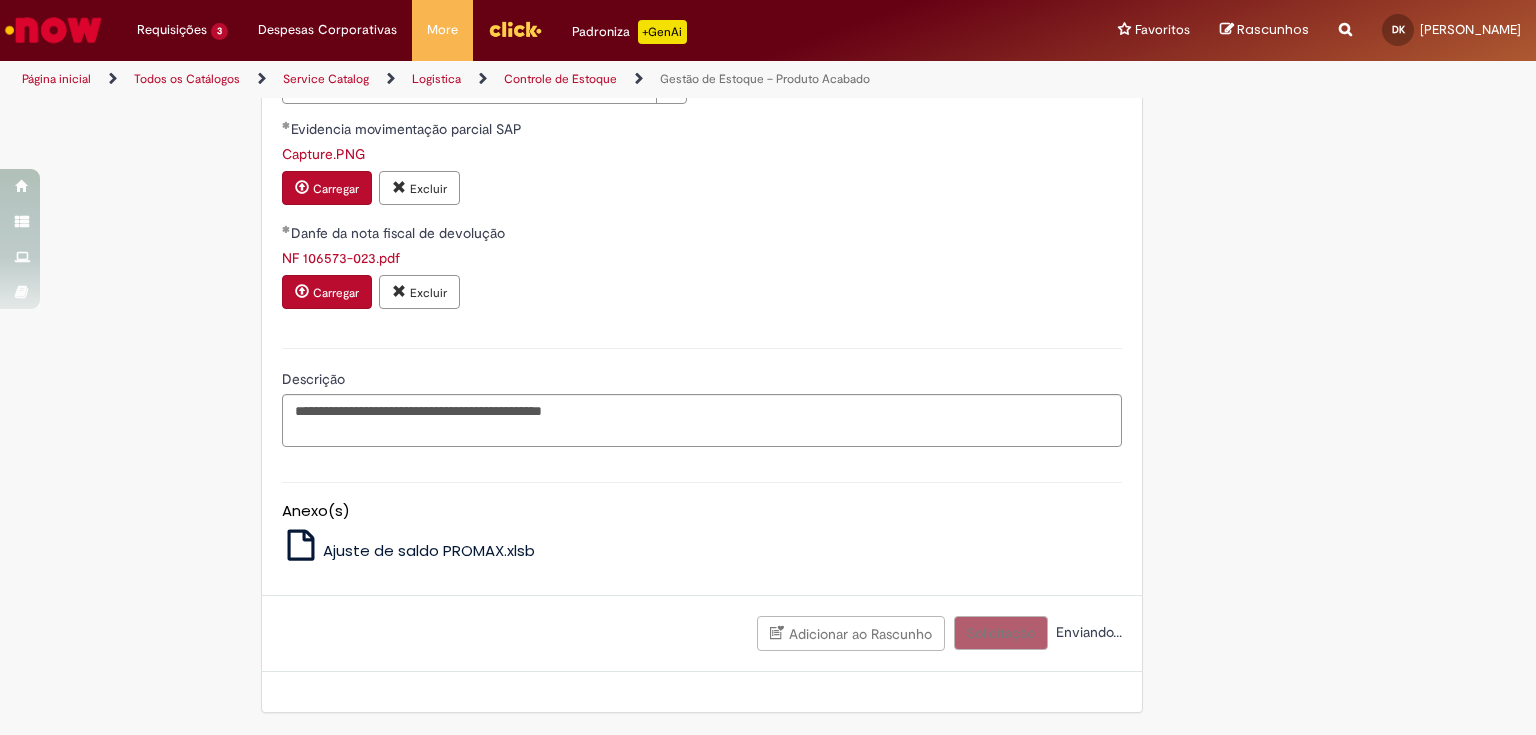 scroll, scrollTop: 880, scrollLeft: 0, axis: vertical 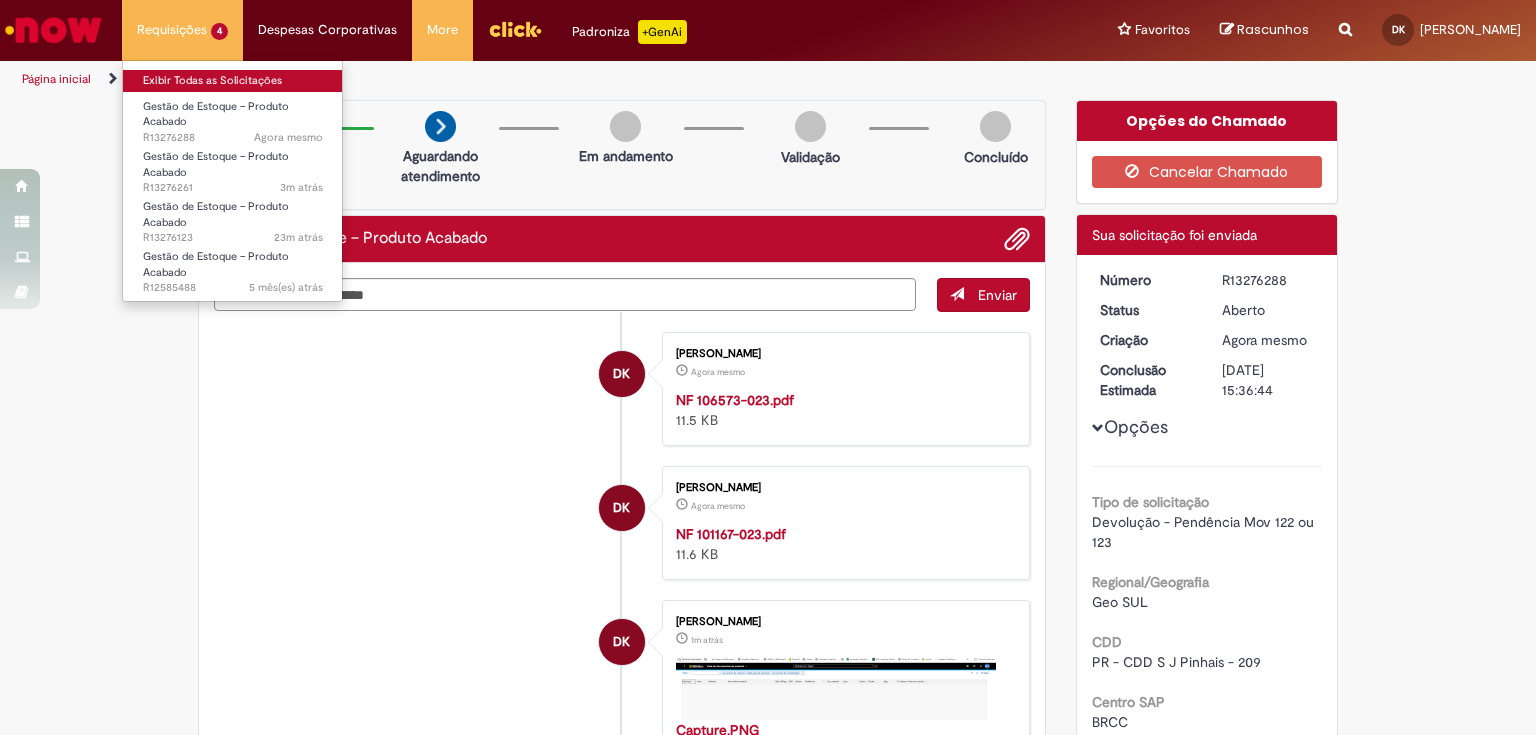 click on "Exibir Todas as Solicitações" at bounding box center [233, 81] 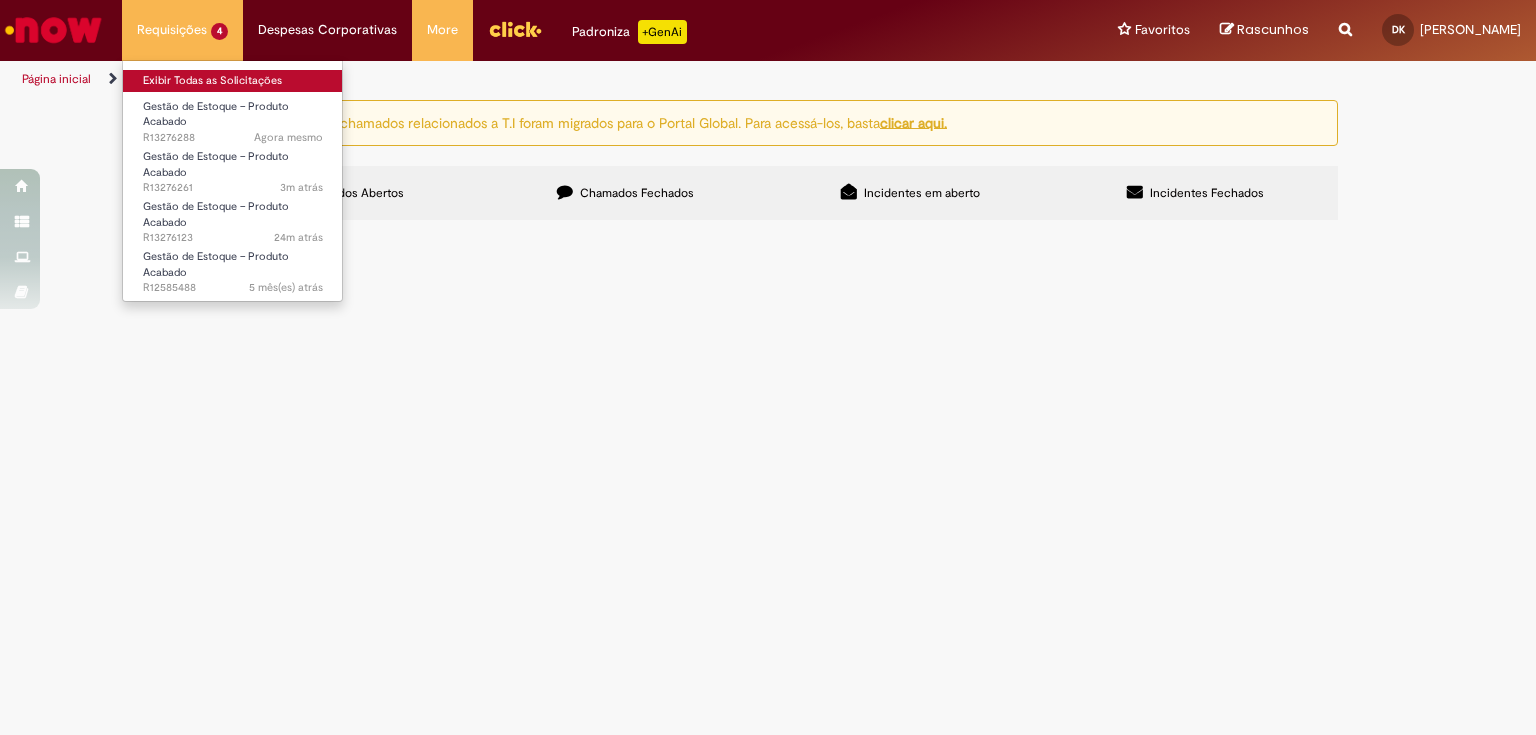 click on "Exibir Todas as Solicitações" at bounding box center (233, 81) 